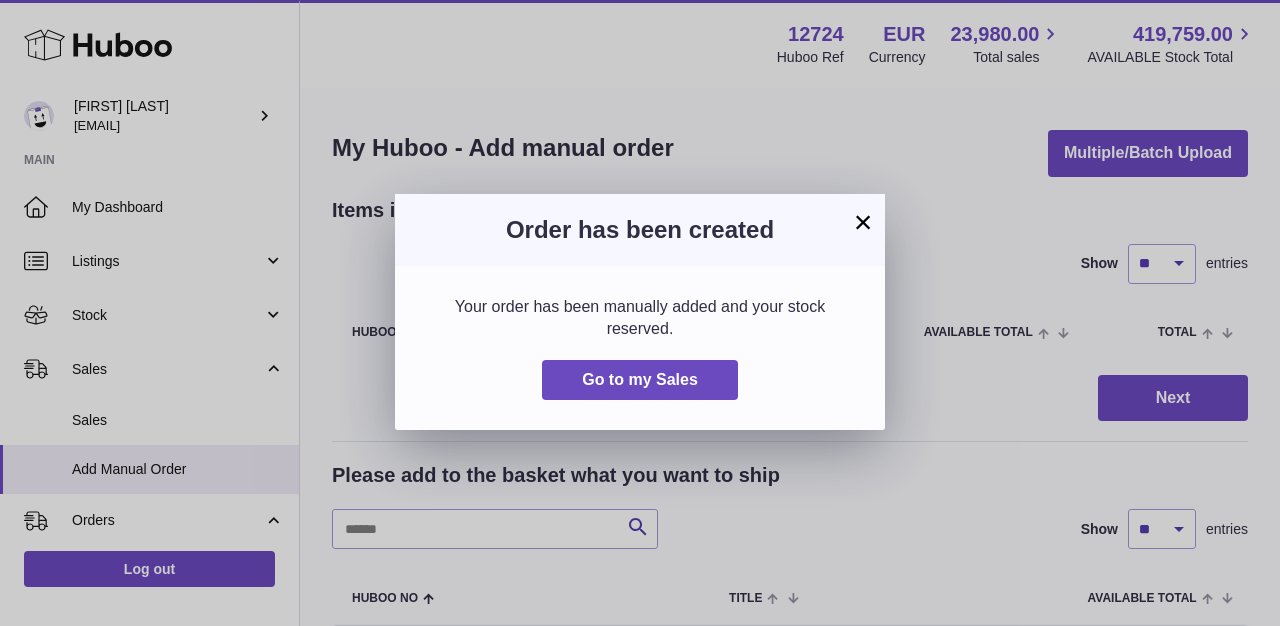 scroll, scrollTop: 0, scrollLeft: 0, axis: both 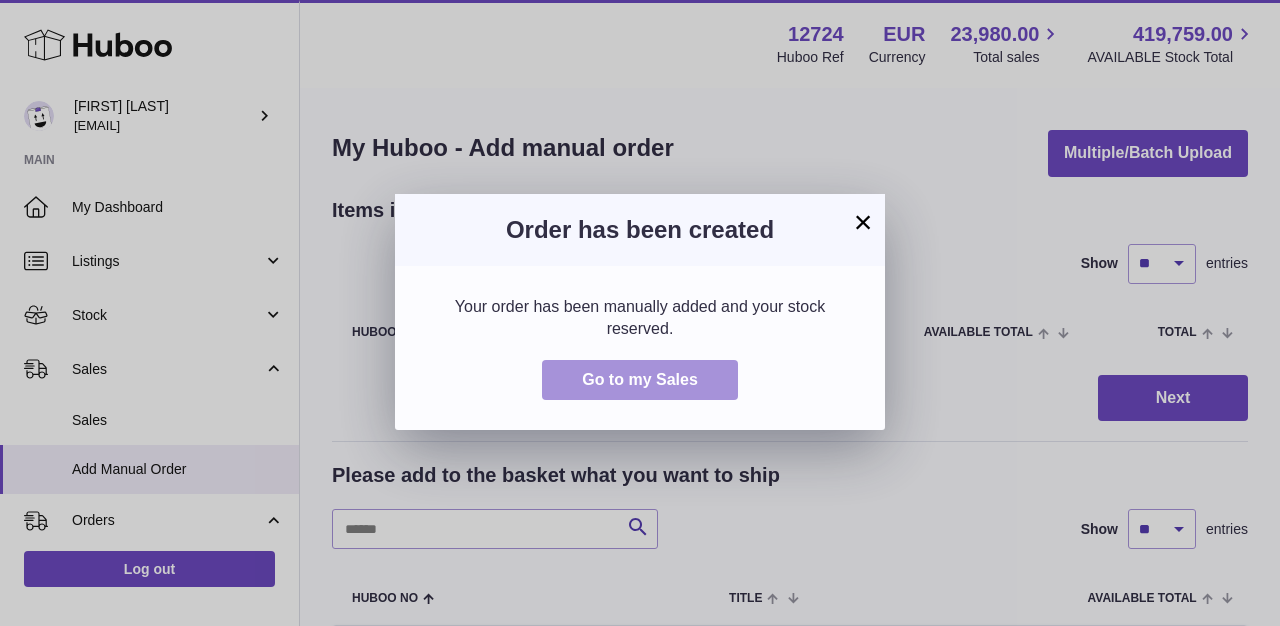 click on "Go to my Sales" at bounding box center [640, 379] 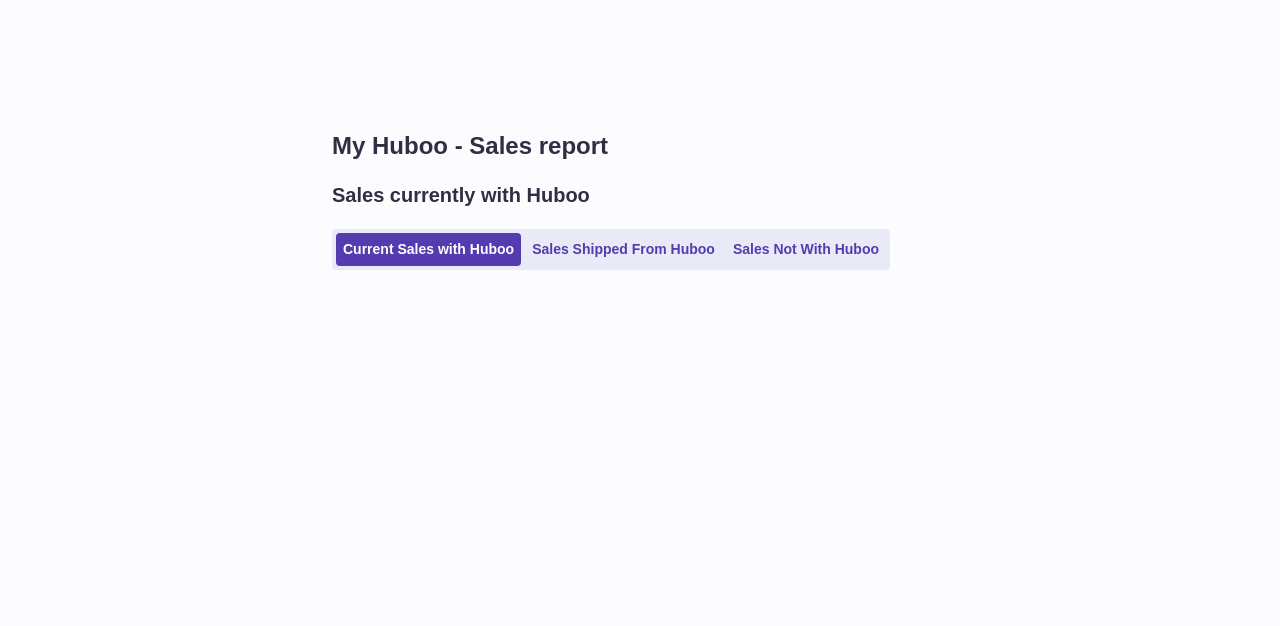 scroll, scrollTop: 0, scrollLeft: 0, axis: both 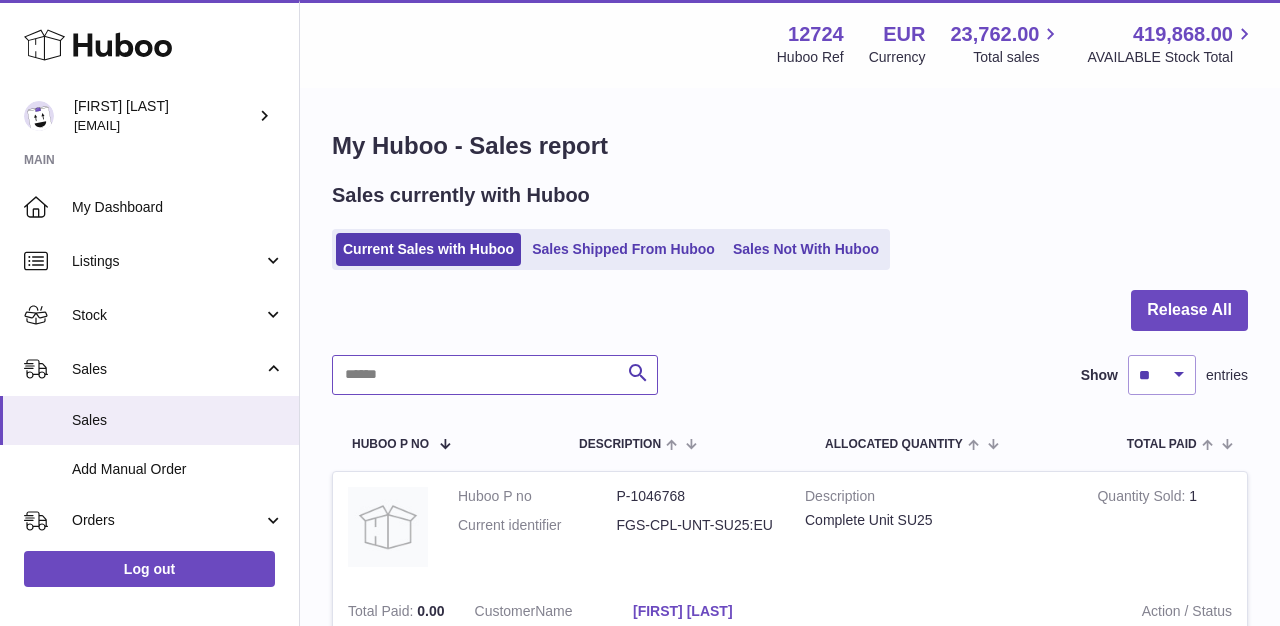 click at bounding box center [495, 375] 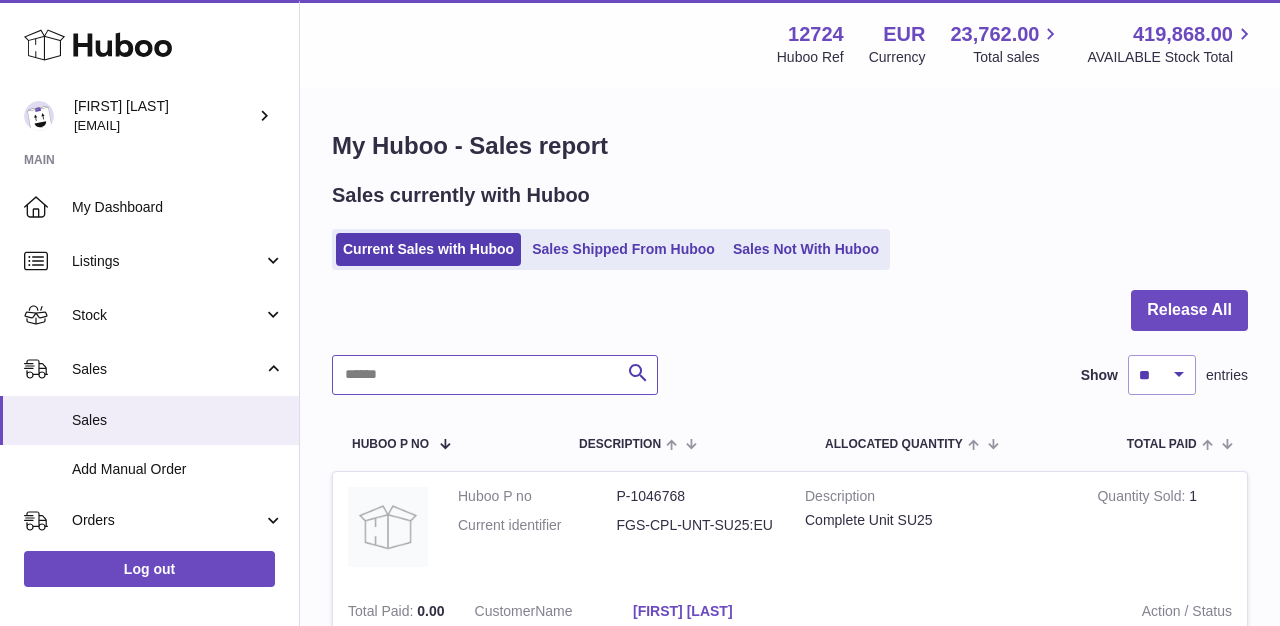 paste on "**********" 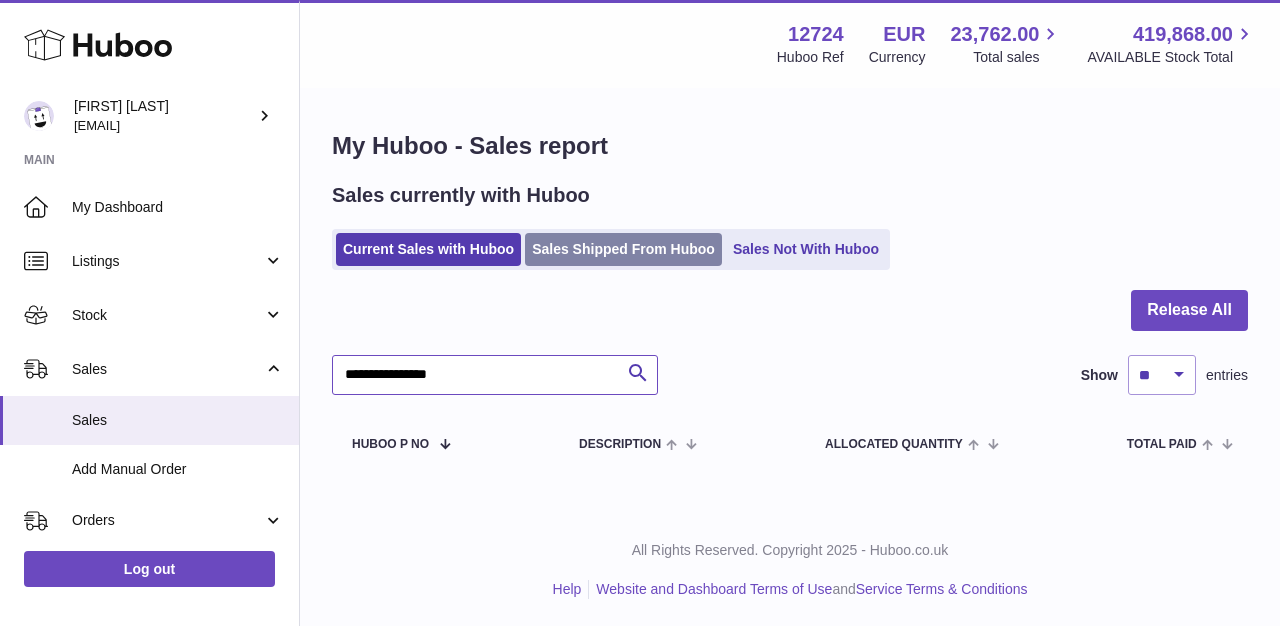 type on "**********" 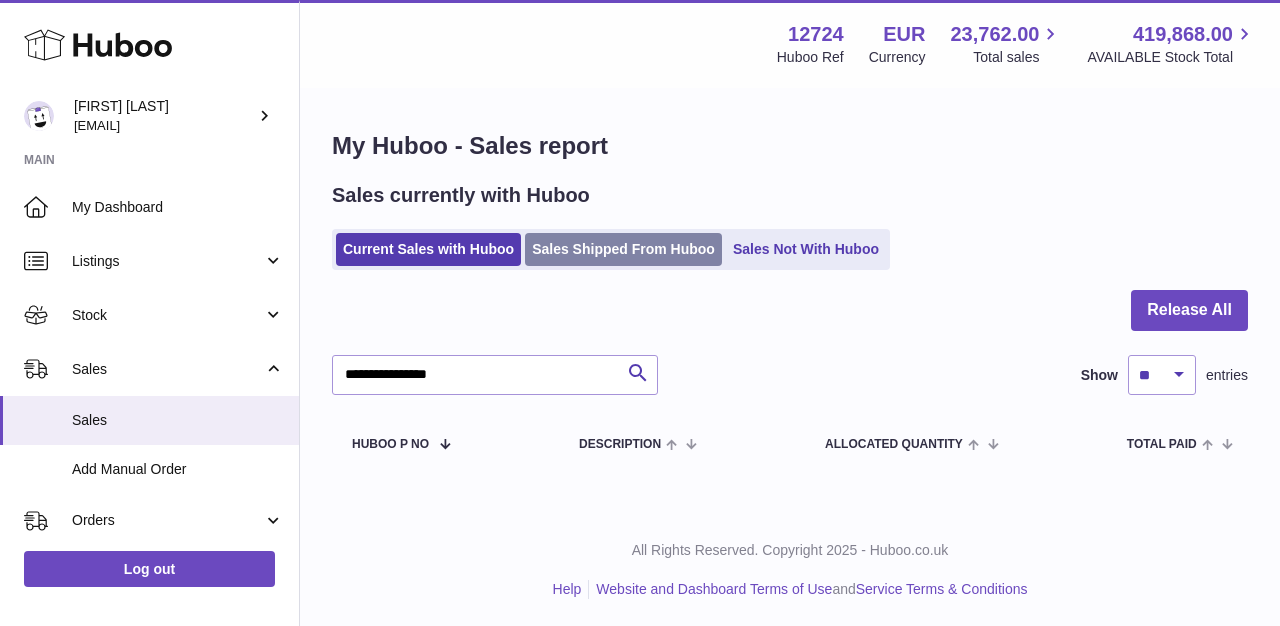 click on "Sales Shipped From Huboo" at bounding box center (623, 249) 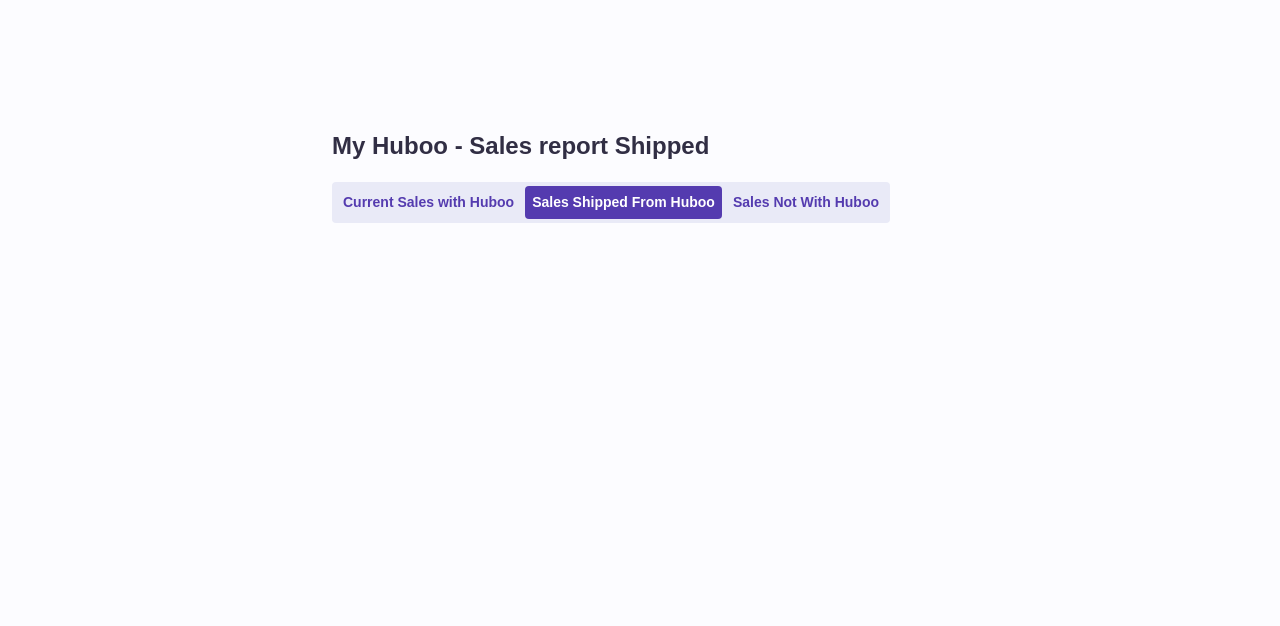 scroll, scrollTop: 0, scrollLeft: 0, axis: both 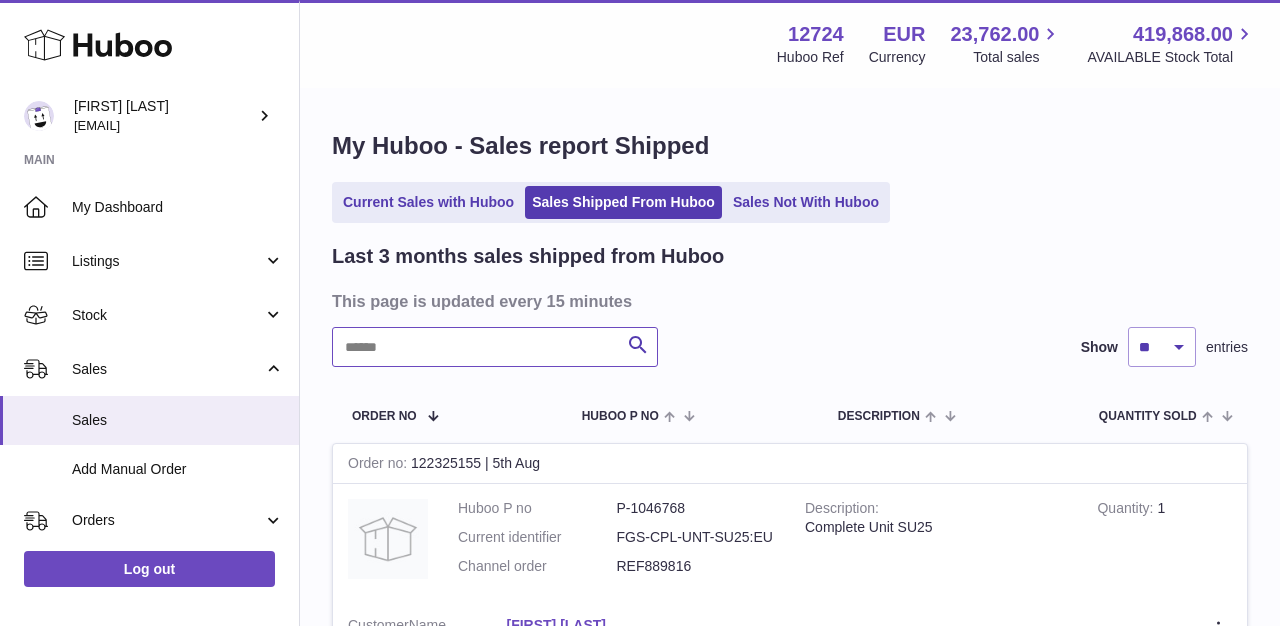 click at bounding box center [495, 347] 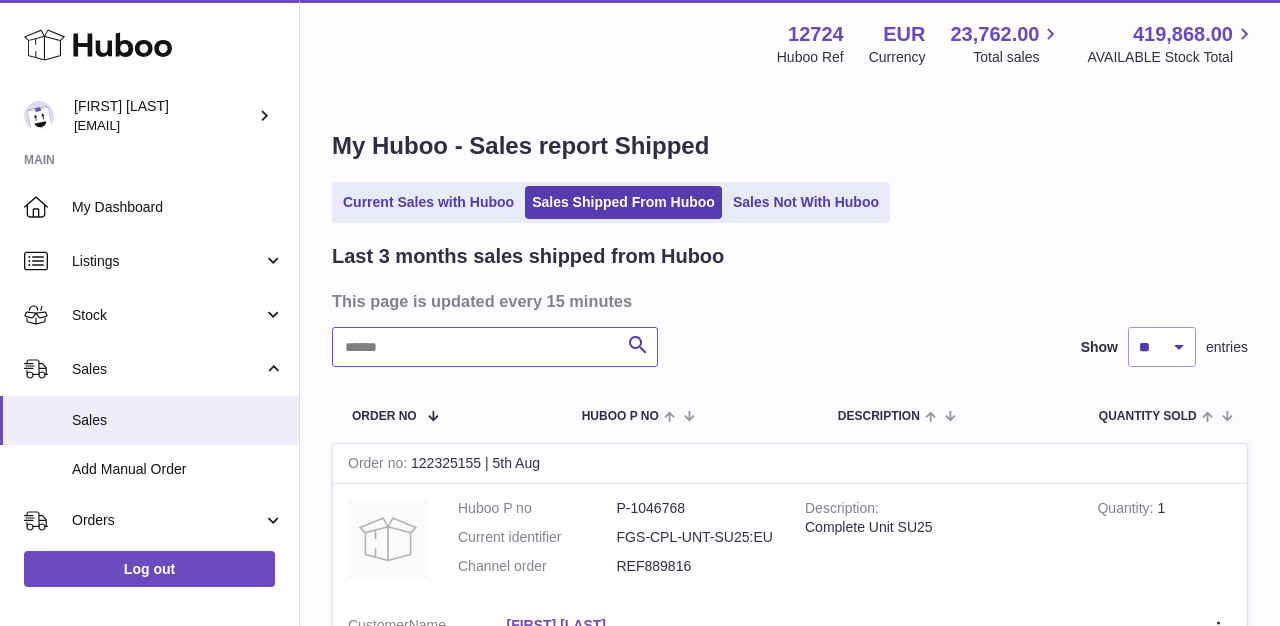 paste on "**********" 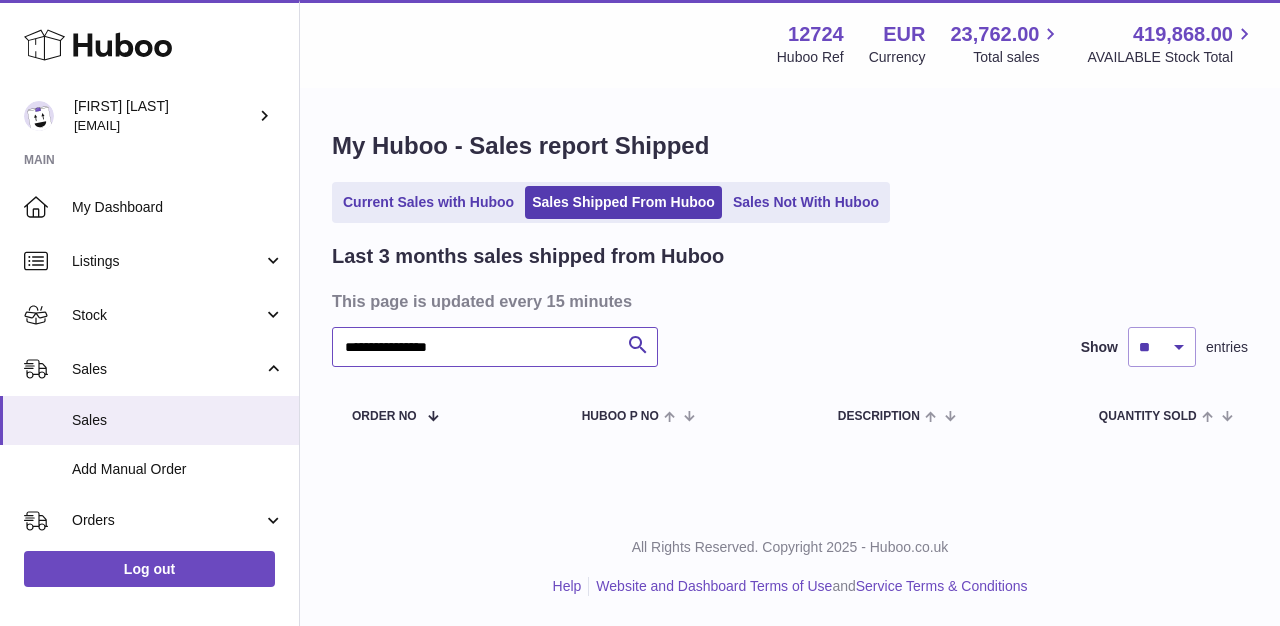 type on "**********" 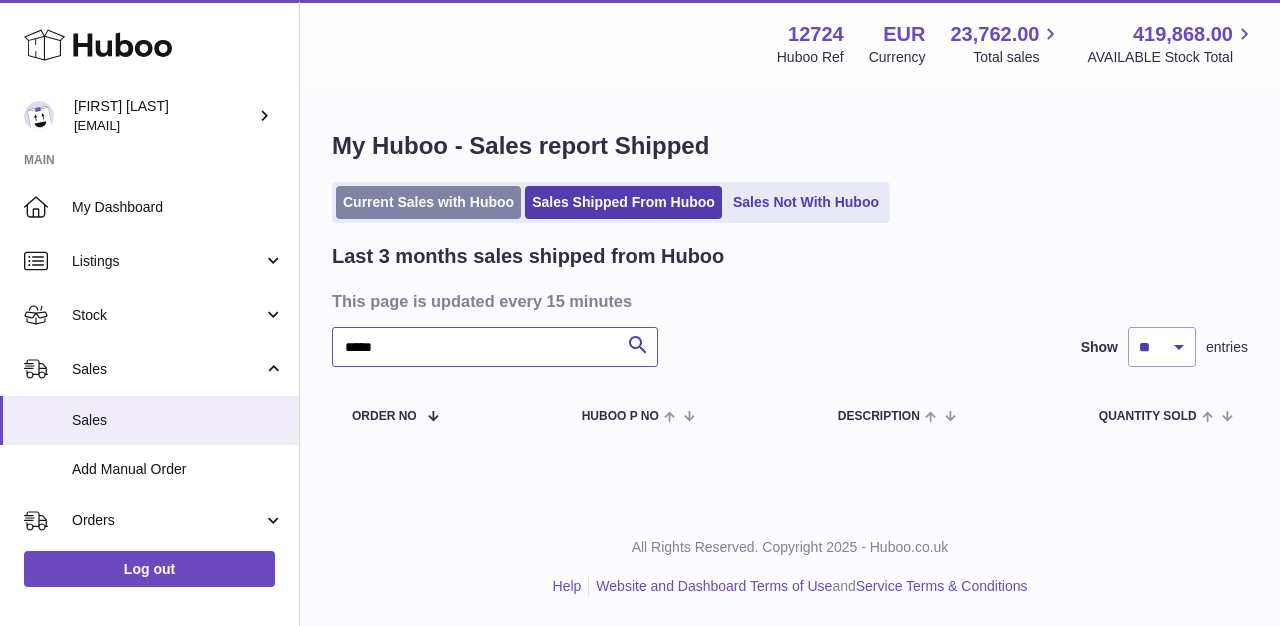 type on "*****" 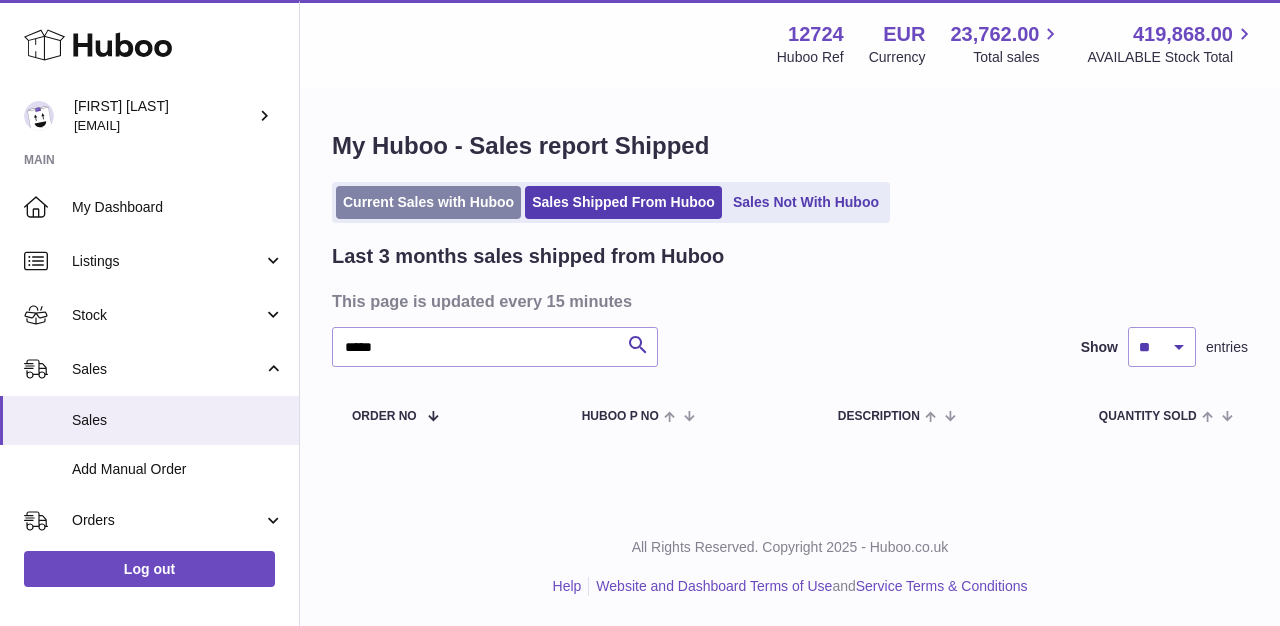 click on "Current Sales with Huboo" at bounding box center [428, 202] 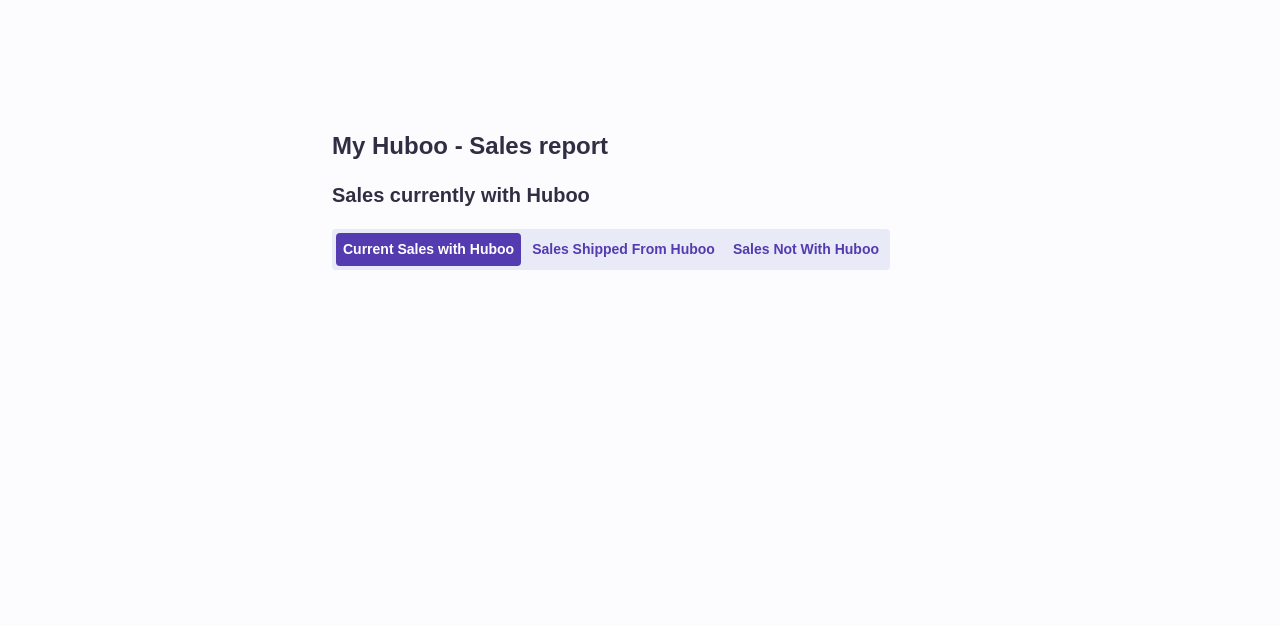 scroll, scrollTop: 0, scrollLeft: 0, axis: both 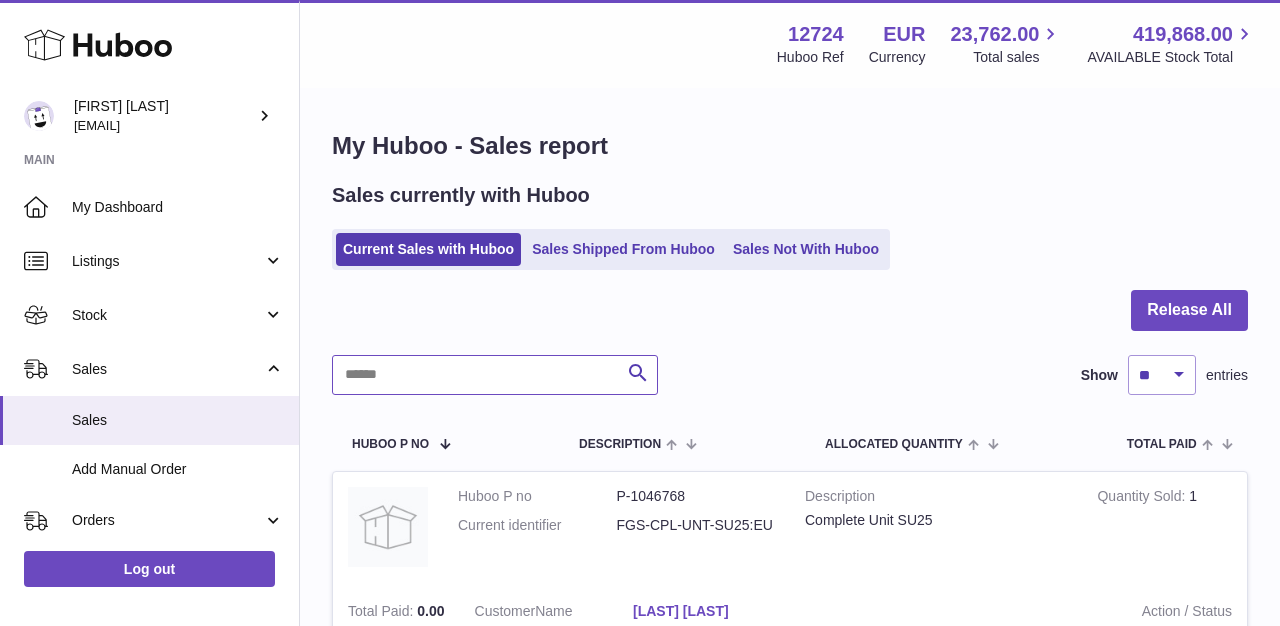 click at bounding box center (495, 375) 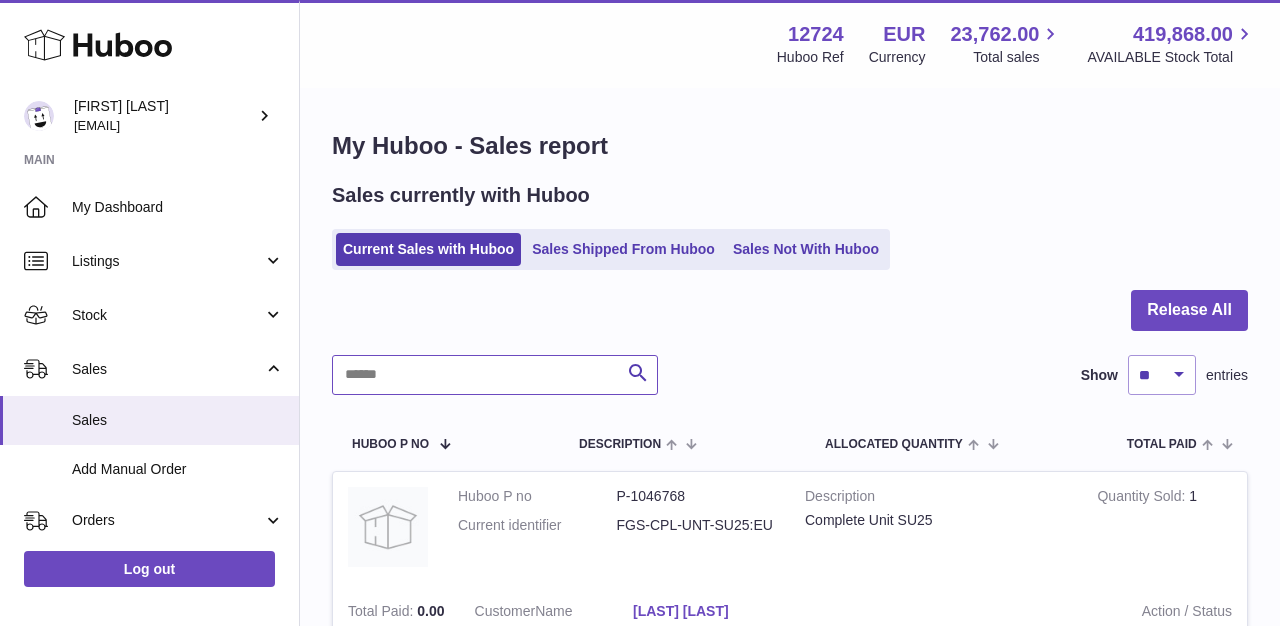 paste on "*****" 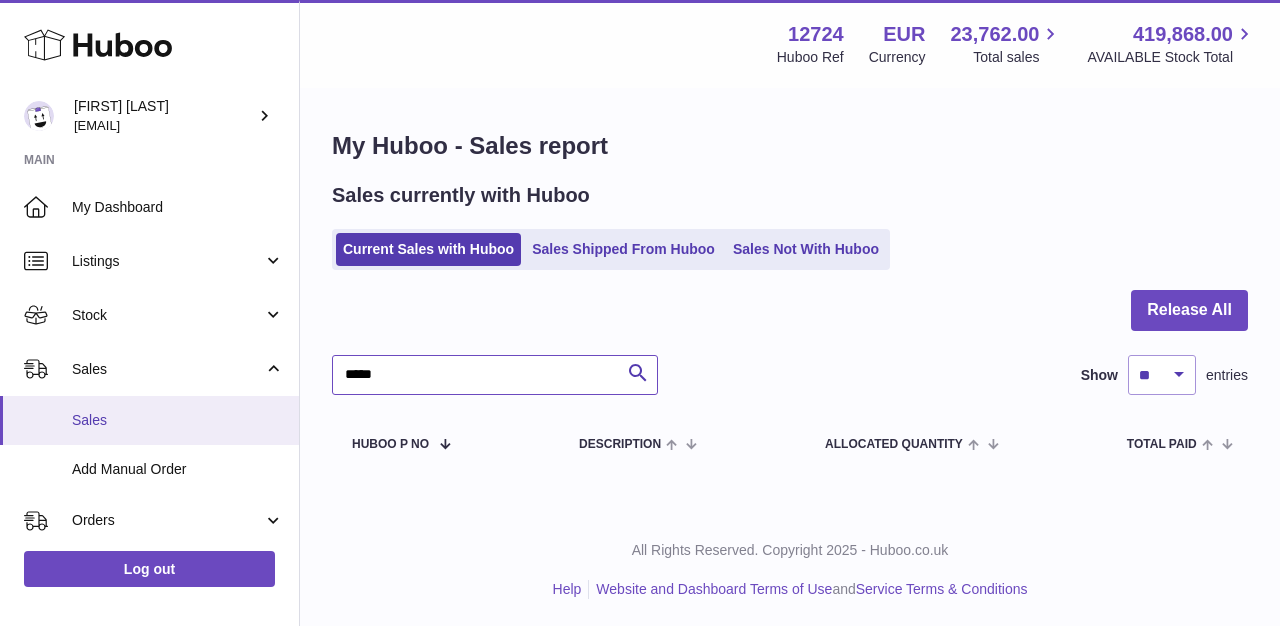 type on "*****" 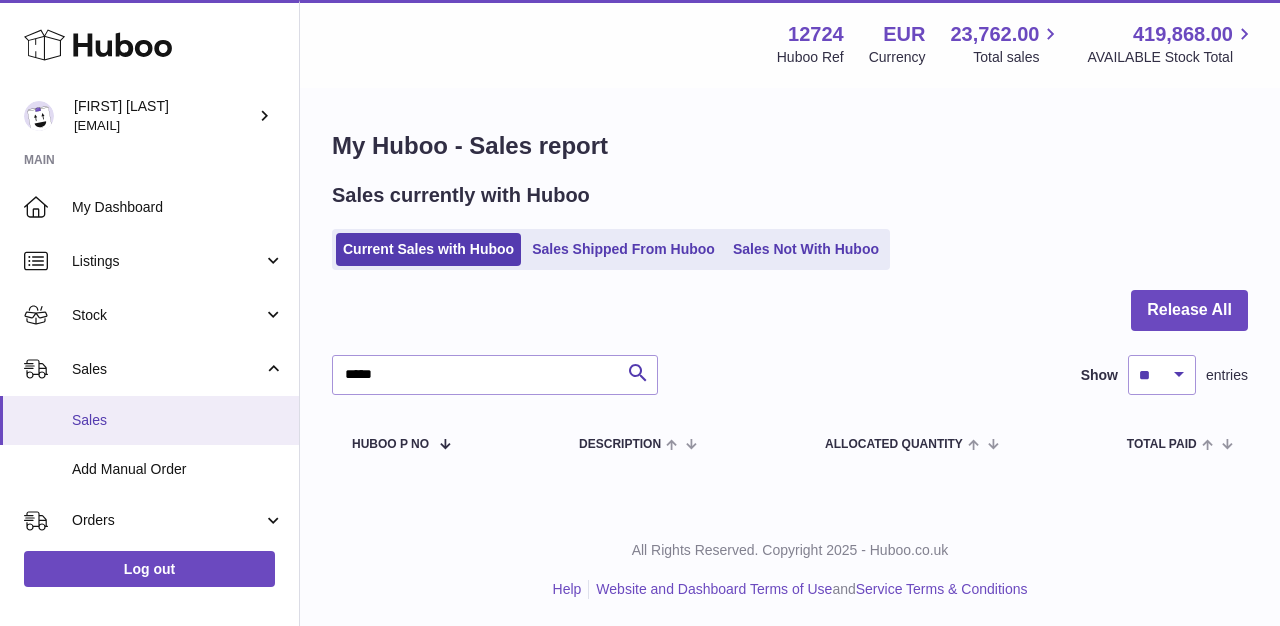 click on "Sales" at bounding box center [149, 420] 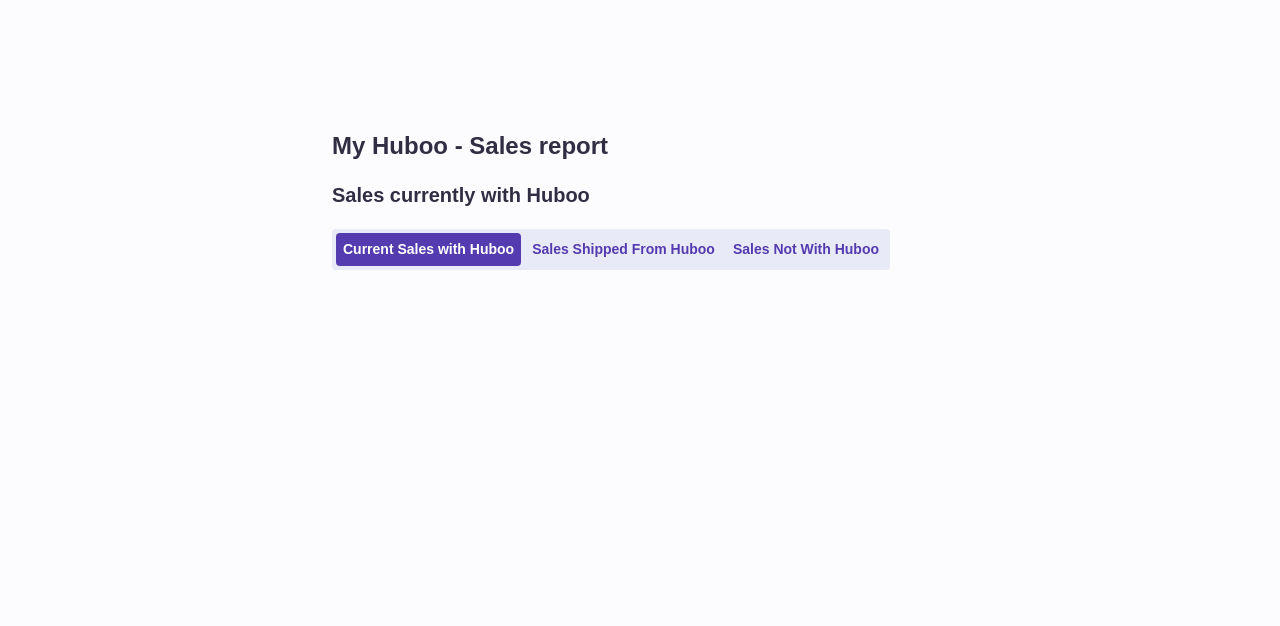 scroll, scrollTop: 0, scrollLeft: 0, axis: both 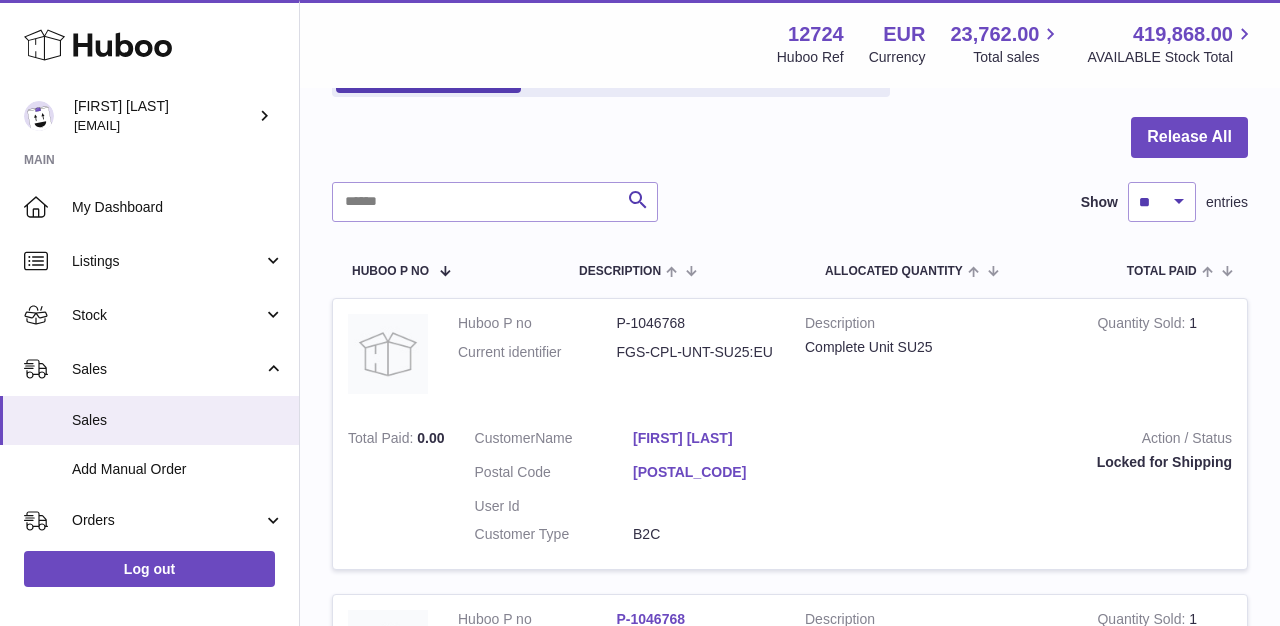 click on "Costanza Torre" at bounding box center (712, 438) 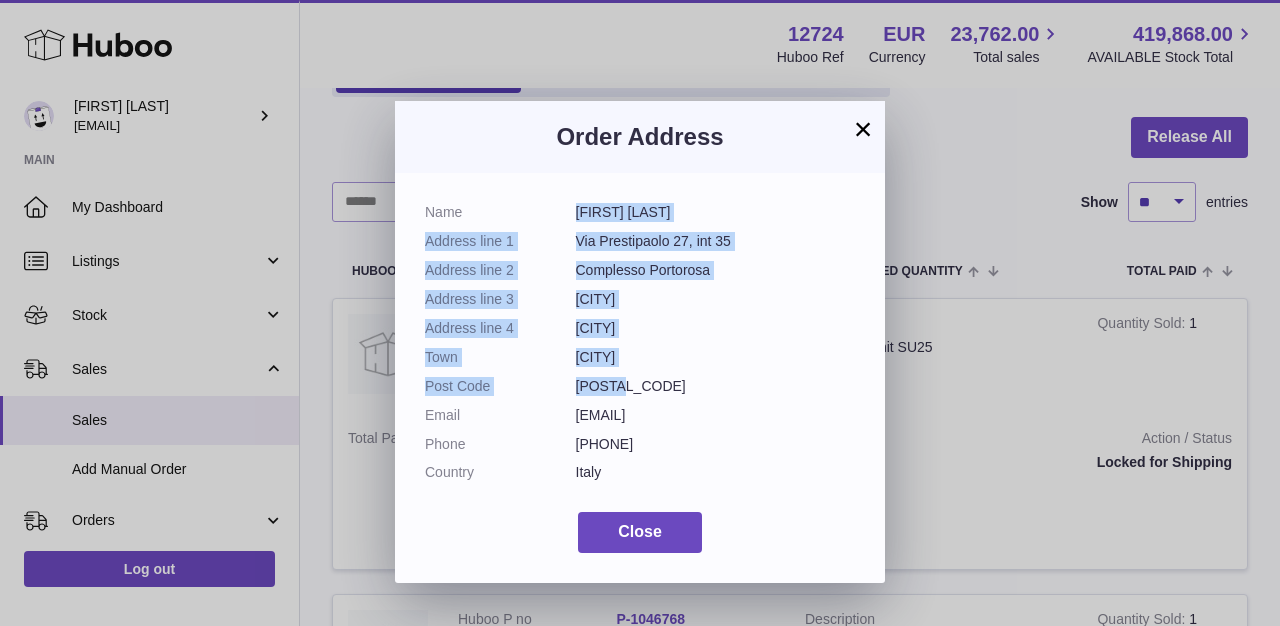 drag, startPoint x: 577, startPoint y: 210, endPoint x: 643, endPoint y: 393, distance: 194.53792 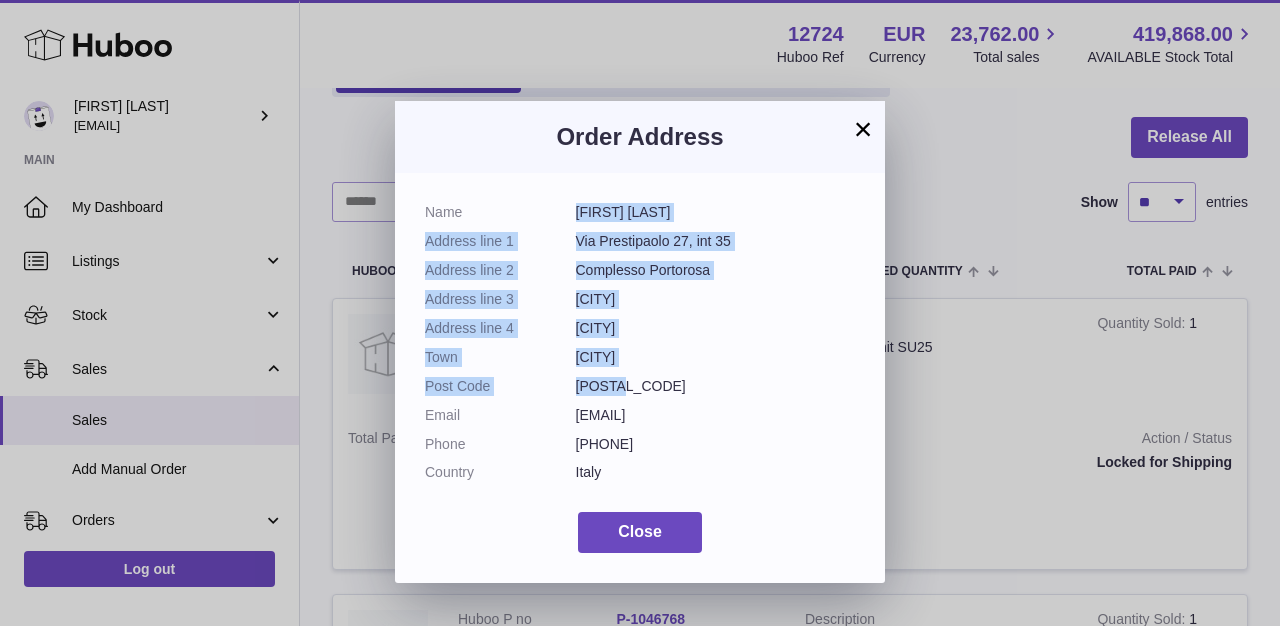 click on "Name
Costanza Torre
Address line 1
Via Prestipaolo 27, int 35
Address line 2
Complesso Portorosa
Address line 3
Messina
Address line 4
Furnari
Town
Furnari
Post Code
98054
Email
torrecostanza@gmail.com
Phone
393459645449
Country
Italy" at bounding box center (640, 347) 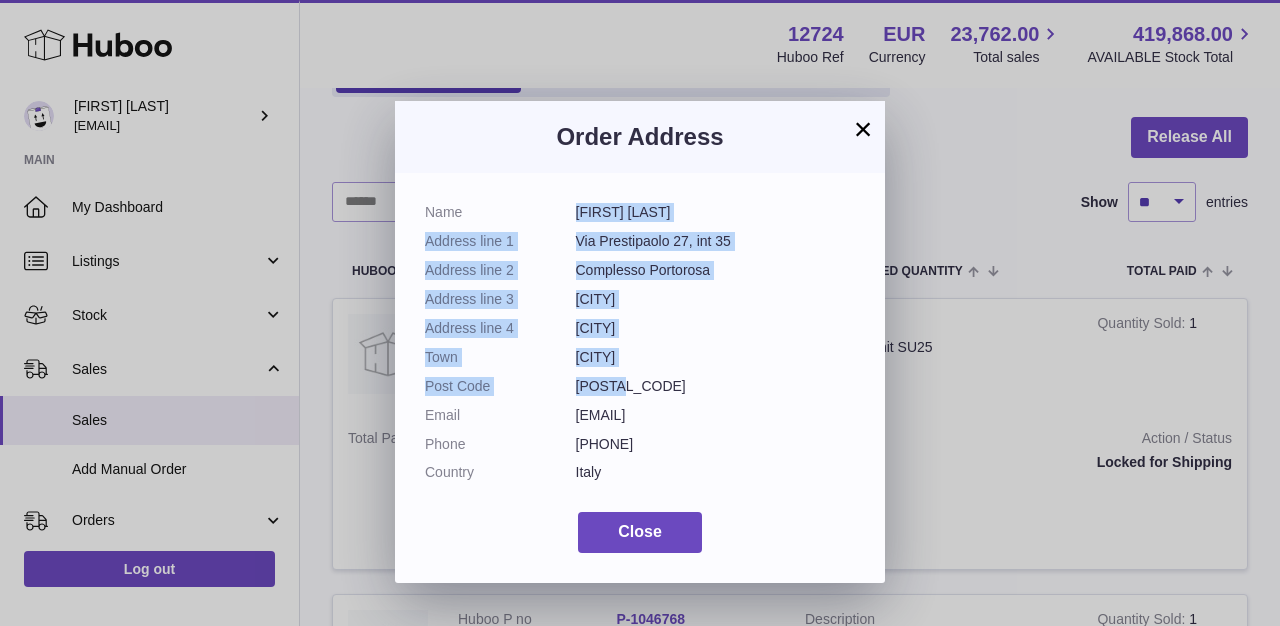 copy on "Costanza Torre
Address line 1
Via Prestipaolo 27, int 35
Address line 2
Complesso Portorosa
Address line 3
Messina
Address line 4
Furnari
Town
Furnari
Post Code
98054" 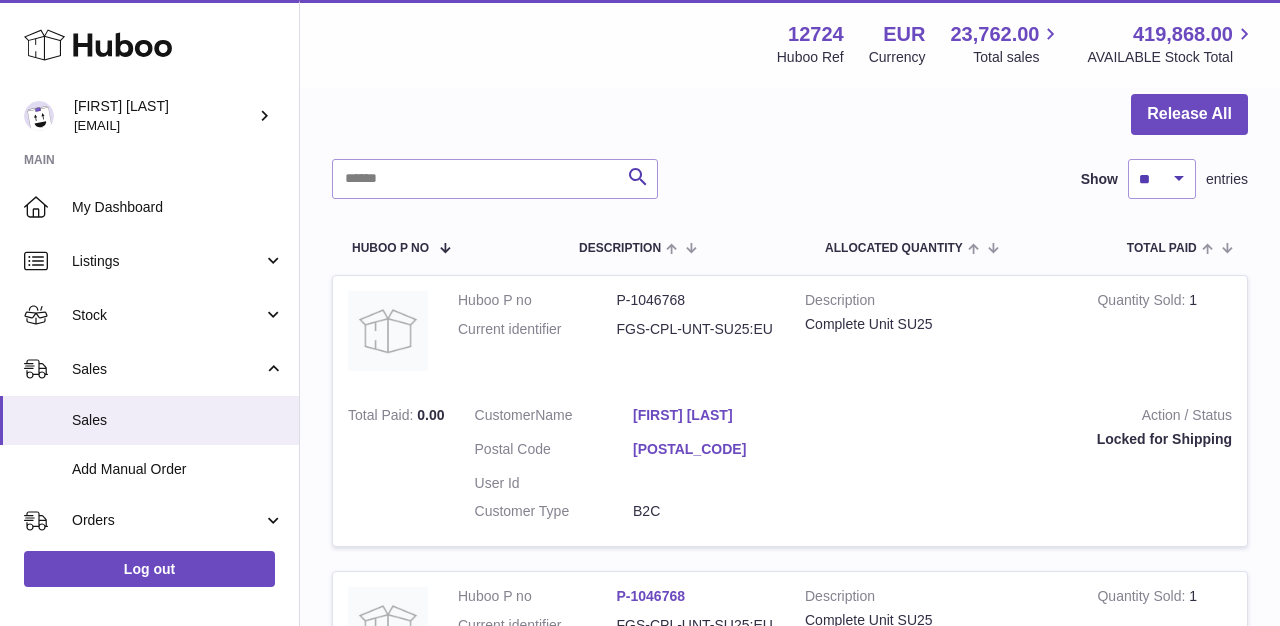 scroll, scrollTop: 199, scrollLeft: 0, axis: vertical 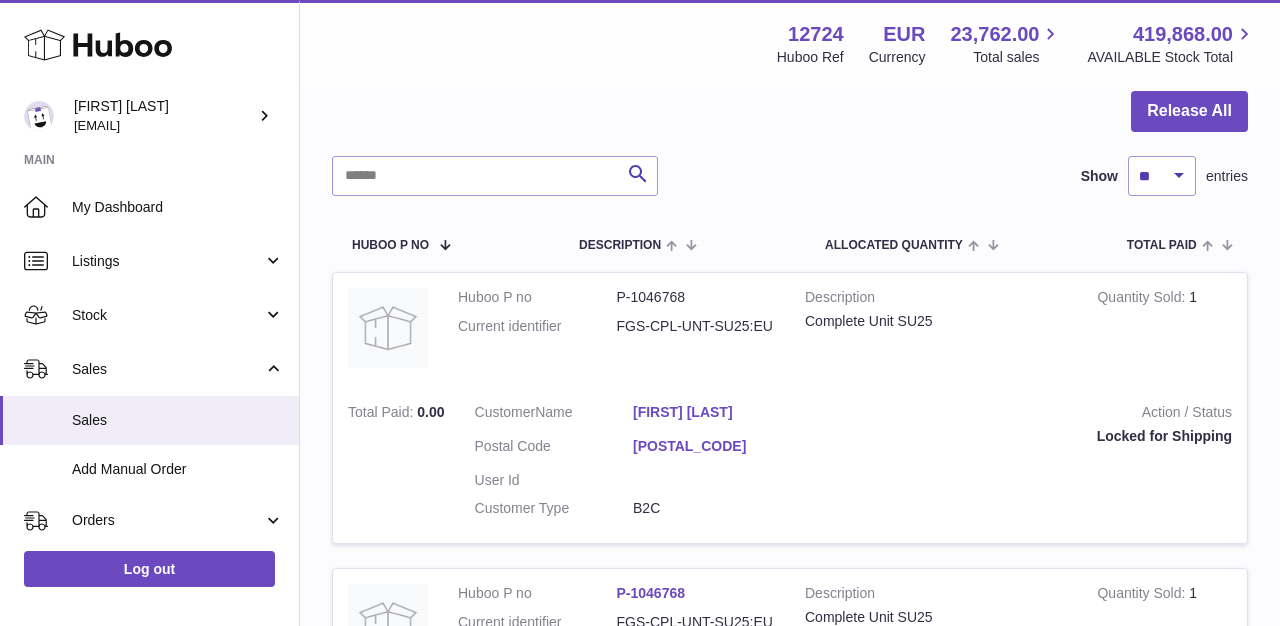 click on "Costanza Torre" at bounding box center (712, 412) 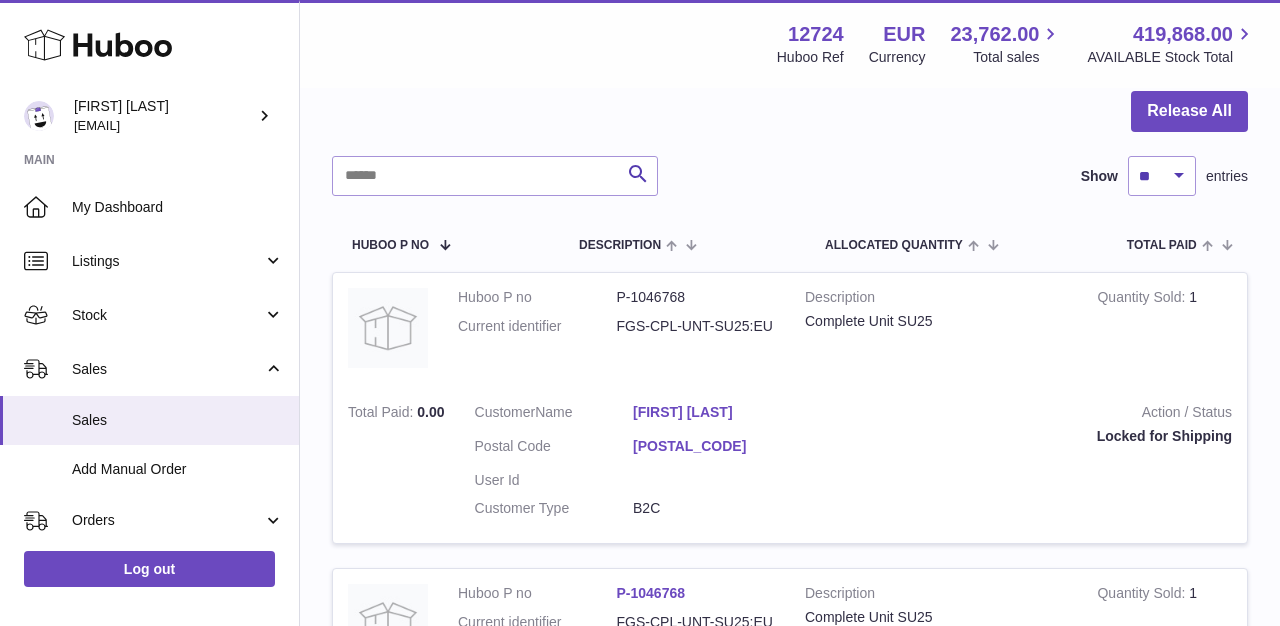 click on "×
Order Address
Name
Costanza Torre
Address line 1
Via Prestipaolo 27, int 35
Address line 2
Complesso Portorosa
Address line 3
Messina
Address line 4
Furnari
Town
Furnari
Post Code
98054
Email
torrecostanza@gmail.com
Phone
393459645449
Country
Italy    Close" at bounding box center [640, 343] 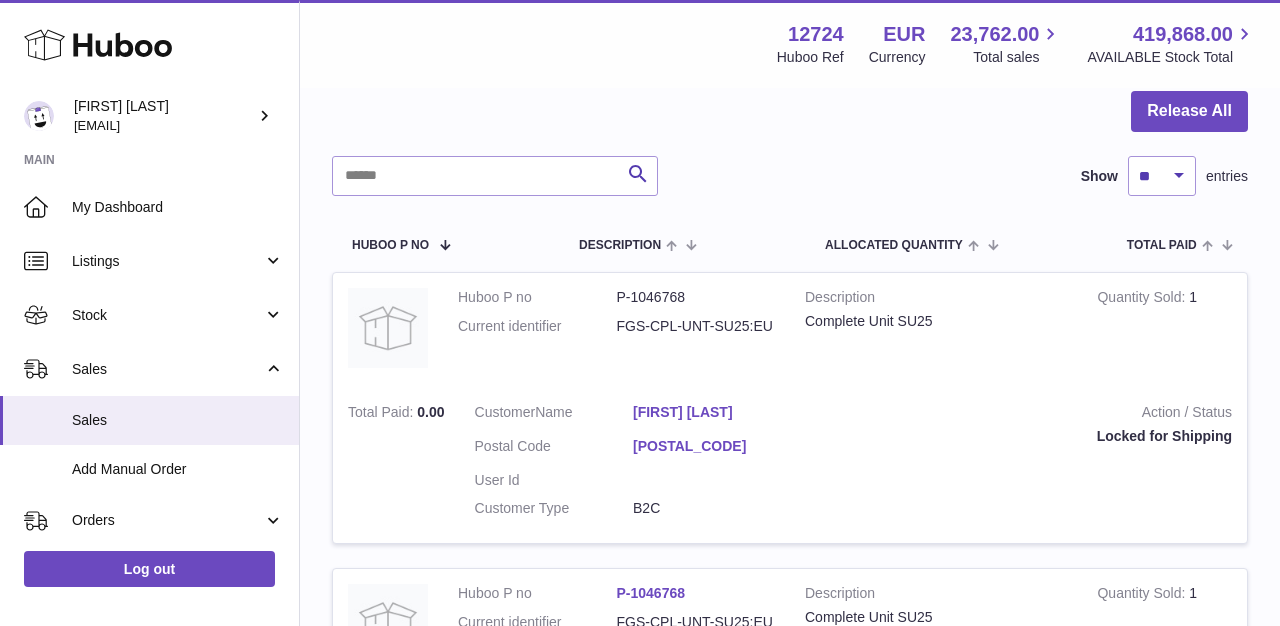 click on "Costanza Torre" at bounding box center (712, 412) 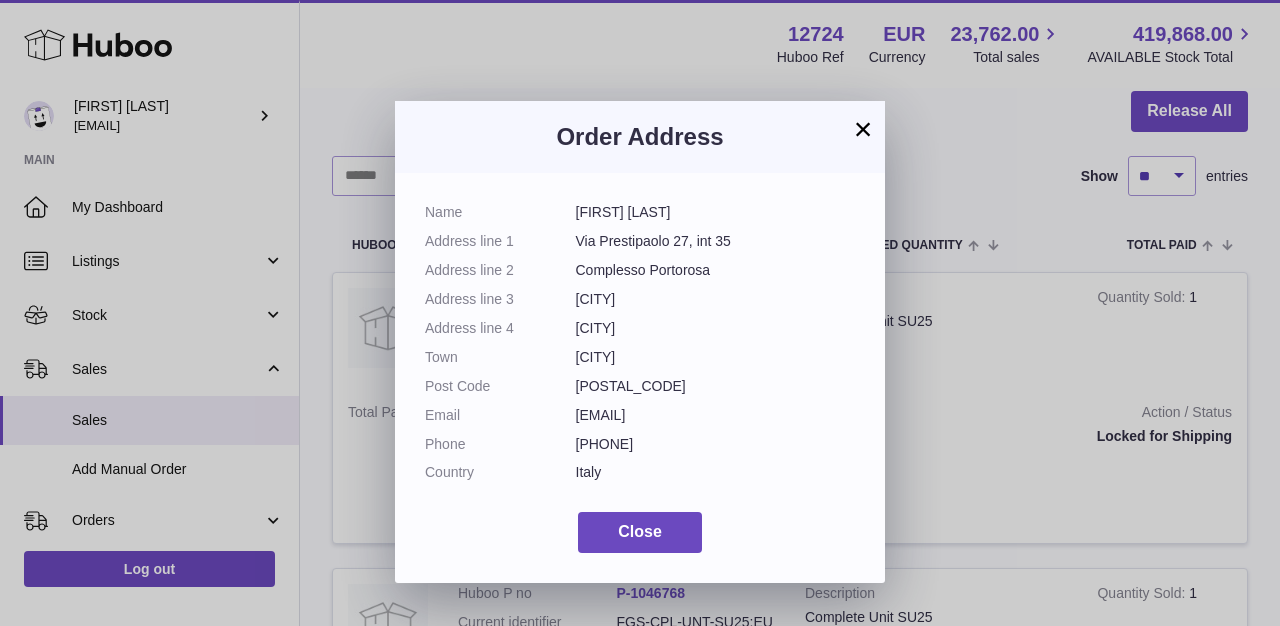 click on "×" at bounding box center [863, 129] 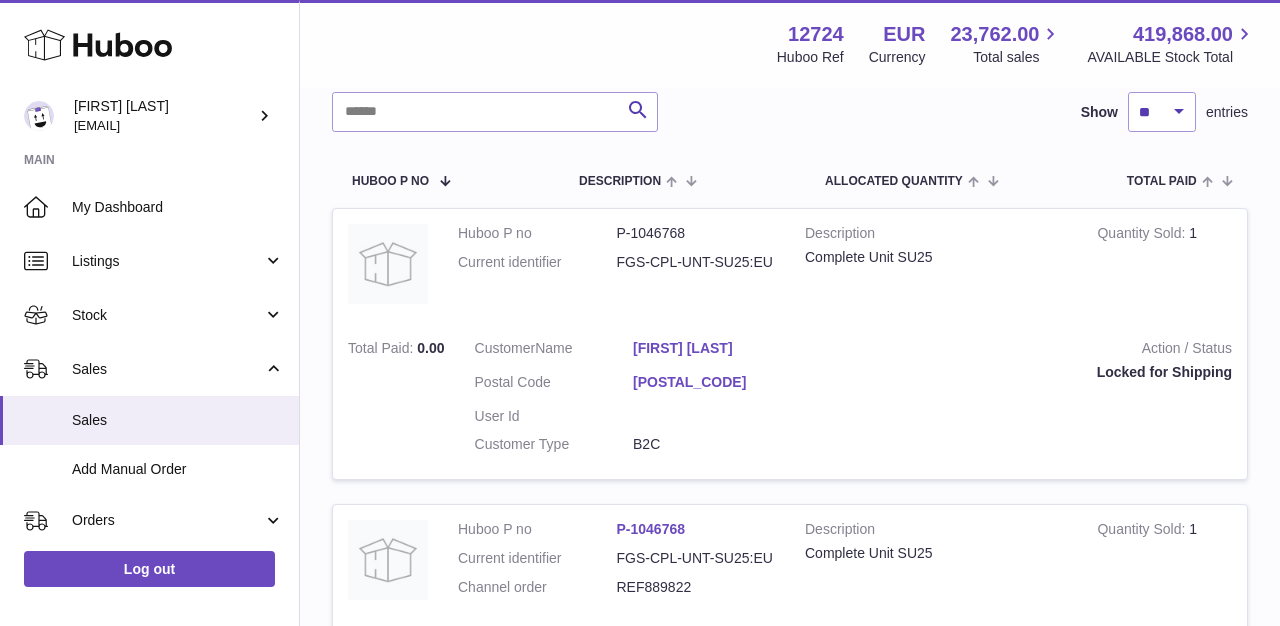 scroll, scrollTop: 258, scrollLeft: 0, axis: vertical 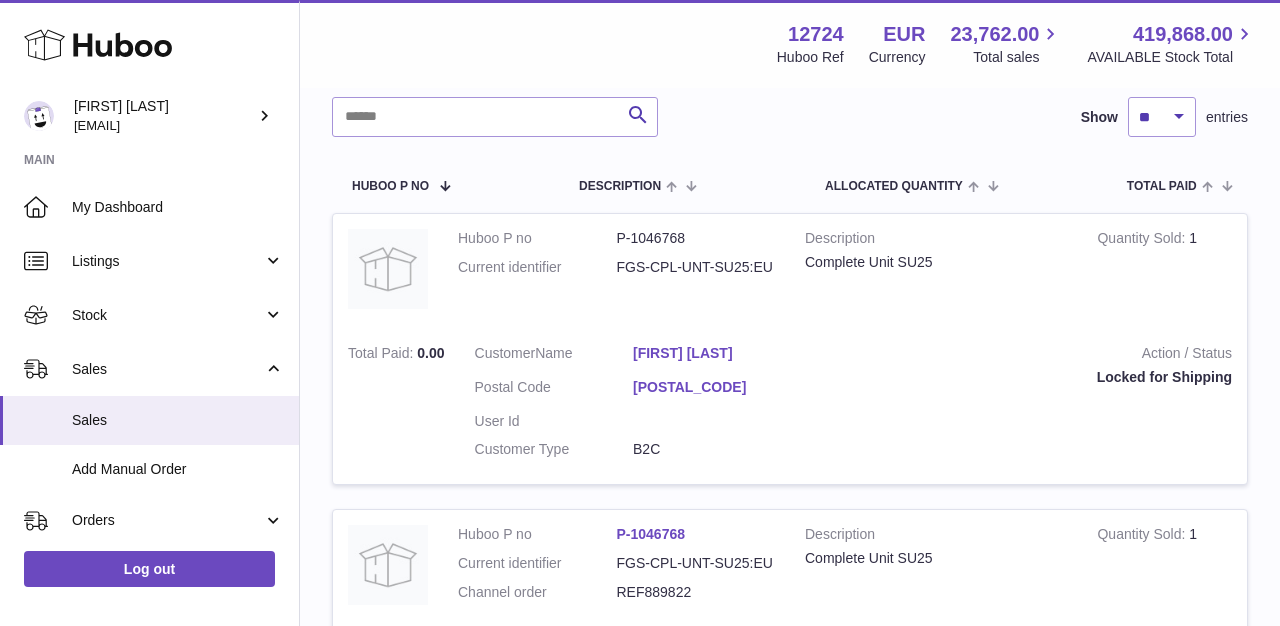 click on "Costanza Torre" at bounding box center [712, 353] 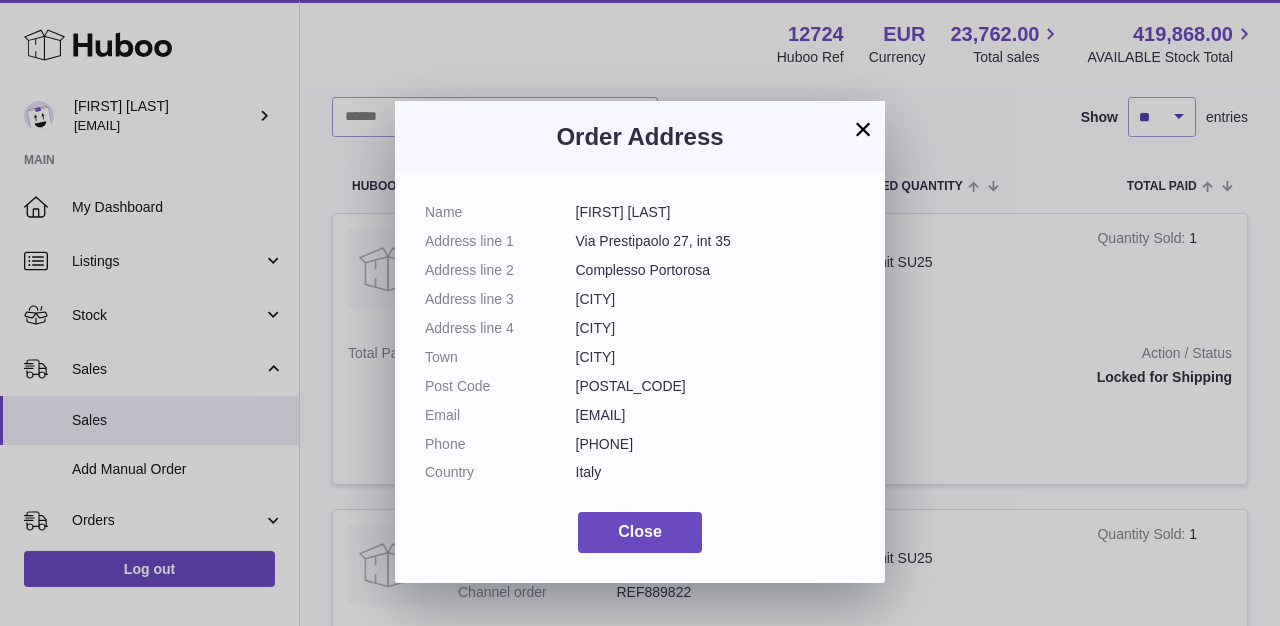 click on "×" at bounding box center (863, 129) 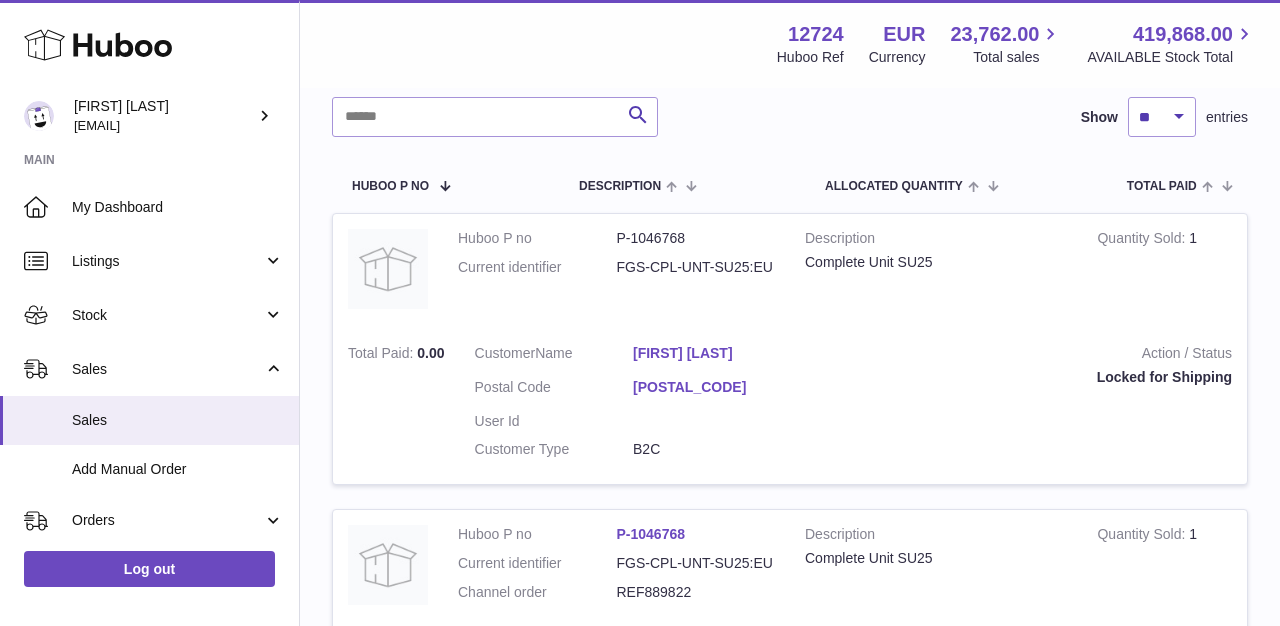 scroll, scrollTop: 246, scrollLeft: 0, axis: vertical 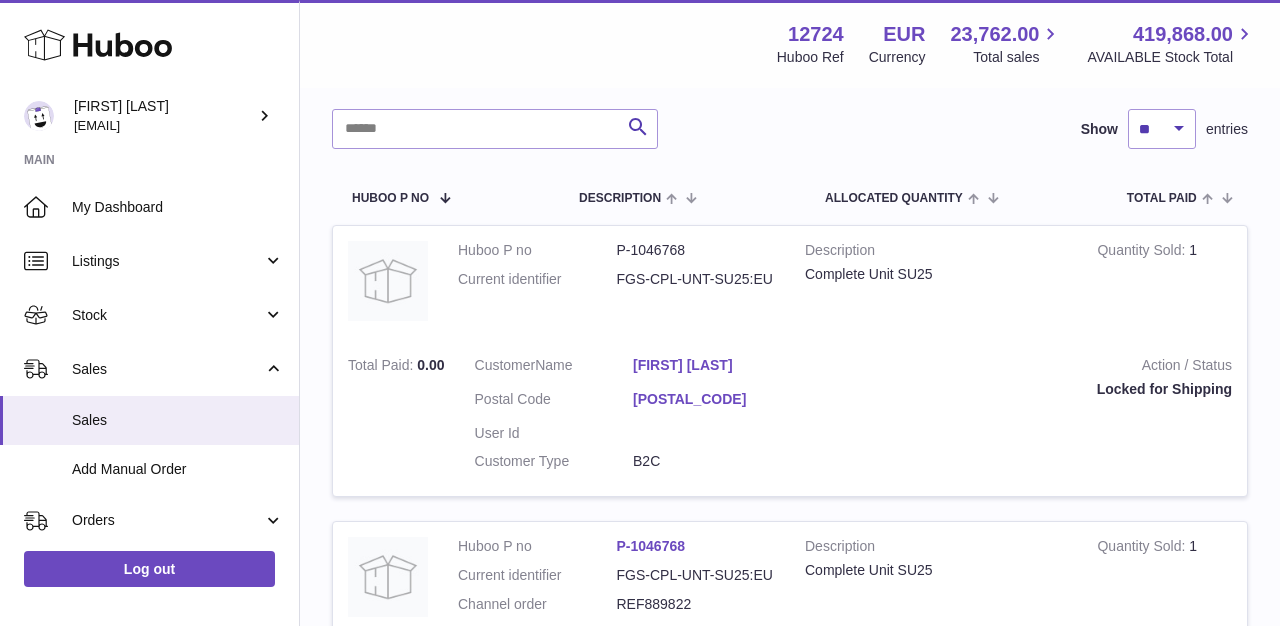 drag, startPoint x: 685, startPoint y: 250, endPoint x: 584, endPoint y: 249, distance: 101.00495 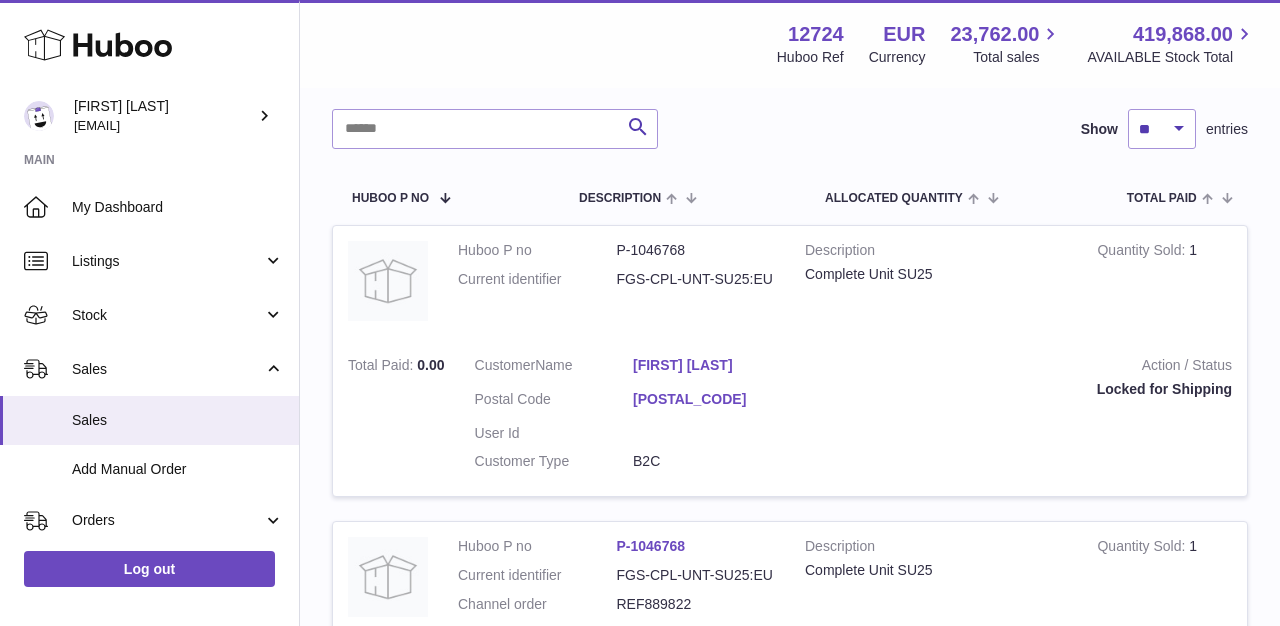 copy on "P-1046768" 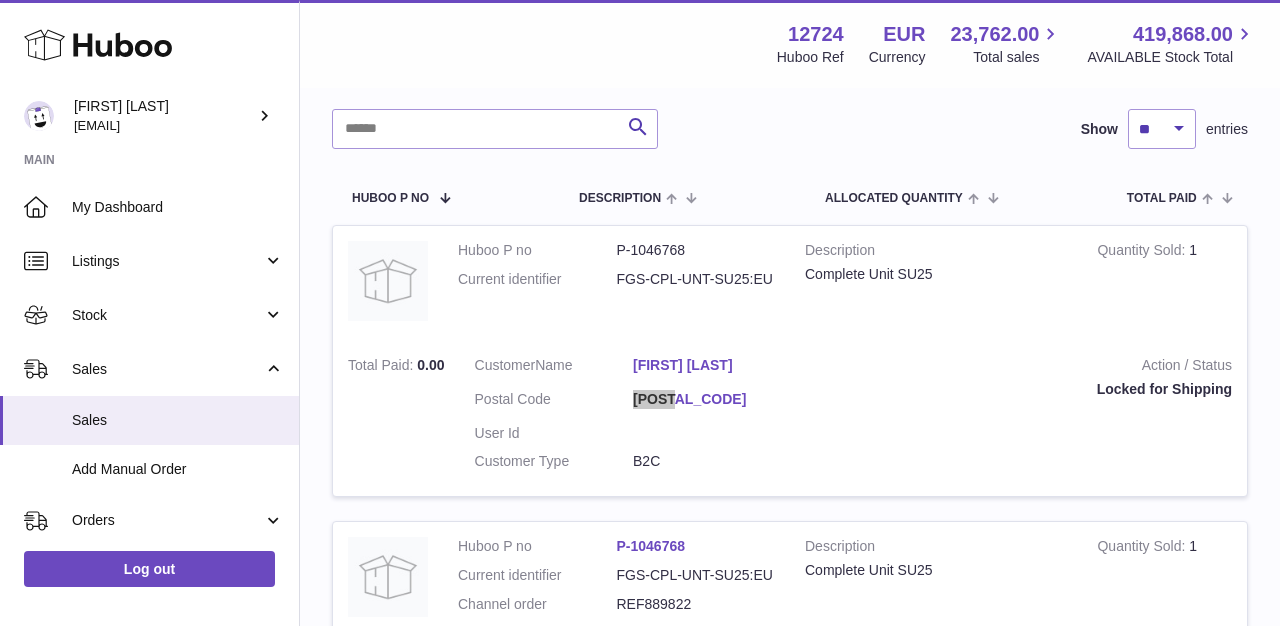 copy on "98054" 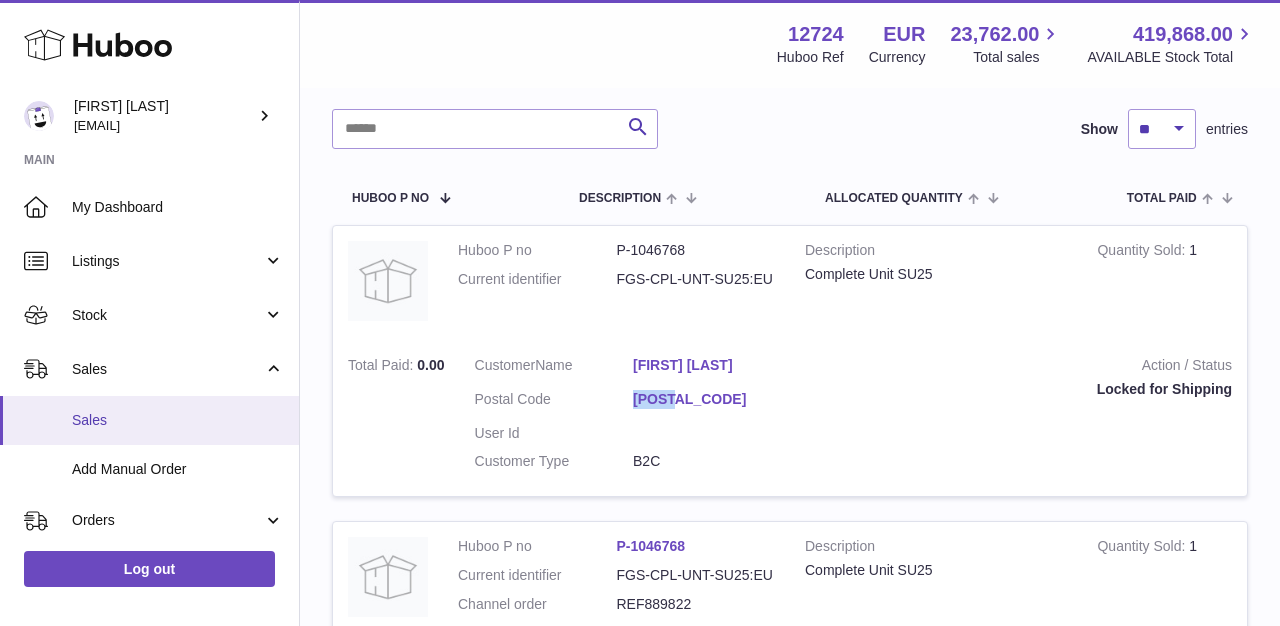 click on "Sales" at bounding box center (178, 420) 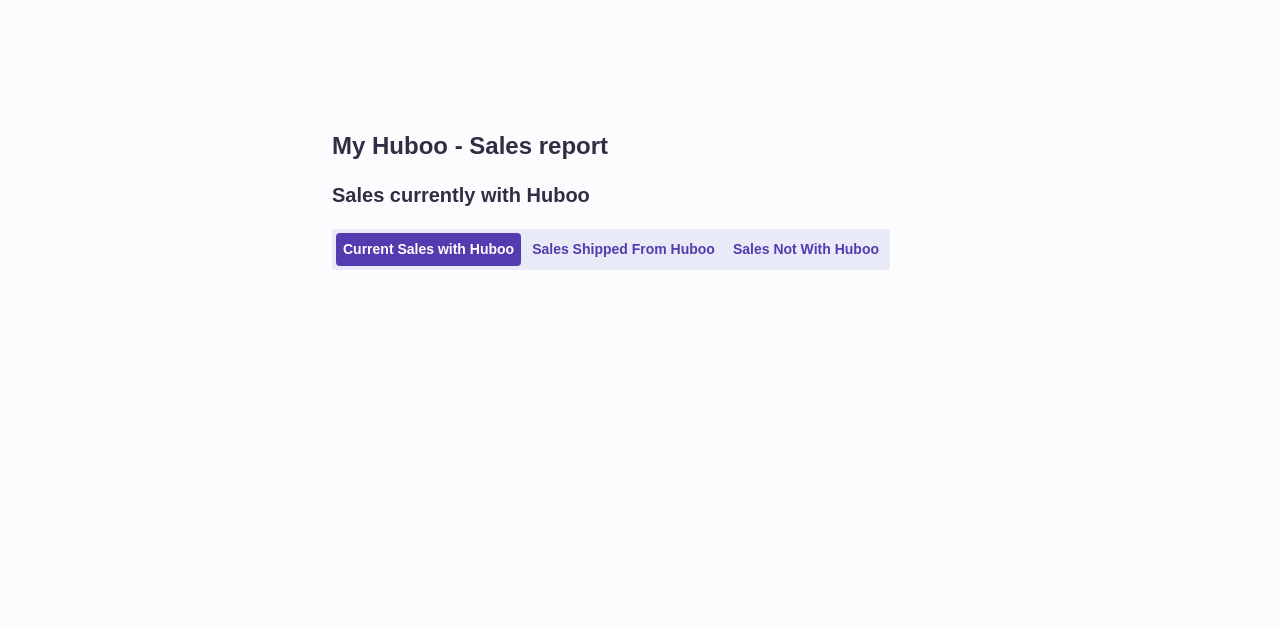 scroll, scrollTop: 0, scrollLeft: 0, axis: both 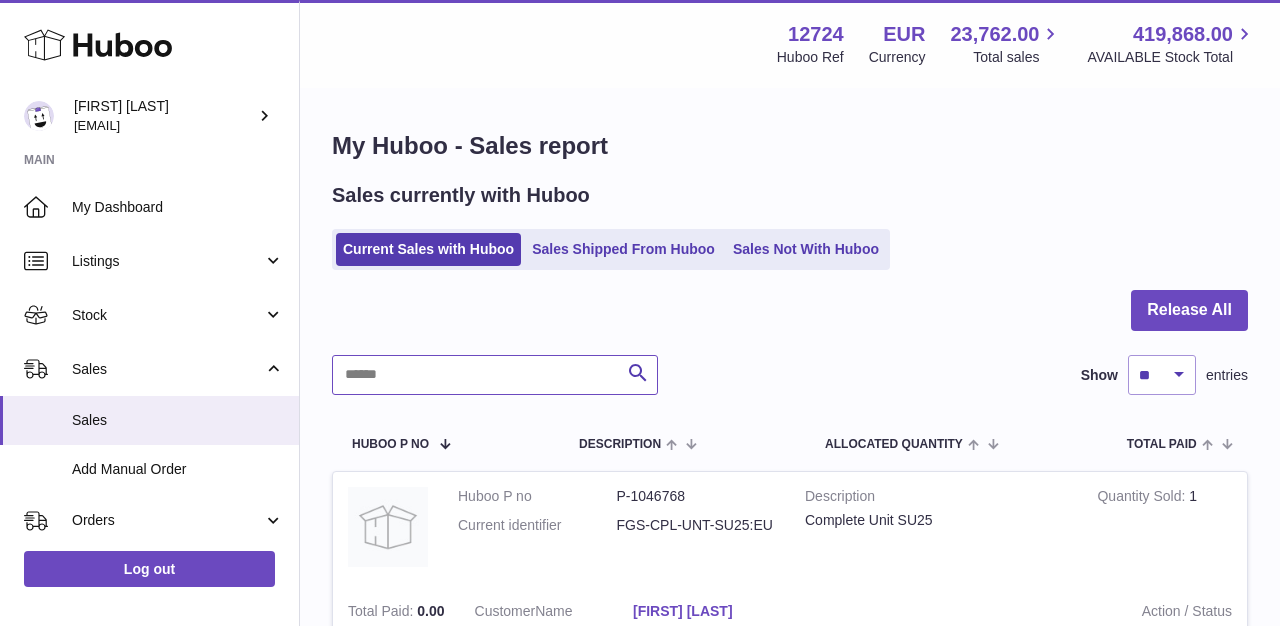 click at bounding box center (495, 375) 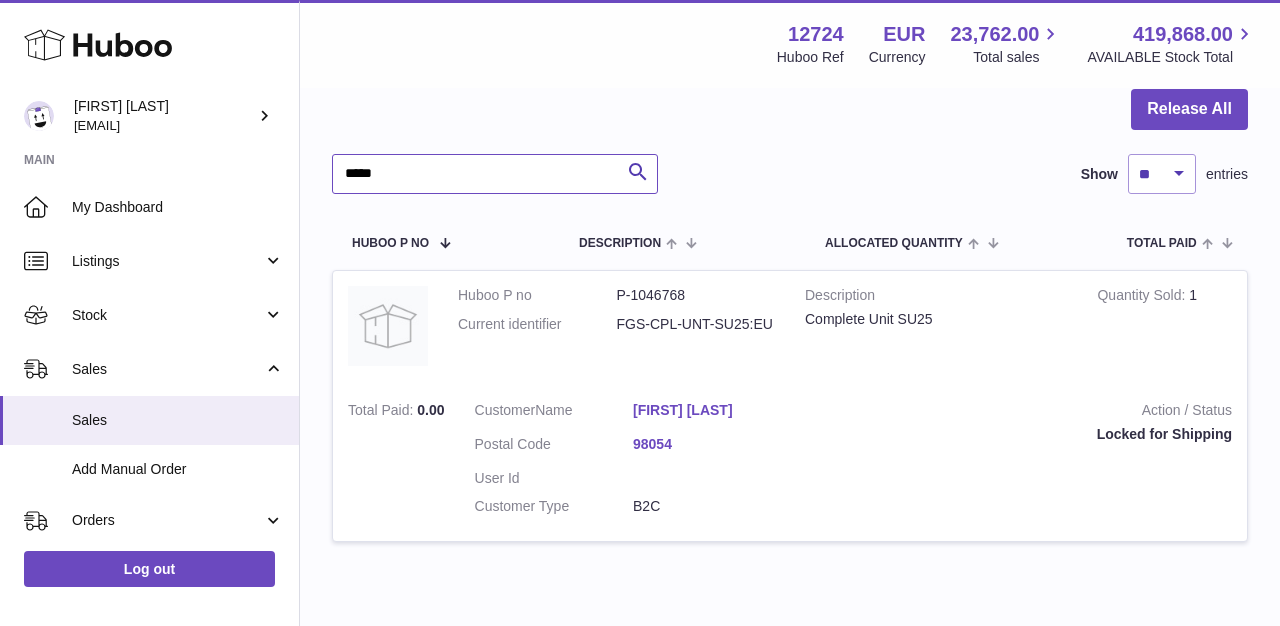 scroll, scrollTop: 207, scrollLeft: 0, axis: vertical 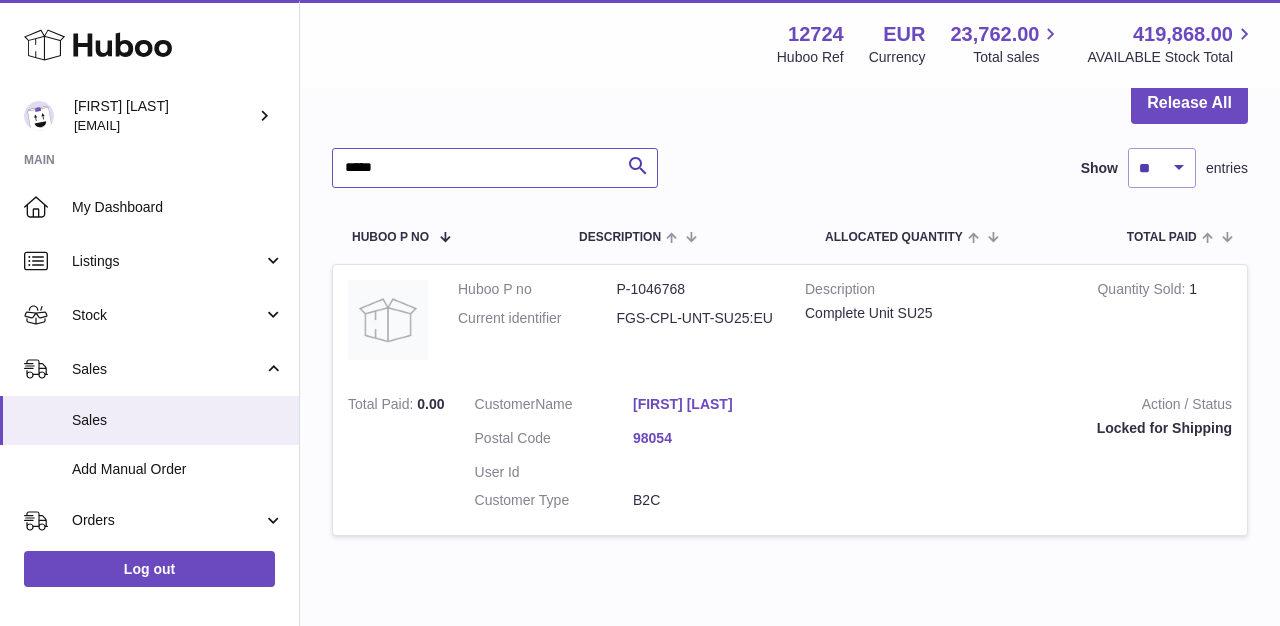 type on "*****" 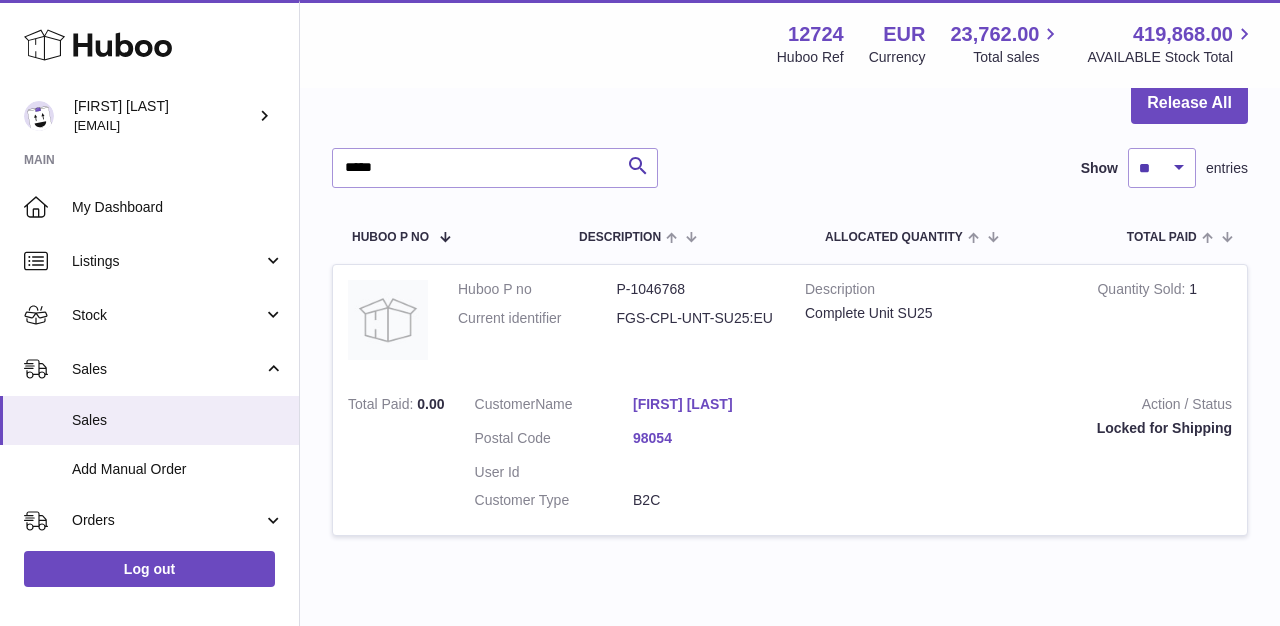 click on "Costanza Torre" at bounding box center [712, 404] 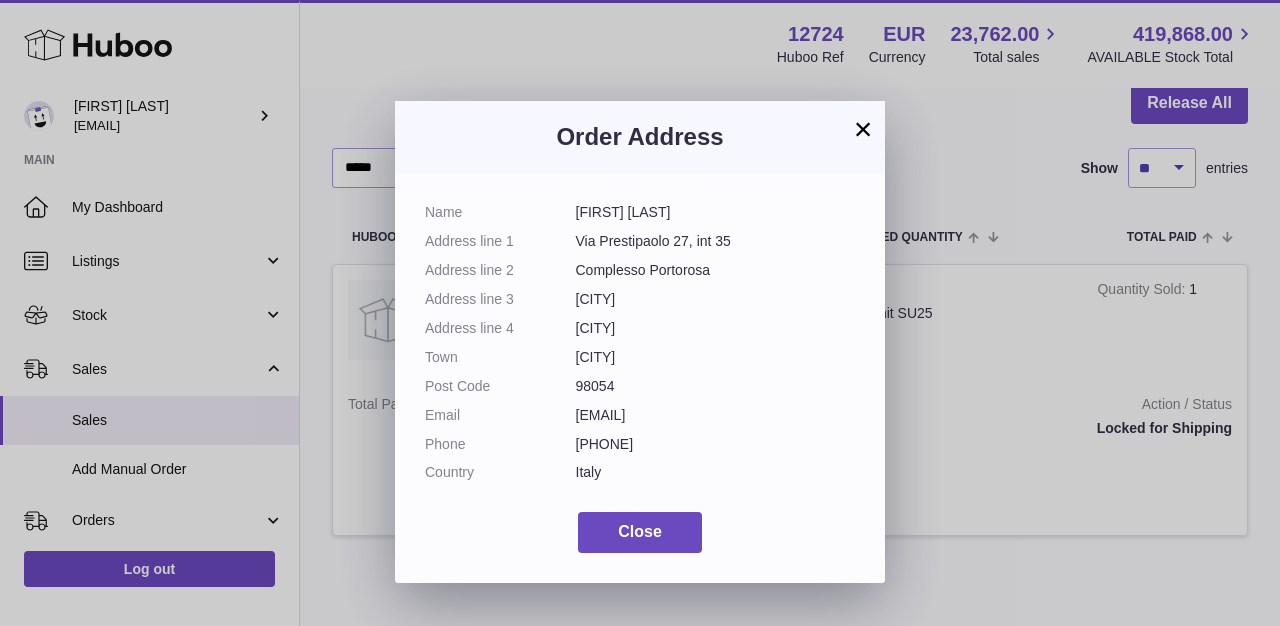 click on "×" at bounding box center [863, 129] 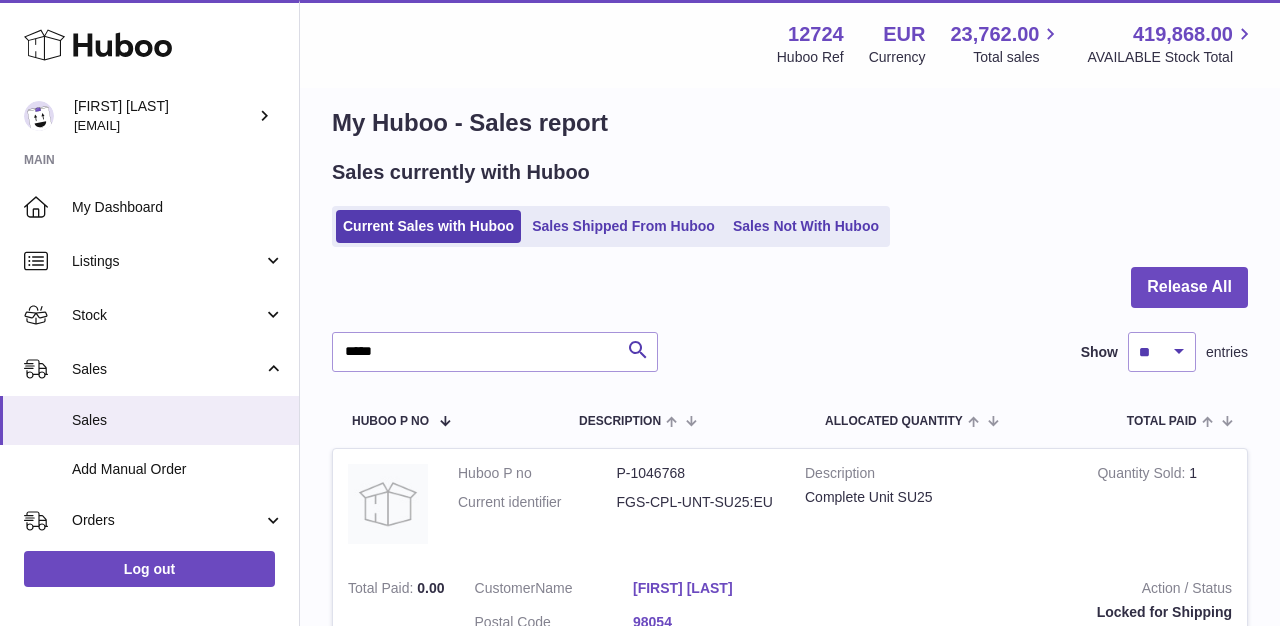 scroll, scrollTop: 0, scrollLeft: 0, axis: both 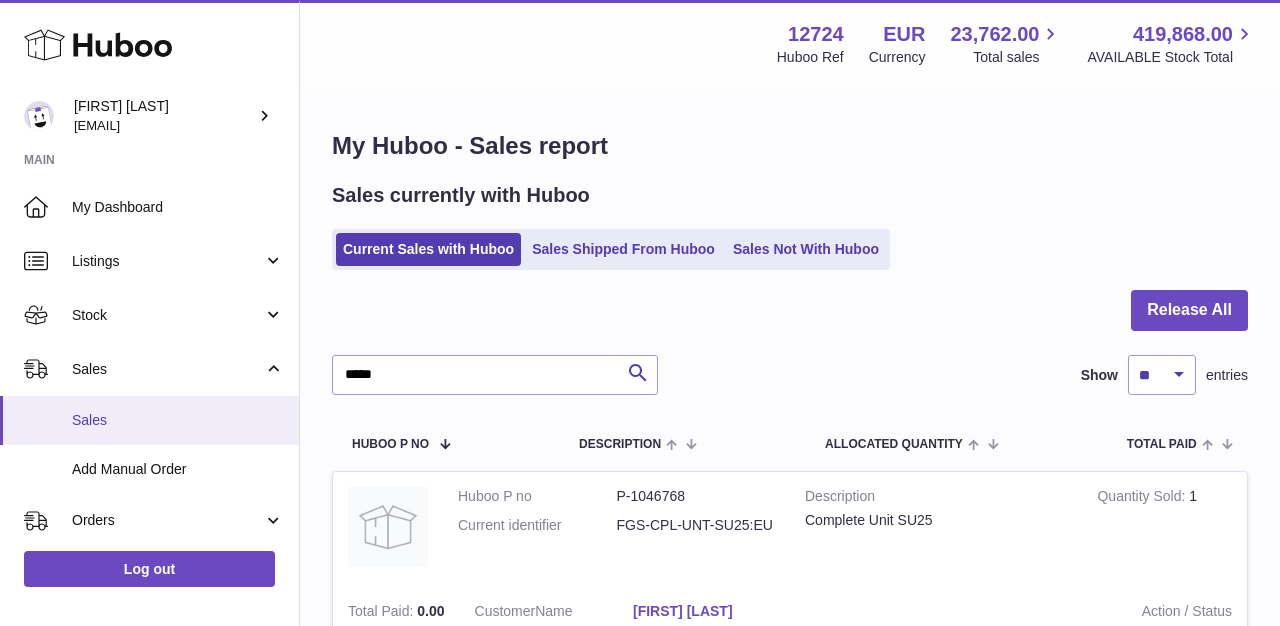 click on "Sales" at bounding box center (178, 420) 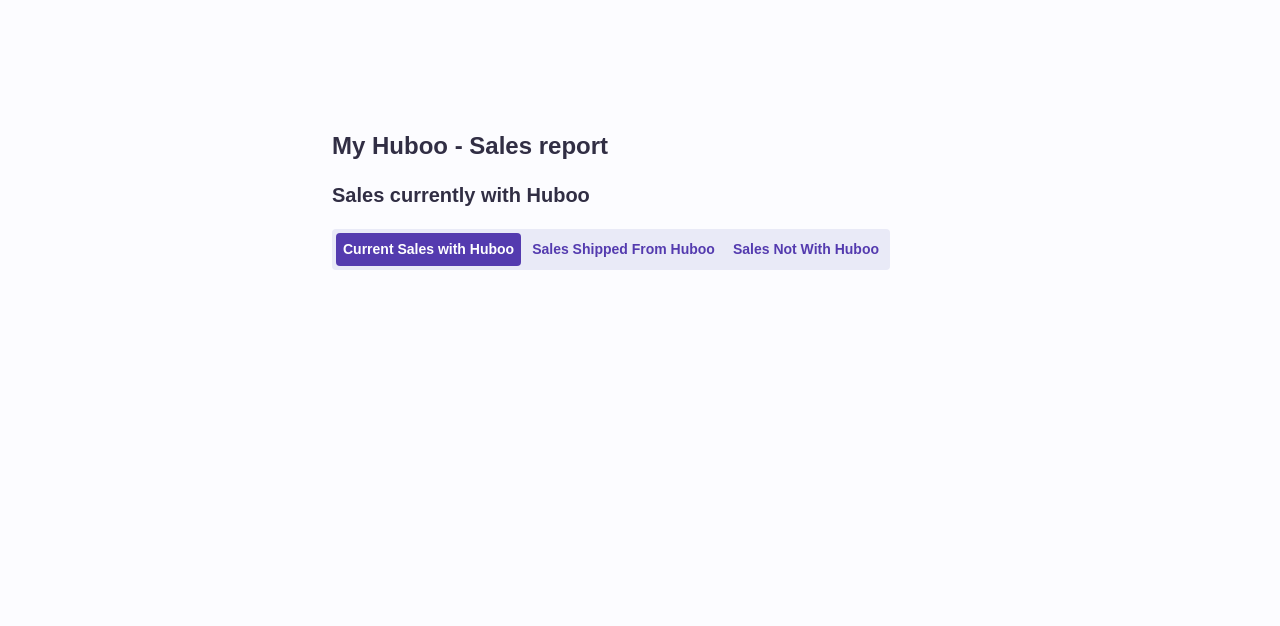 scroll, scrollTop: 0, scrollLeft: 0, axis: both 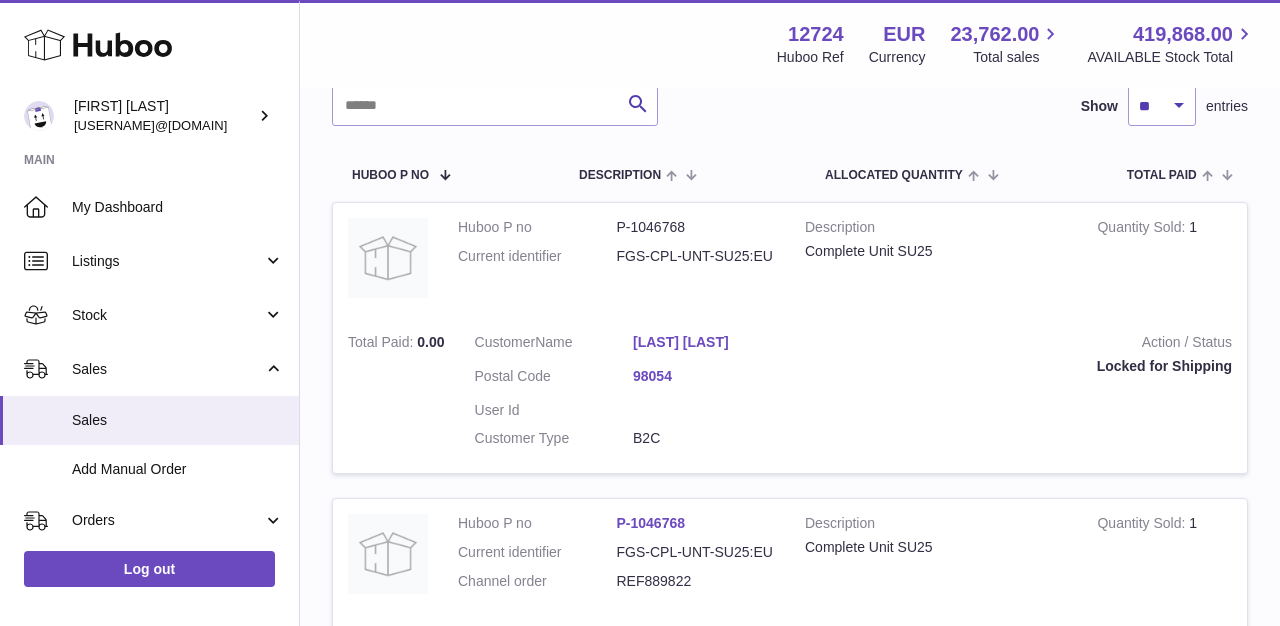 click on "Costanza Torre" at bounding box center (712, 342) 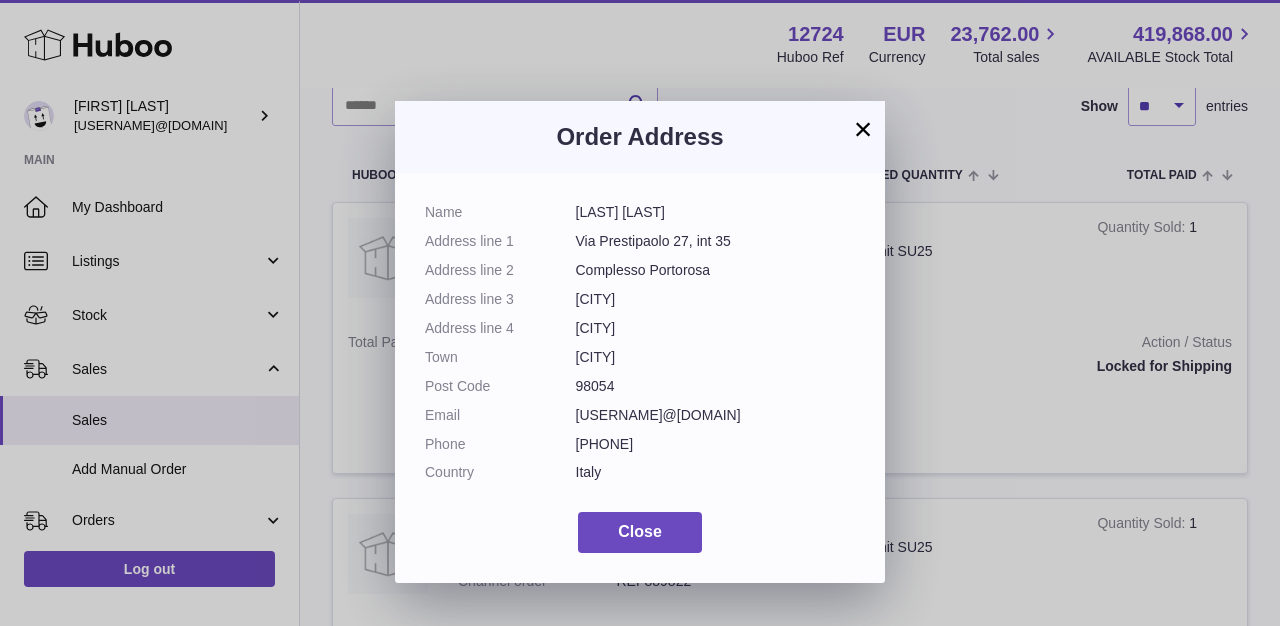 click on "×" at bounding box center (863, 129) 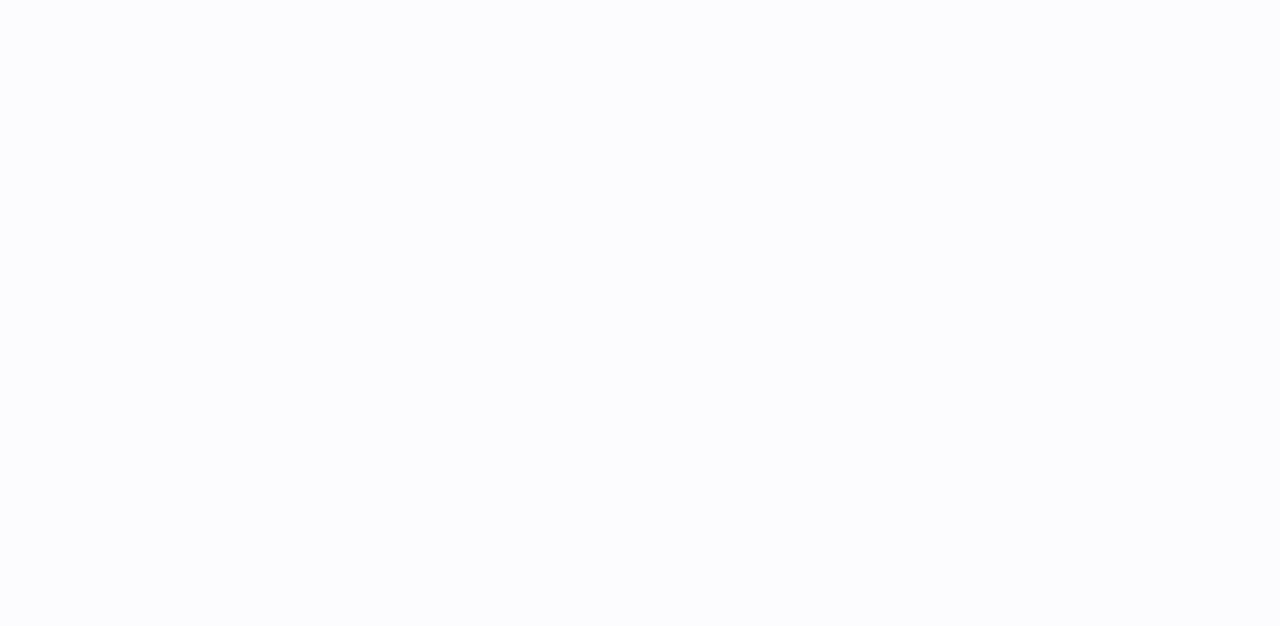 scroll, scrollTop: 0, scrollLeft: 0, axis: both 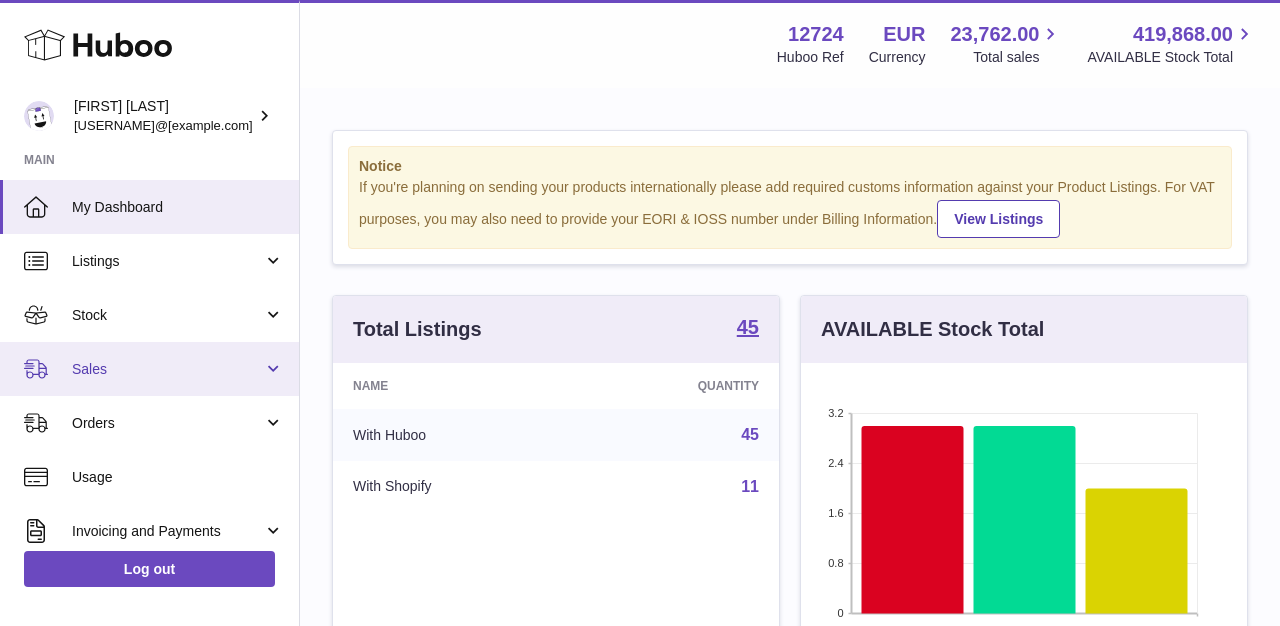 click on "Sales" at bounding box center [149, 369] 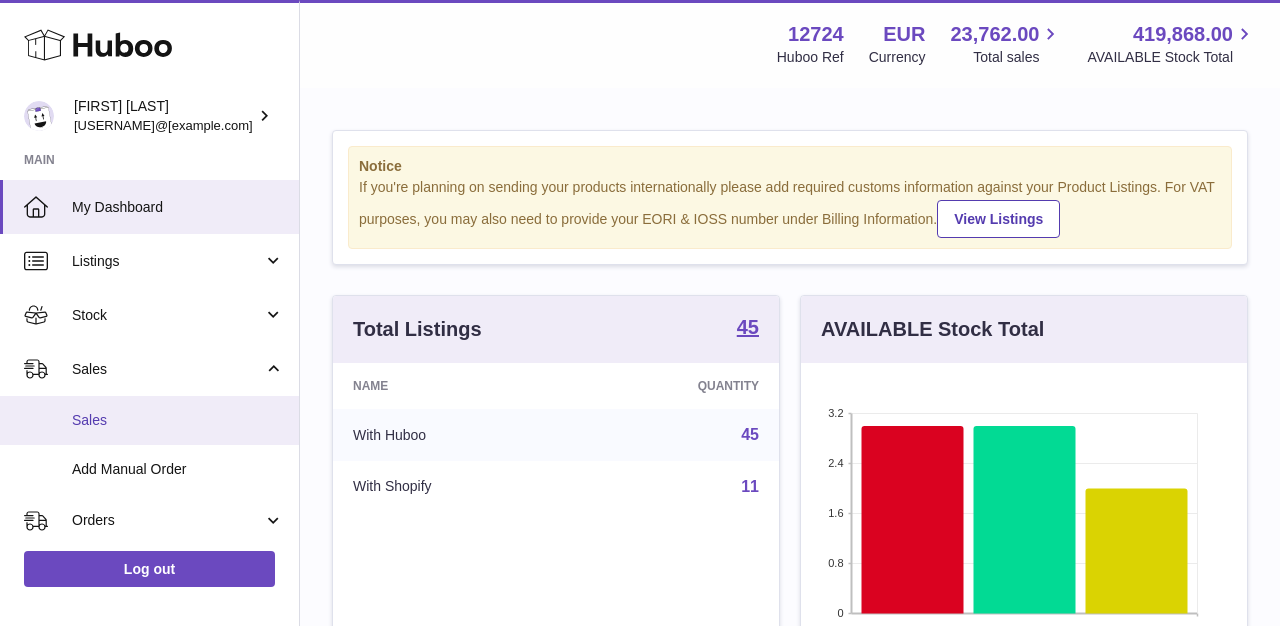 click on "Sales" at bounding box center [149, 420] 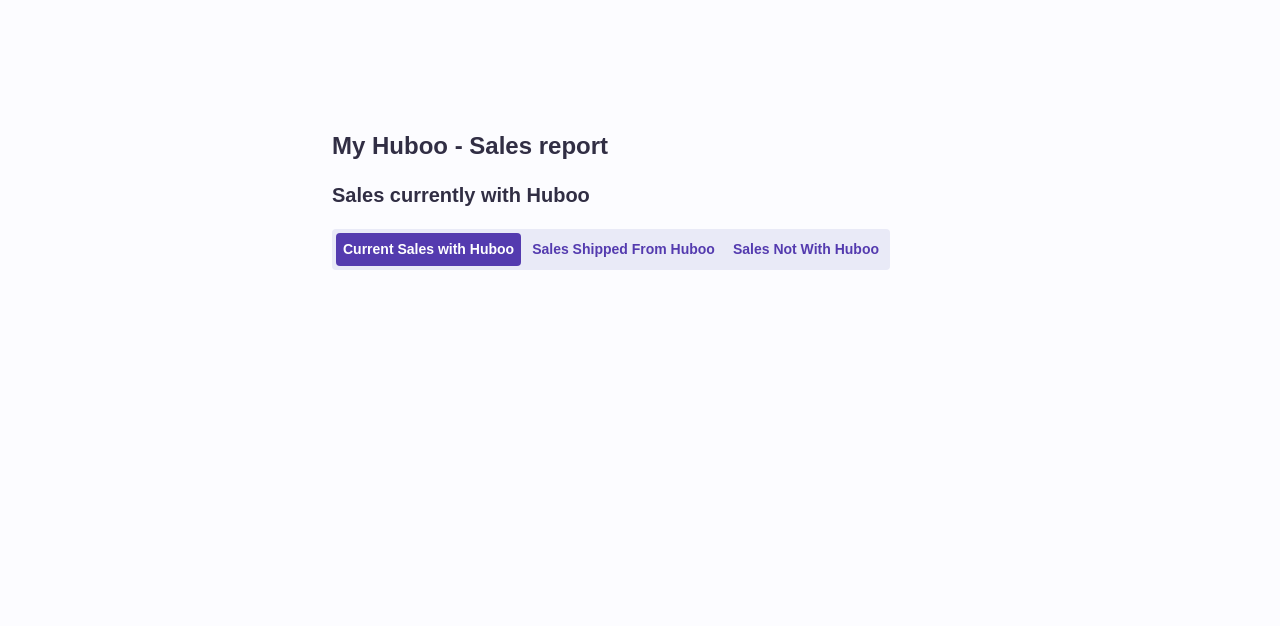 scroll, scrollTop: 0, scrollLeft: 0, axis: both 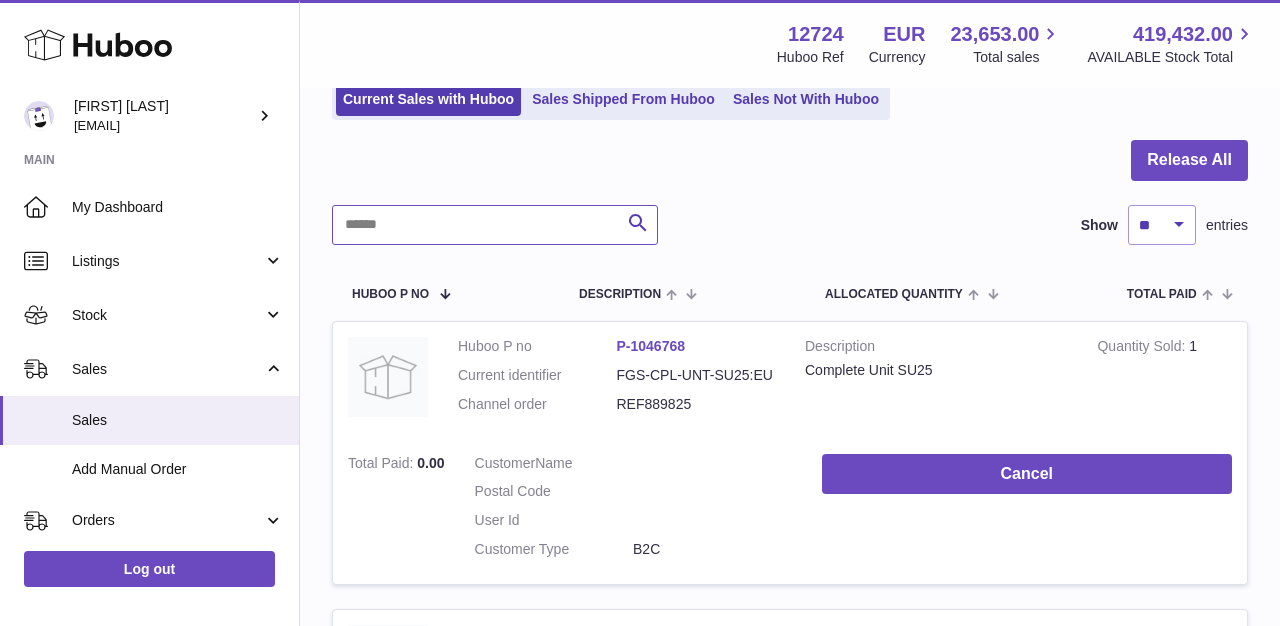 click at bounding box center [495, 225] 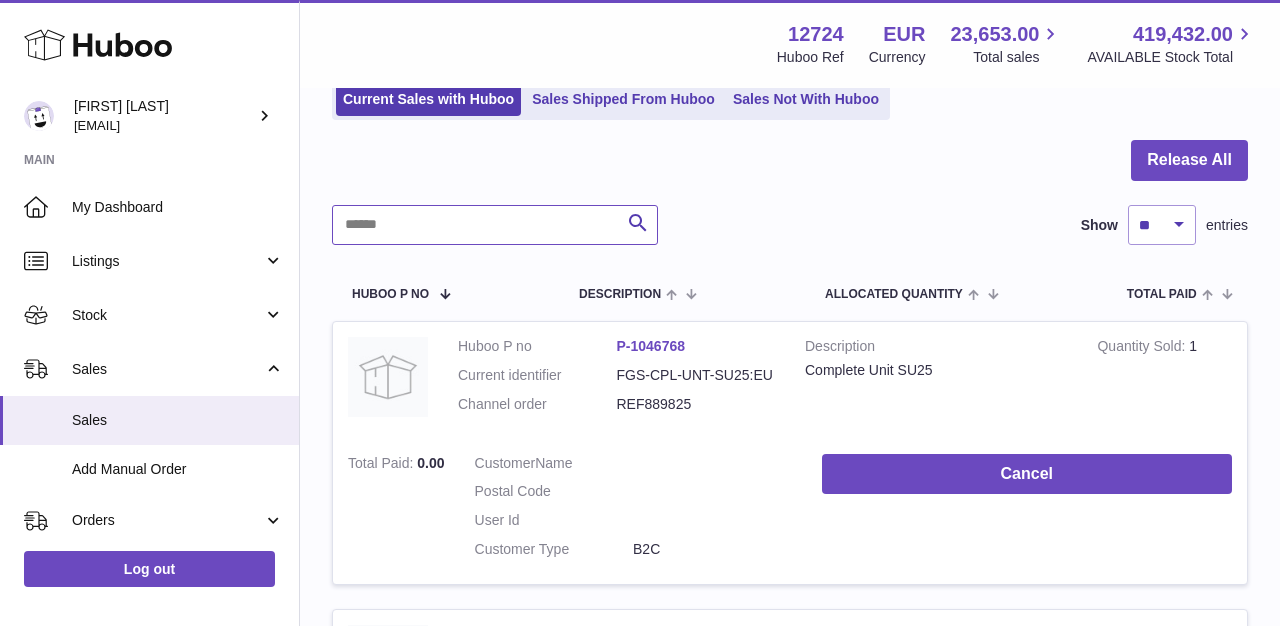 paste on "**********" 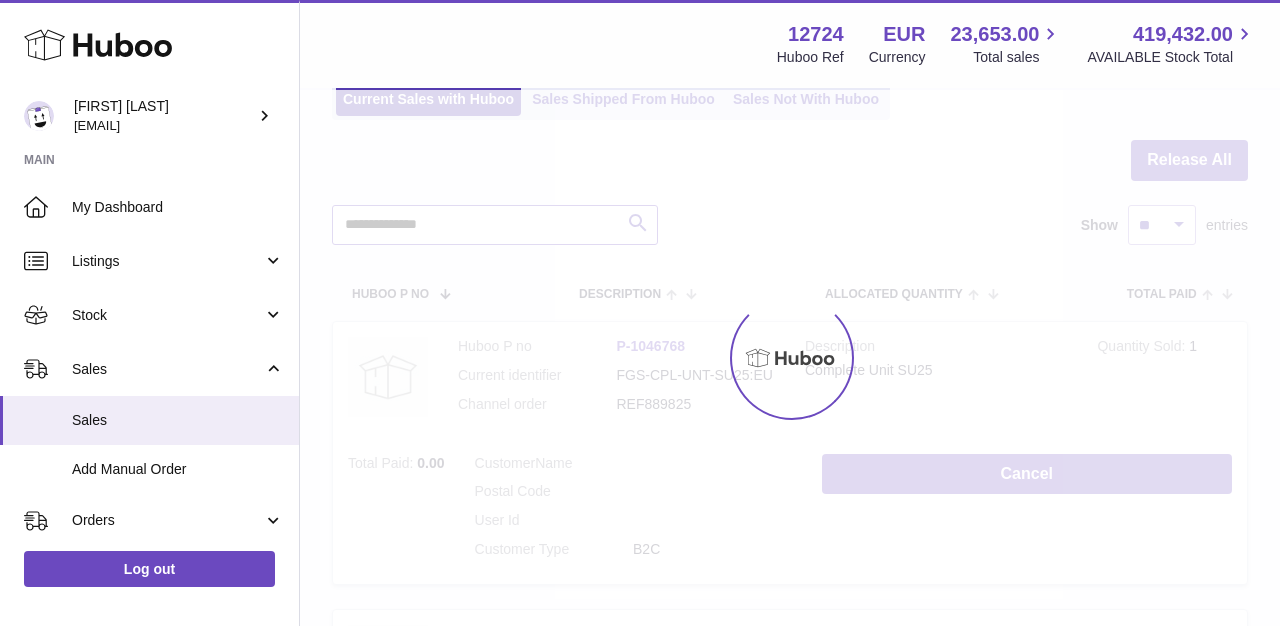 scroll, scrollTop: 2, scrollLeft: 0, axis: vertical 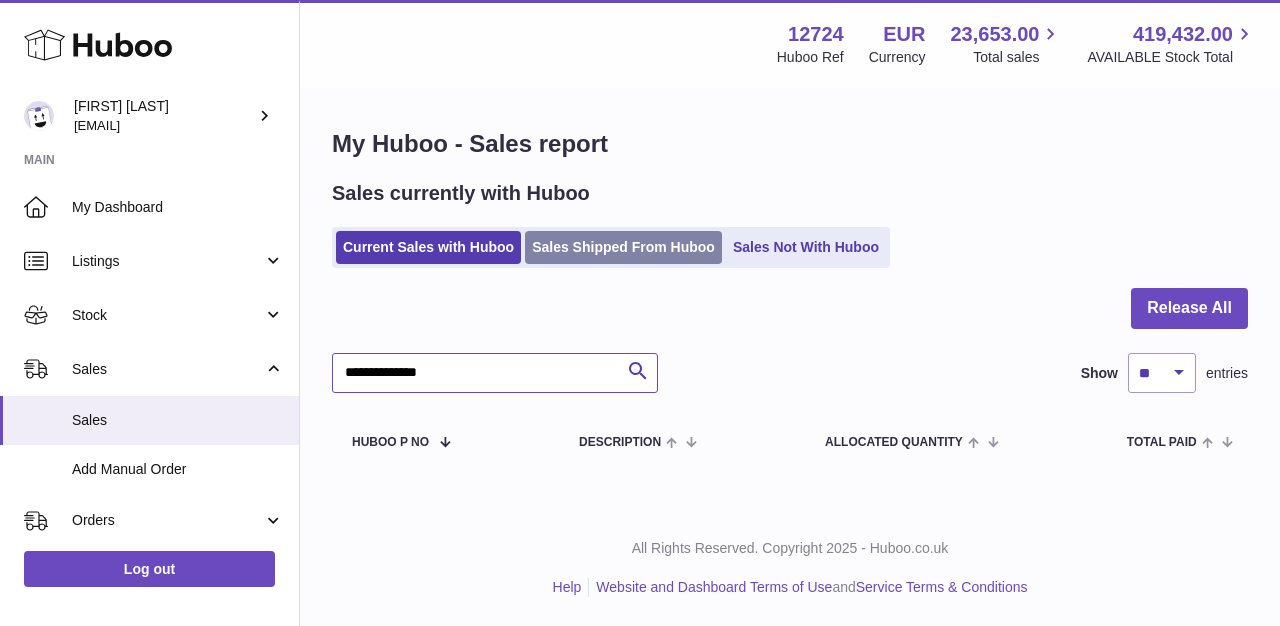 type on "**********" 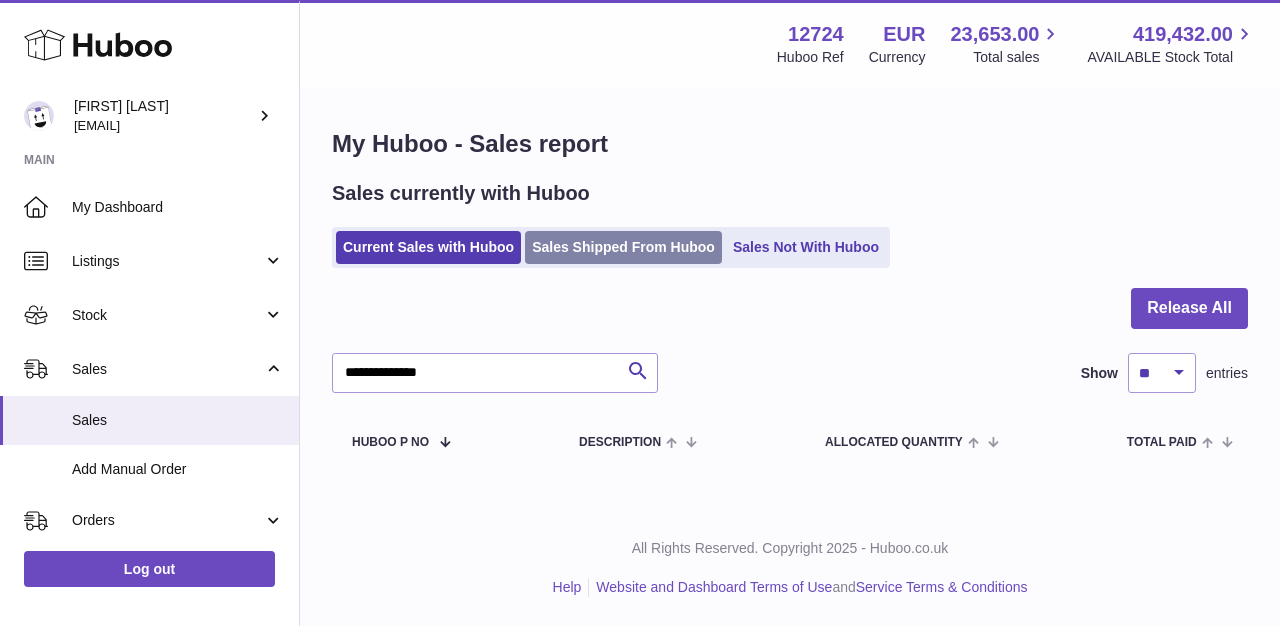 click on "Sales Shipped From Huboo" at bounding box center [623, 247] 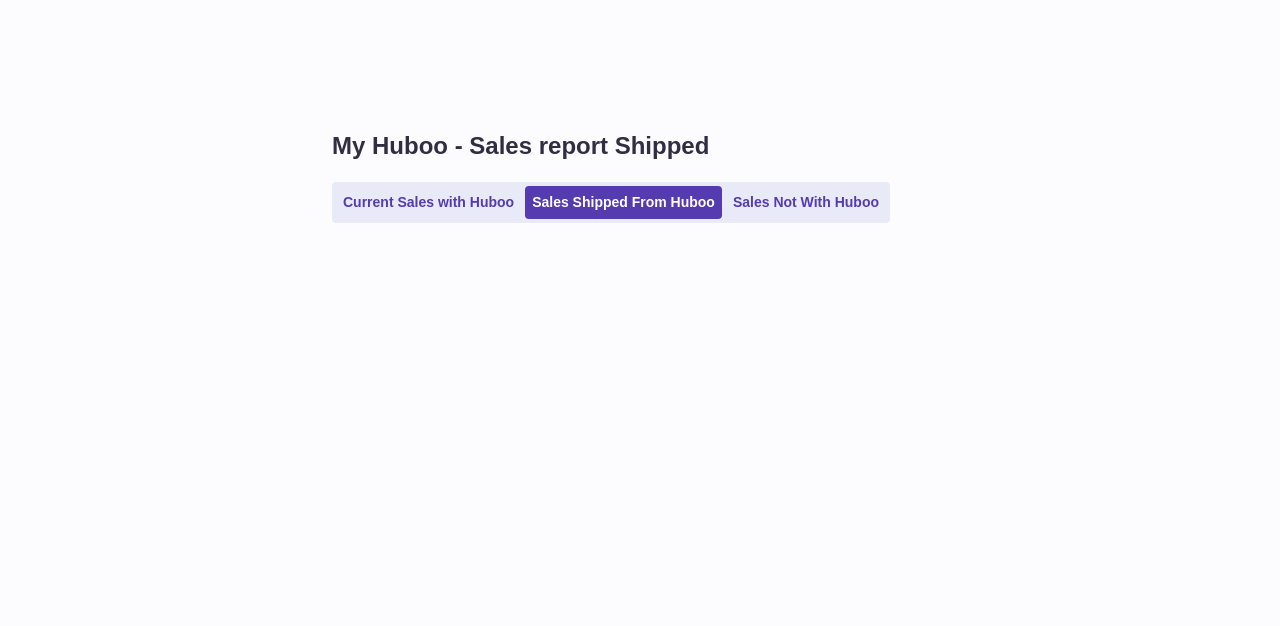 scroll, scrollTop: 0, scrollLeft: 0, axis: both 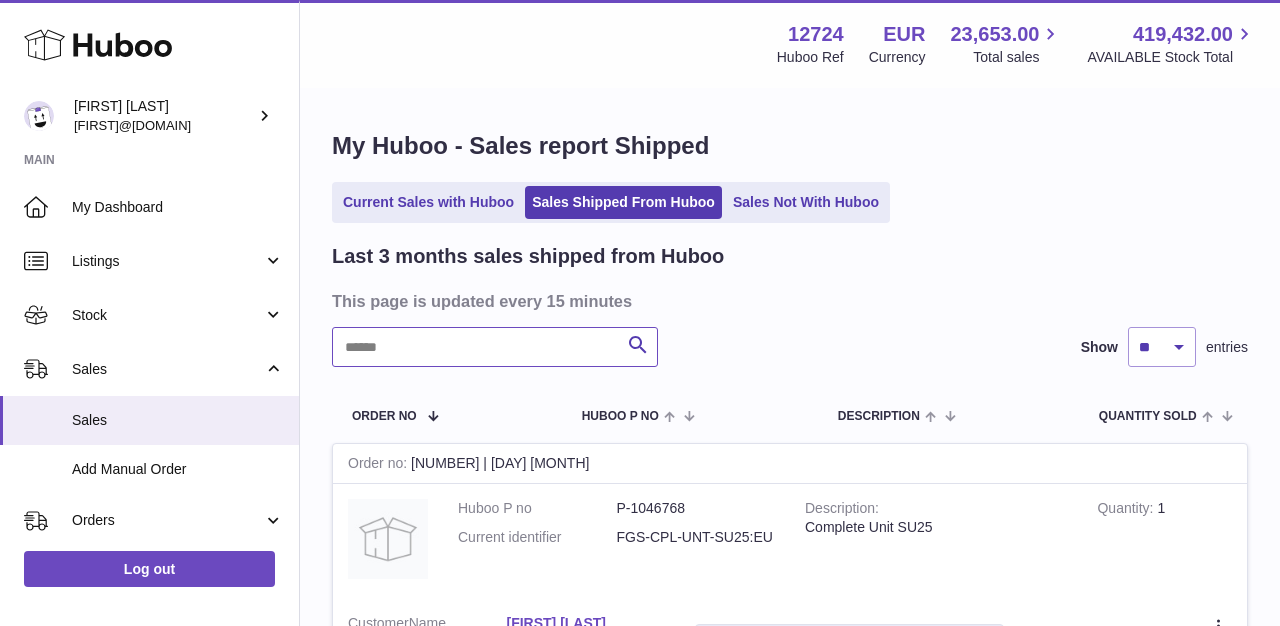 click at bounding box center (495, 347) 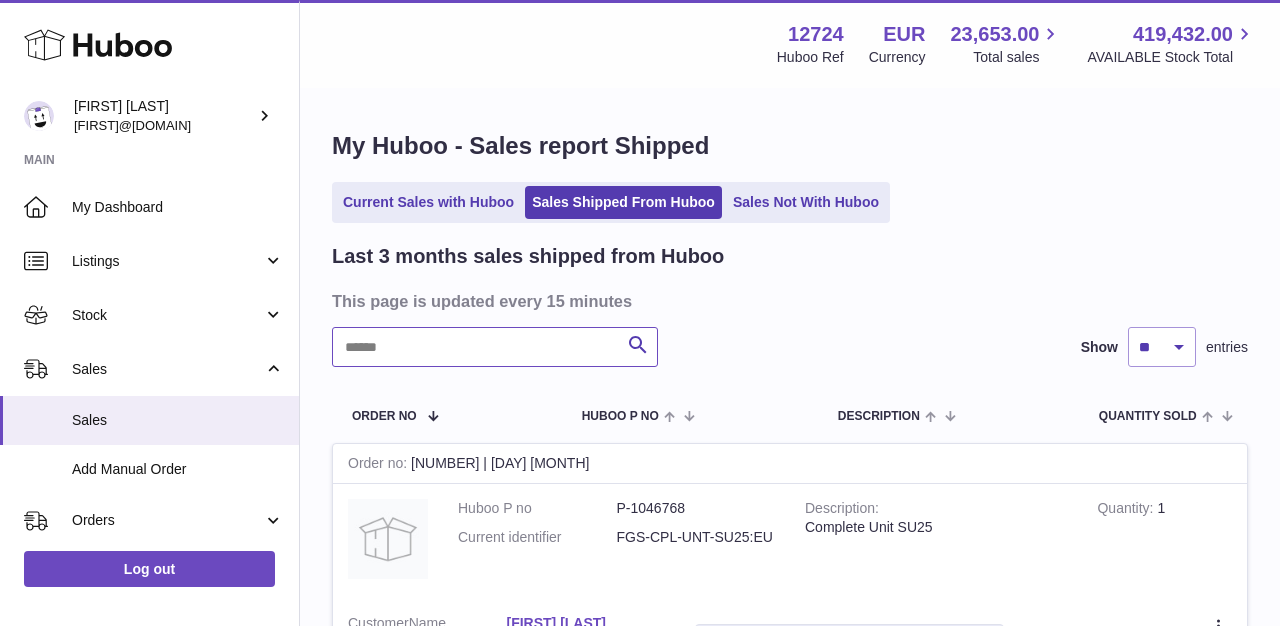 paste on "**********" 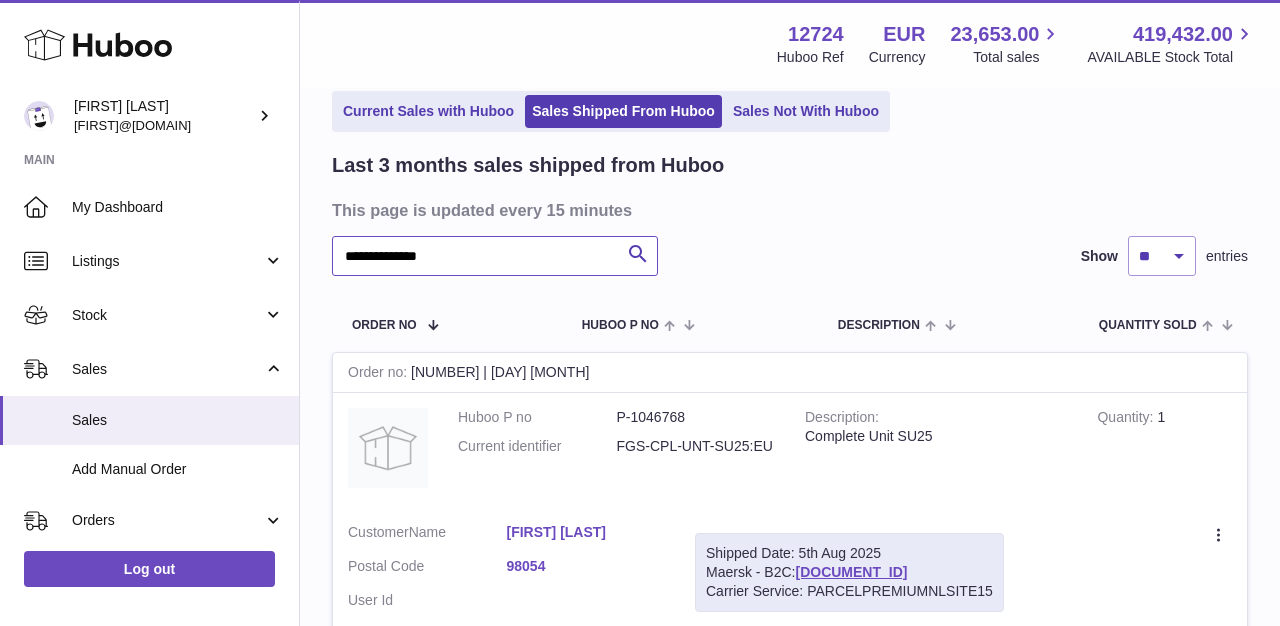 scroll, scrollTop: 236, scrollLeft: 0, axis: vertical 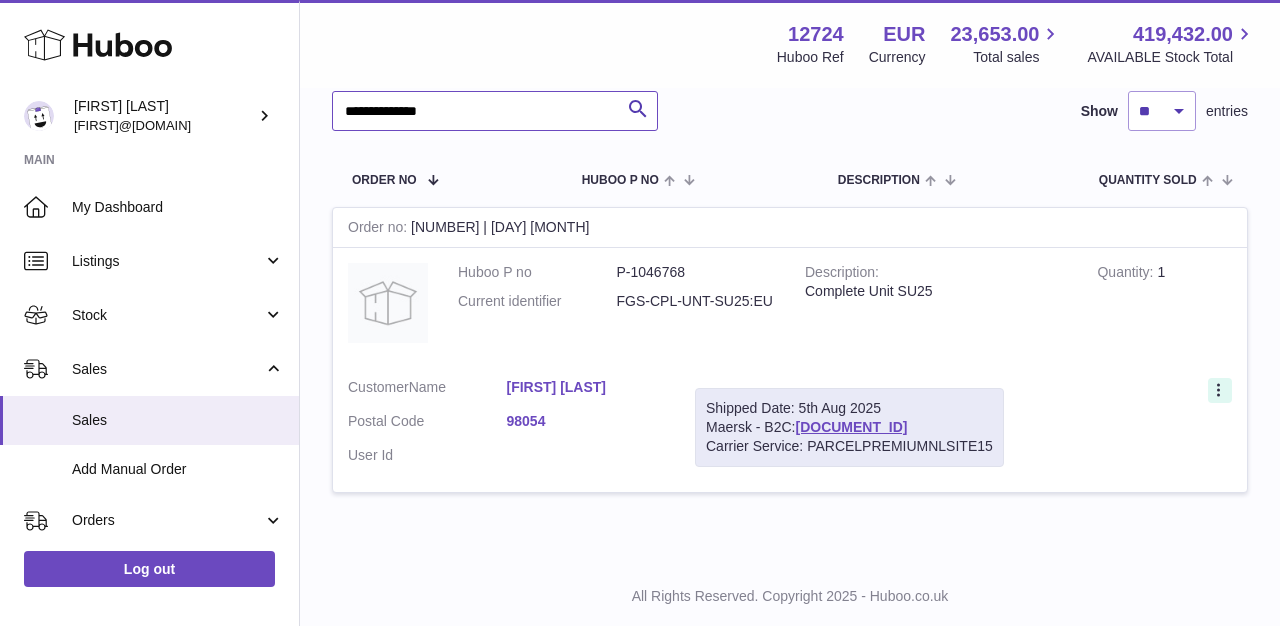 type on "**********" 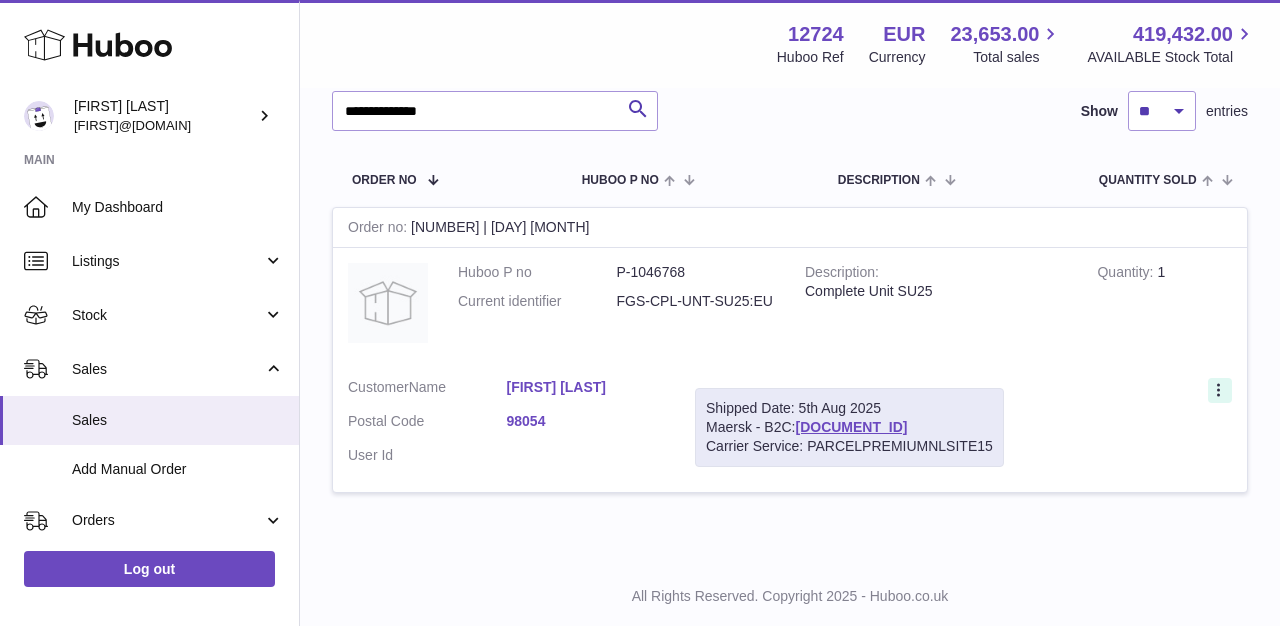 click 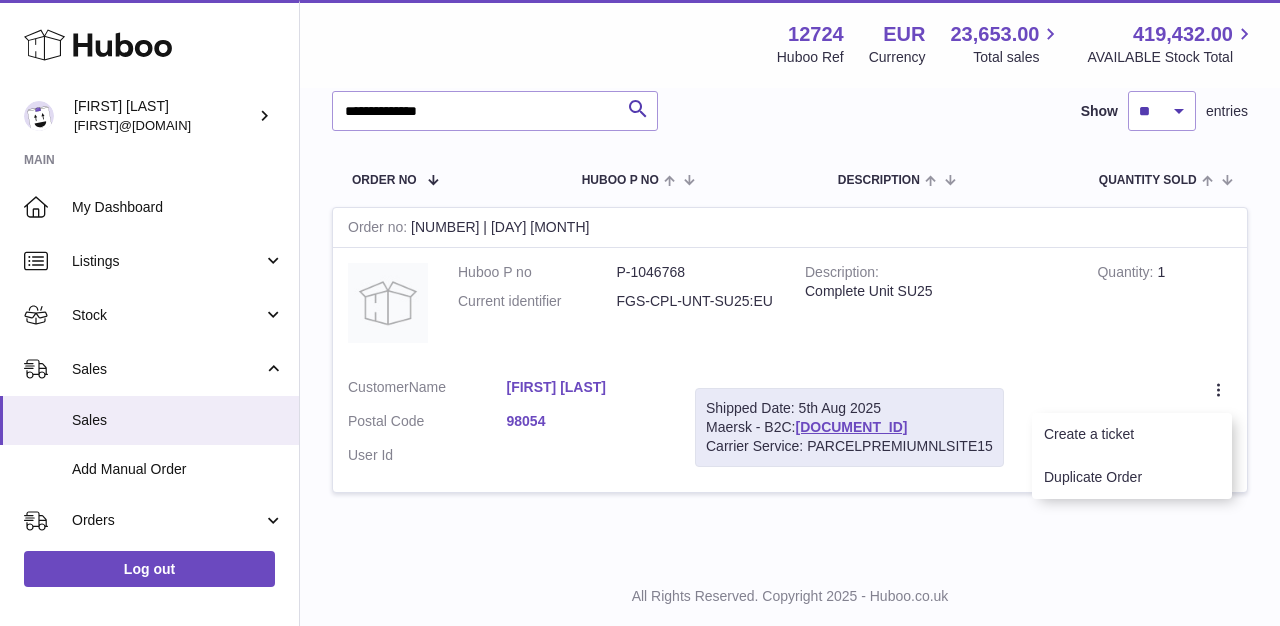 click on "Quantity
1" at bounding box center (1164, 305) 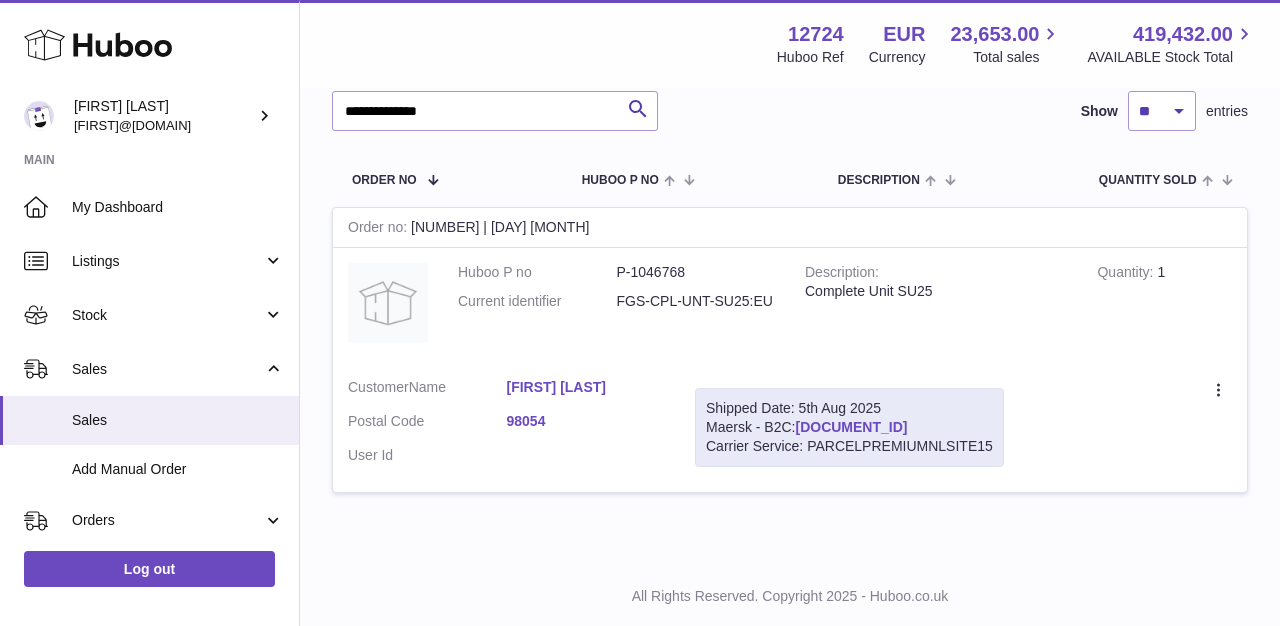 click on "TYPQWPI00449816" at bounding box center [851, 427] 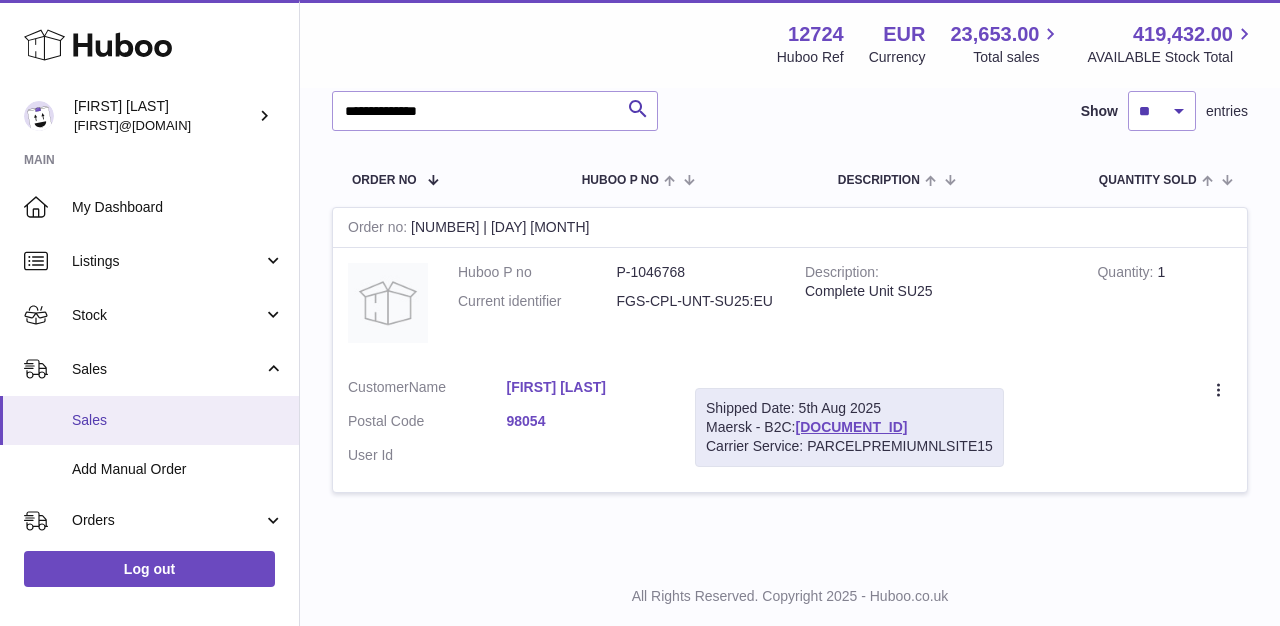 click on "Sales" at bounding box center (178, 420) 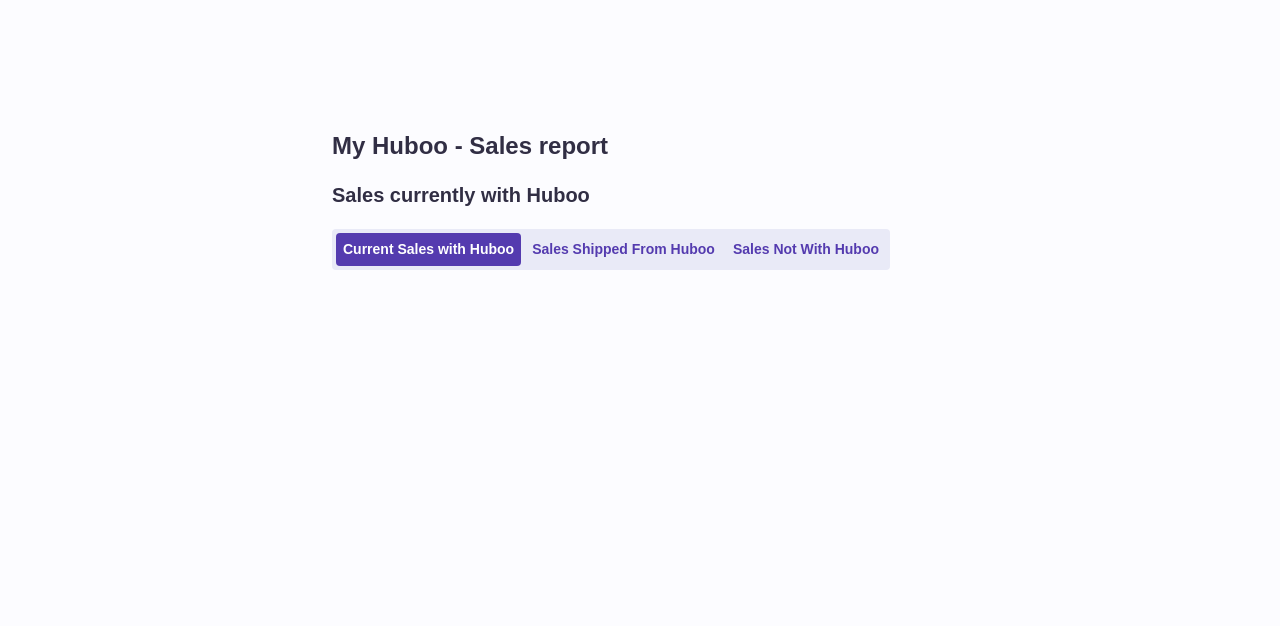 scroll, scrollTop: 0, scrollLeft: 0, axis: both 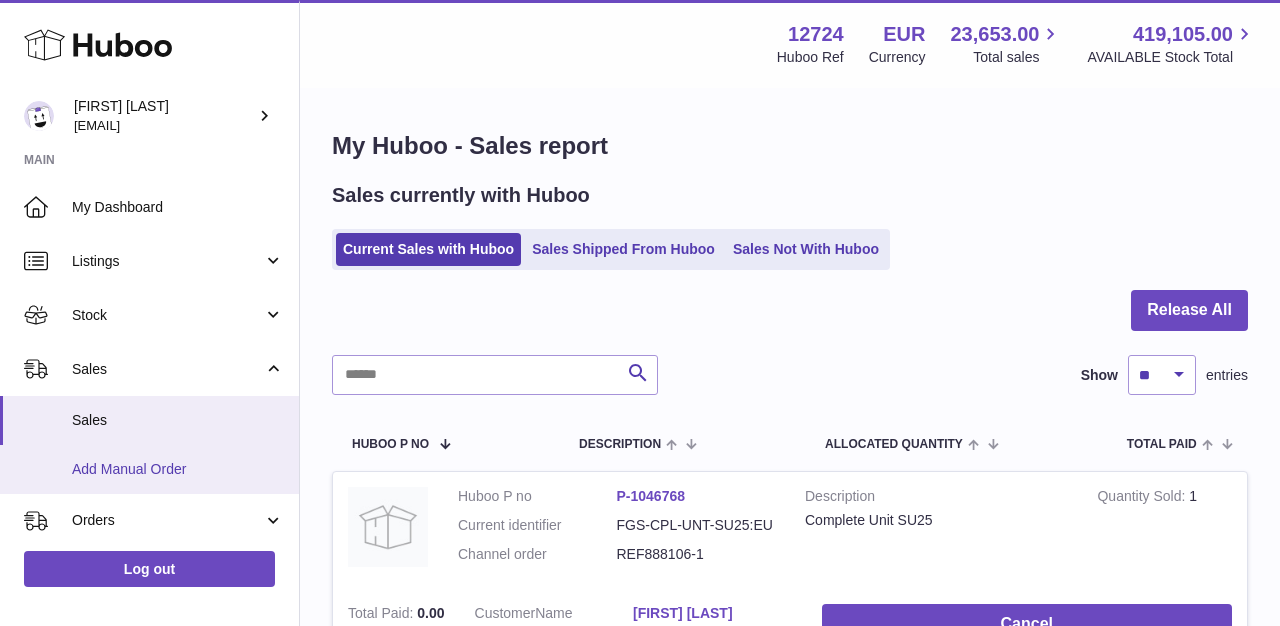 click on "Add Manual Order" at bounding box center [178, 469] 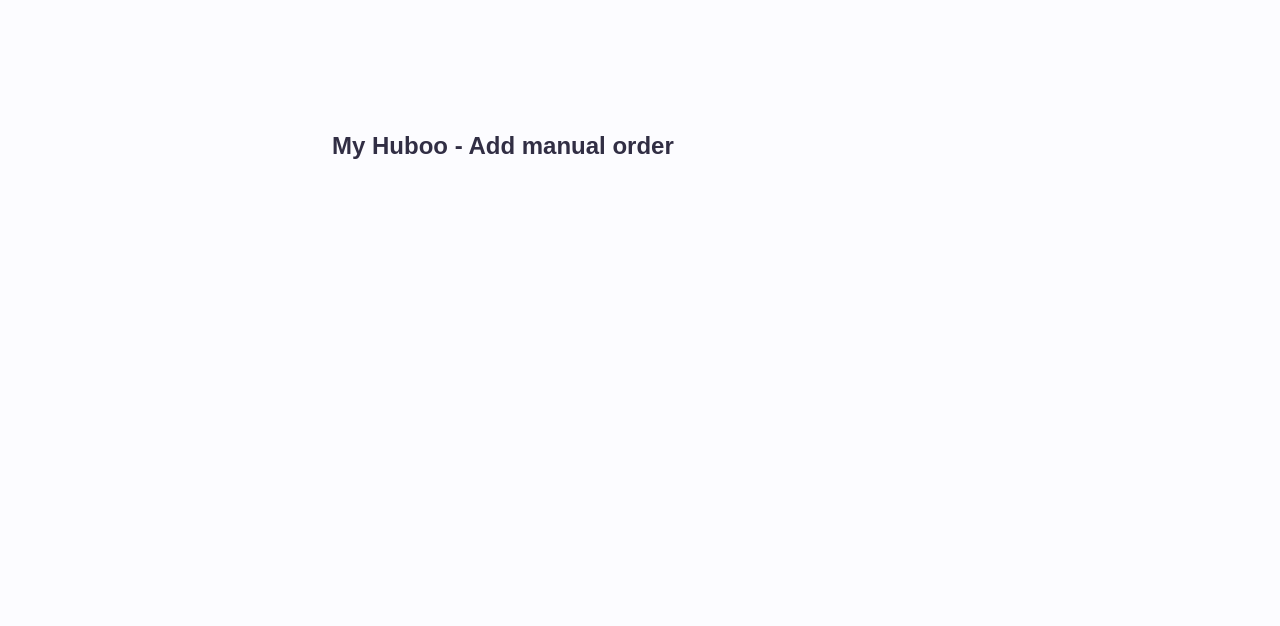 scroll, scrollTop: 0, scrollLeft: 0, axis: both 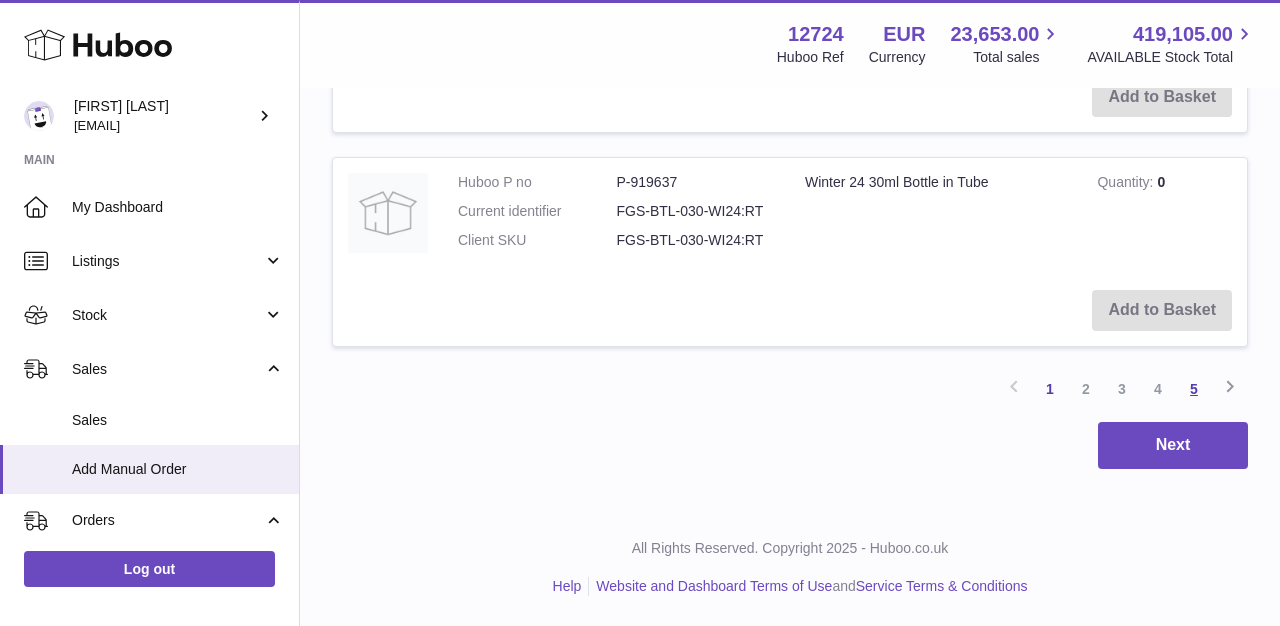 click on "5" at bounding box center [1194, 389] 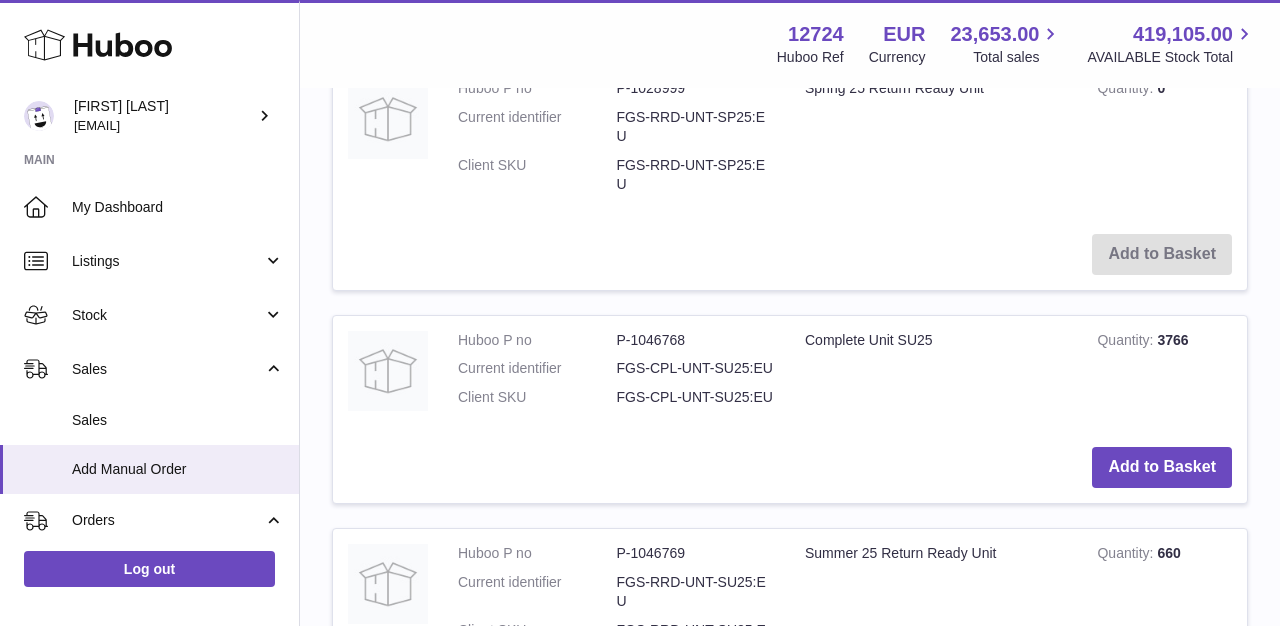 scroll, scrollTop: 592, scrollLeft: 0, axis: vertical 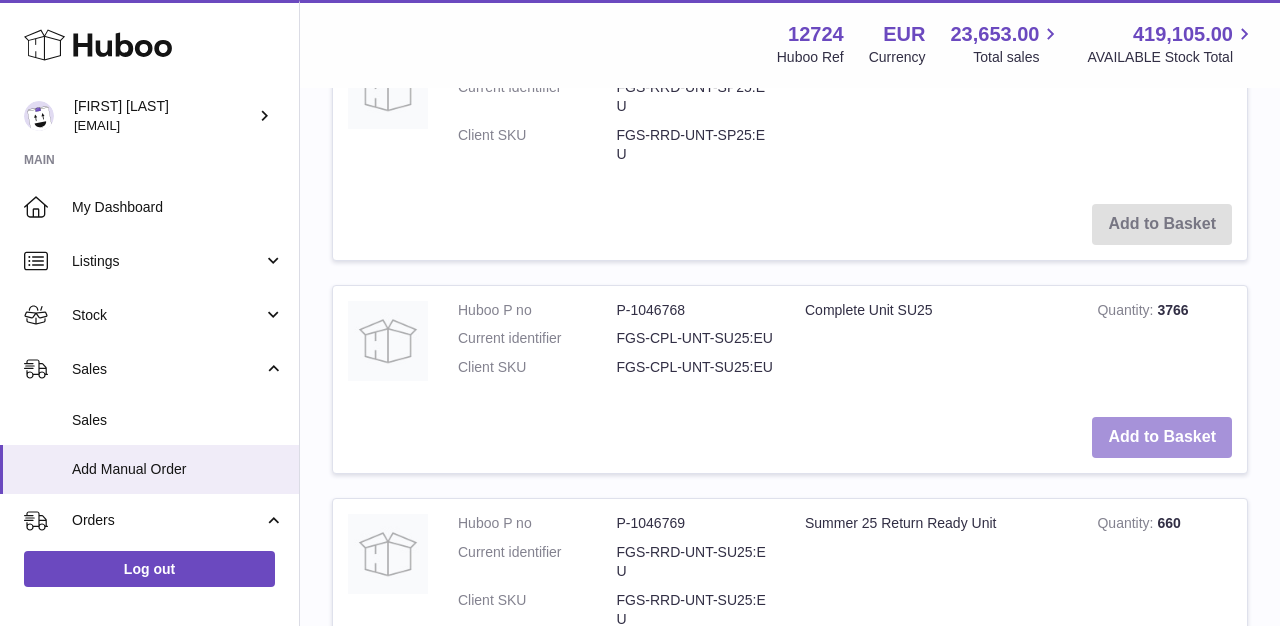 click on "Add to Basket" at bounding box center [1162, 437] 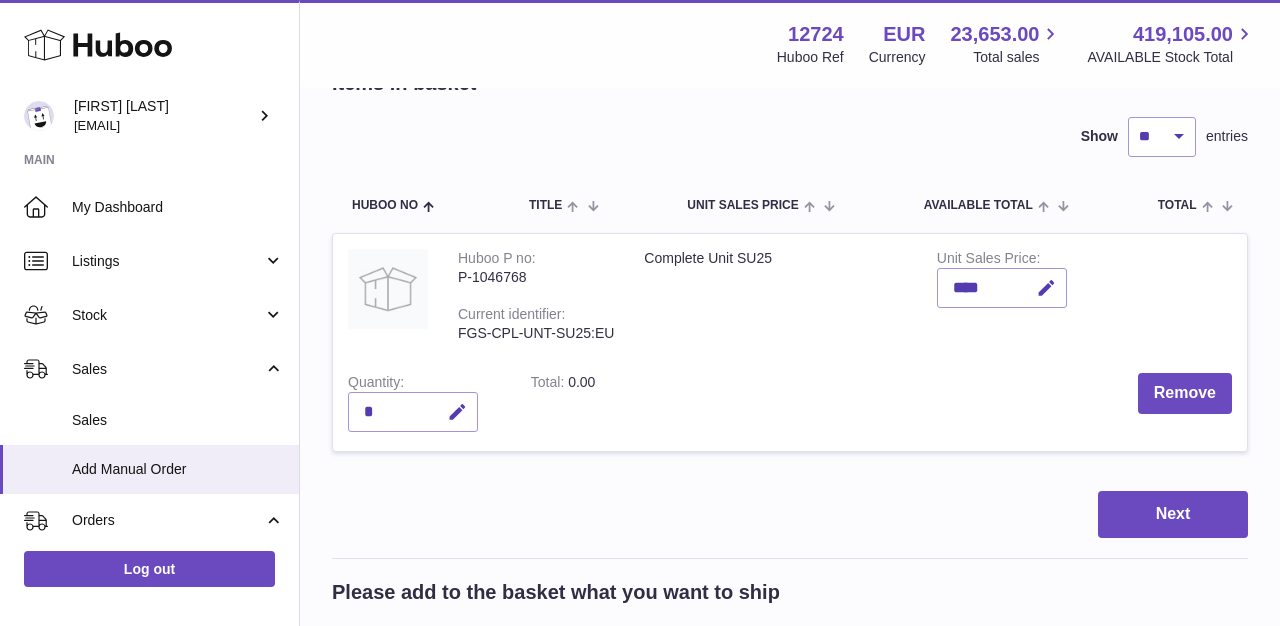 scroll, scrollTop: 143, scrollLeft: 0, axis: vertical 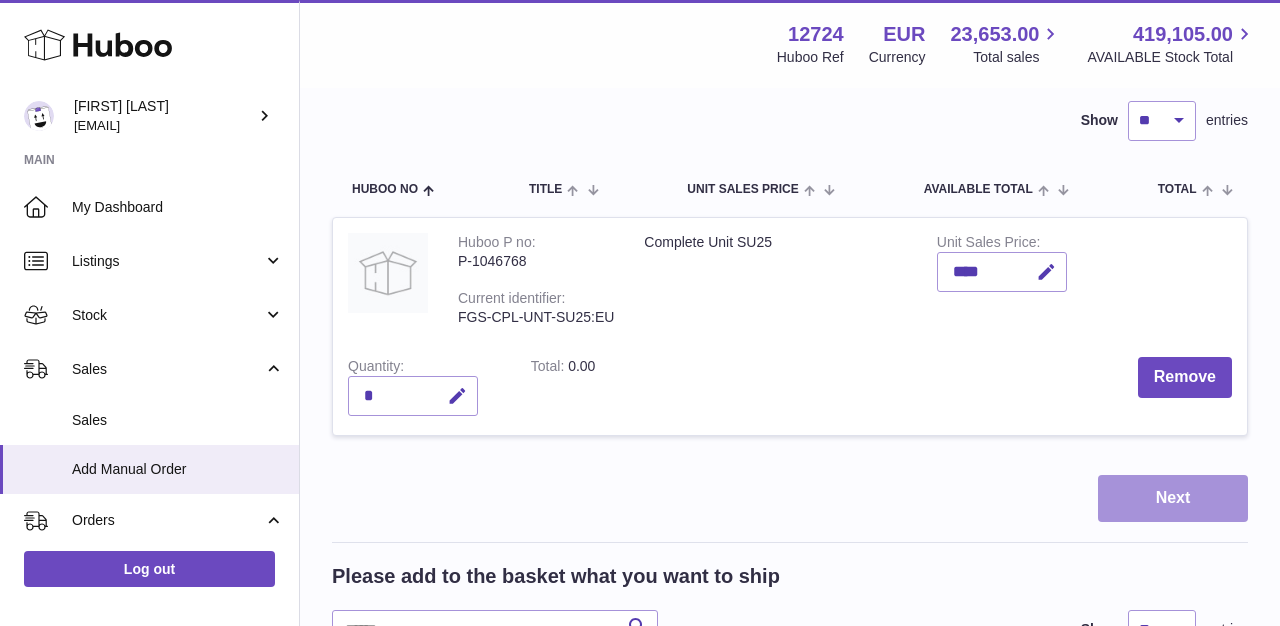 click on "Next" at bounding box center (1173, 498) 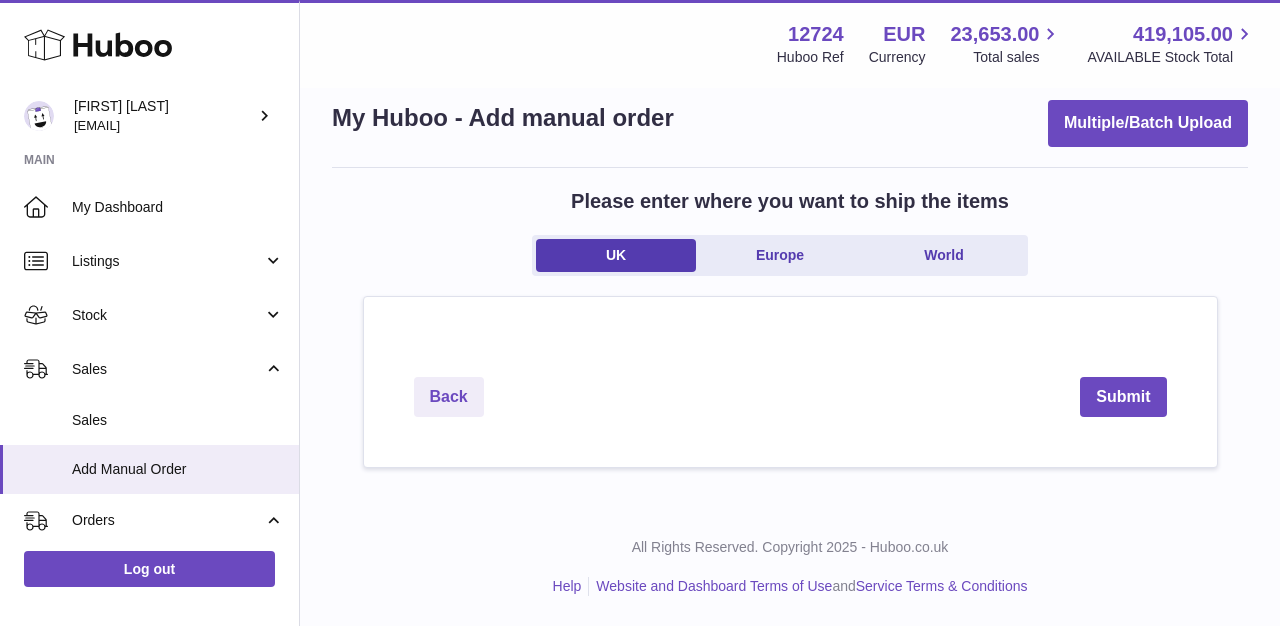 scroll, scrollTop: 0, scrollLeft: 0, axis: both 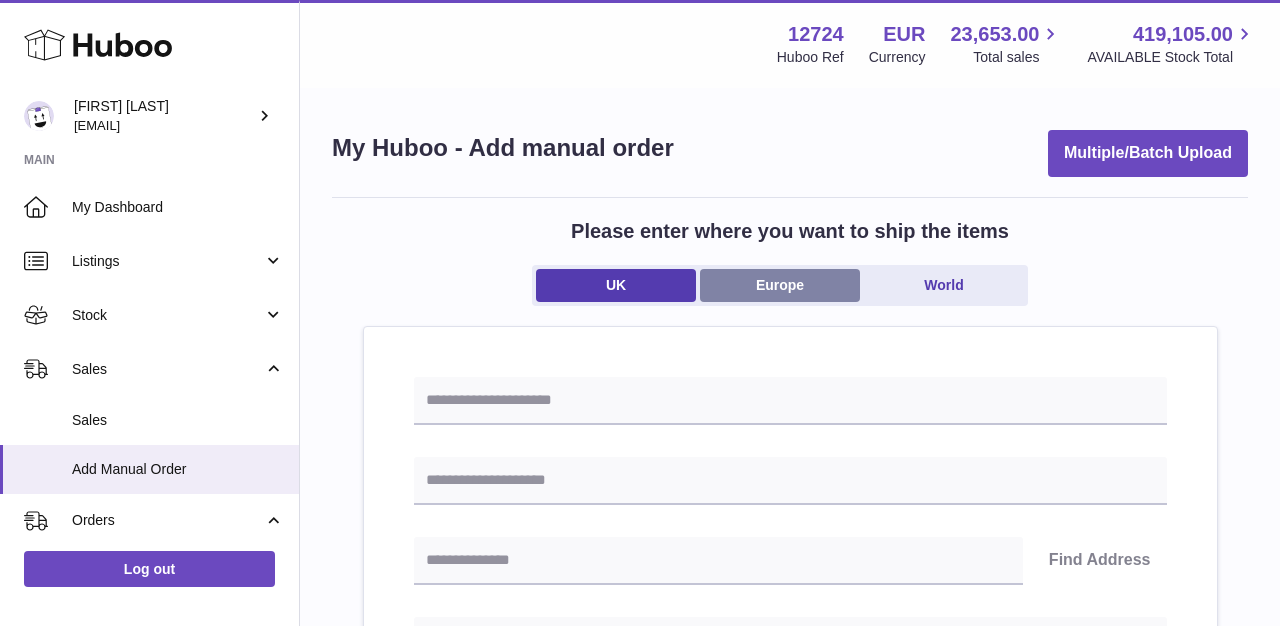 click on "Europe" at bounding box center (780, 285) 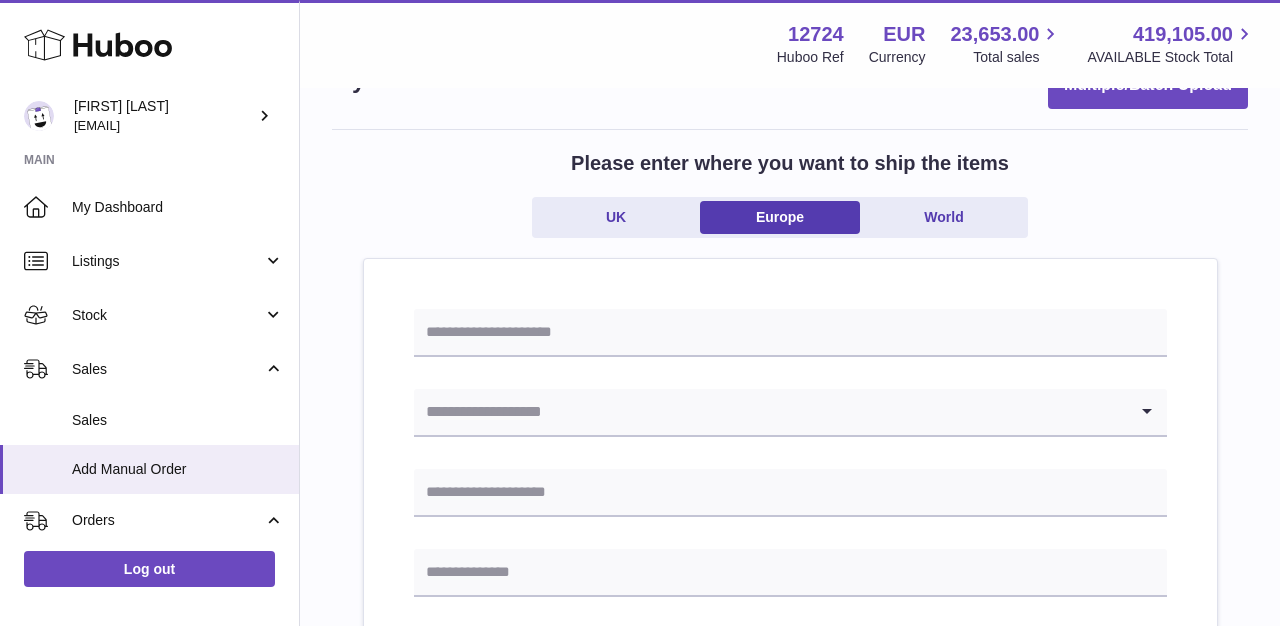 scroll, scrollTop: 71, scrollLeft: 0, axis: vertical 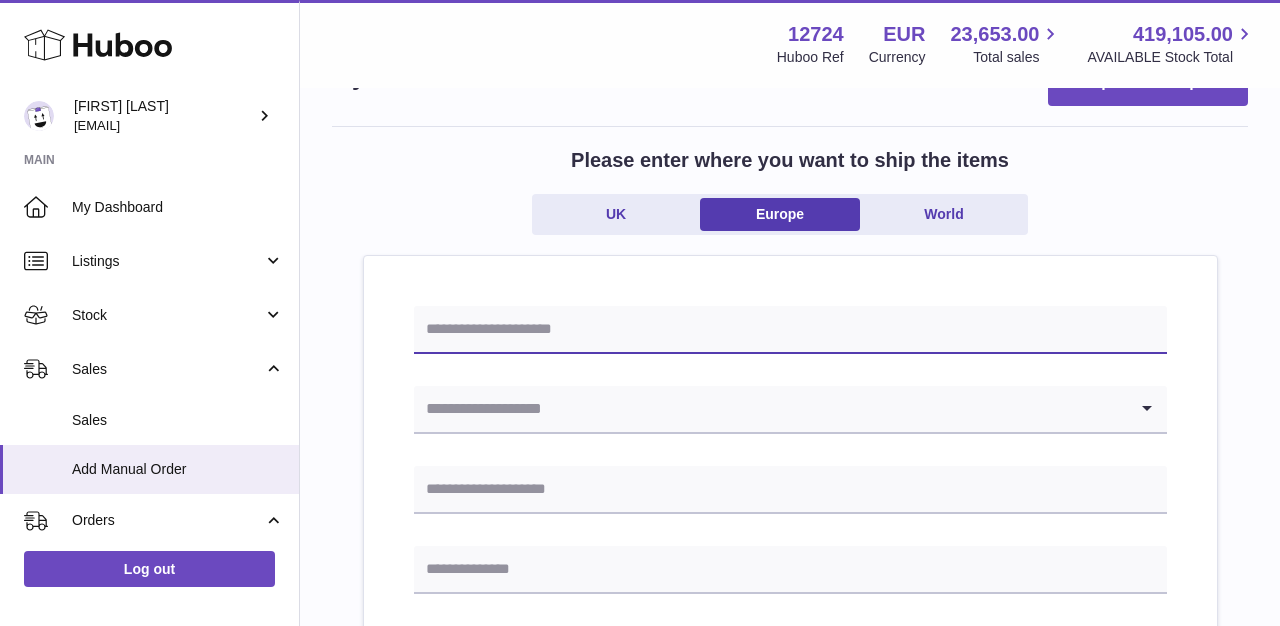 click at bounding box center (790, 330) 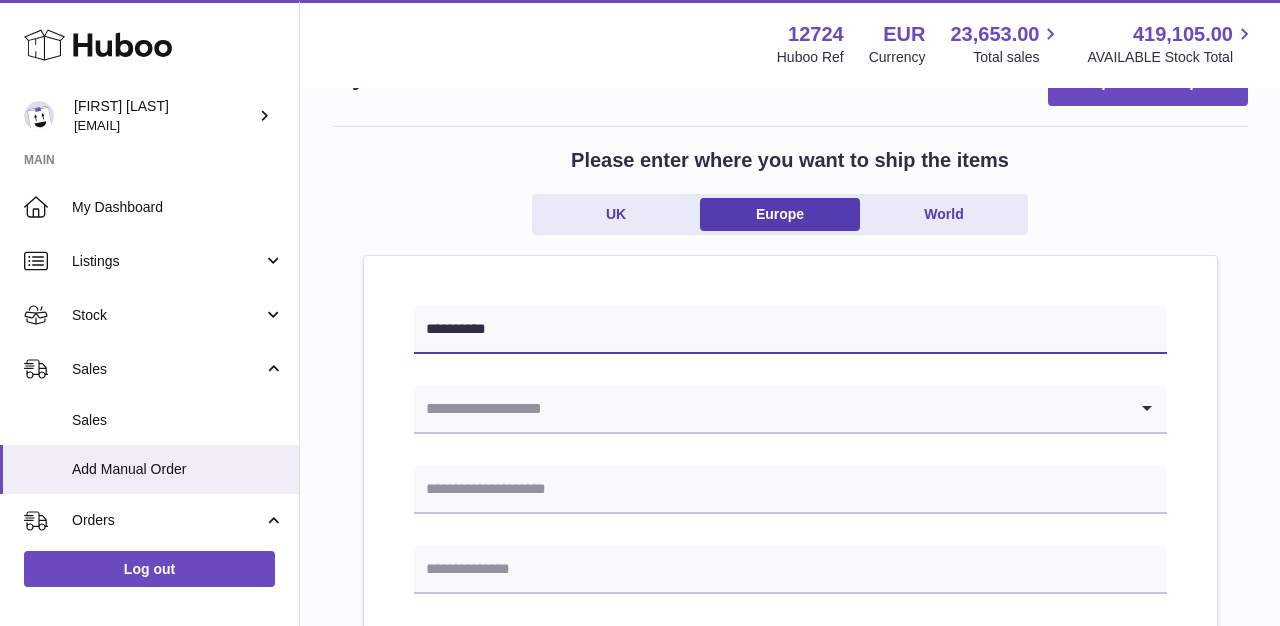 drag, startPoint x: 514, startPoint y: 327, endPoint x: 389, endPoint y: 322, distance: 125.09996 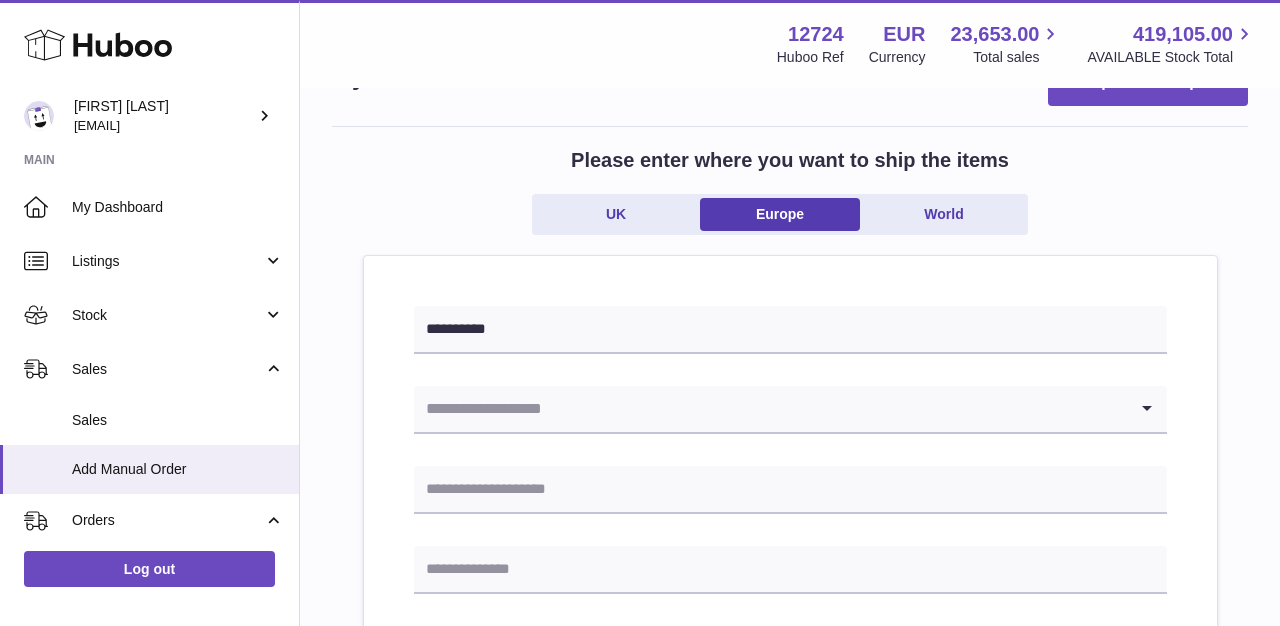 click on "**********" at bounding box center (790, 910) 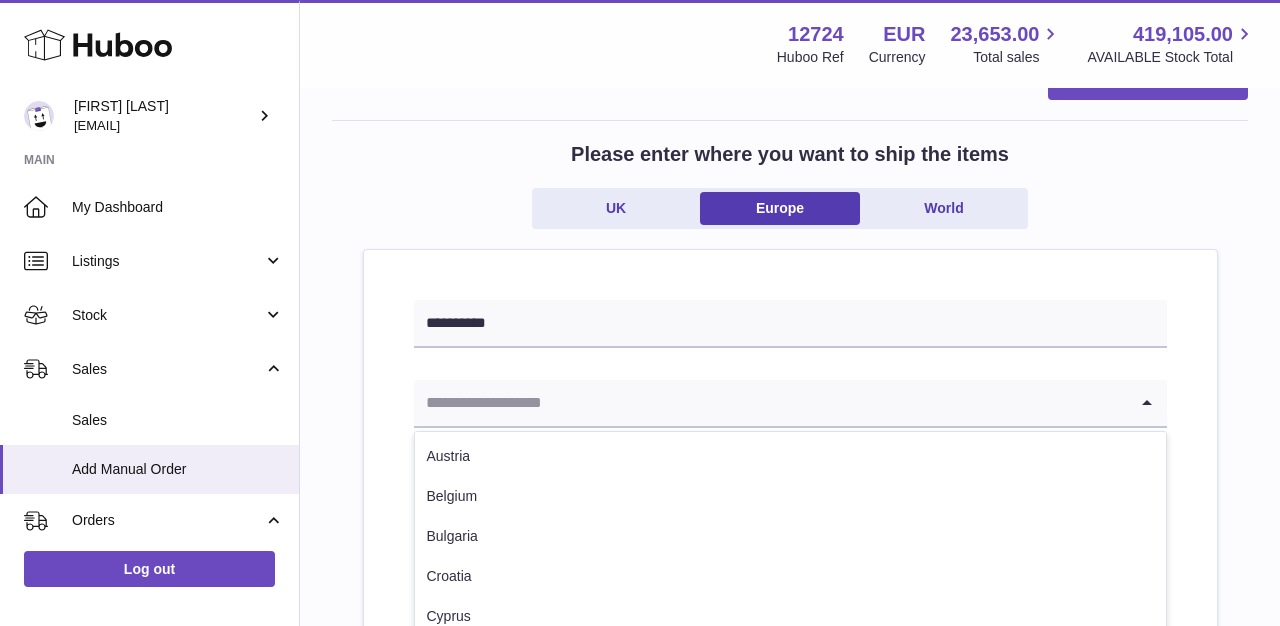 scroll, scrollTop: 82, scrollLeft: 0, axis: vertical 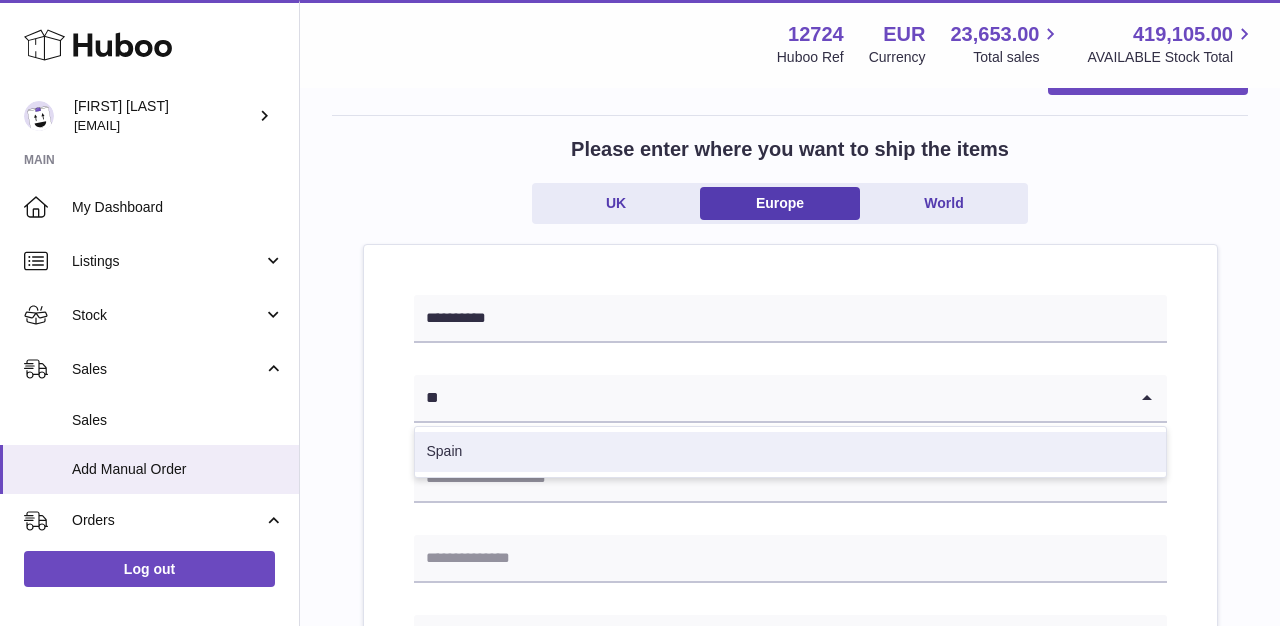 click on "Spain" at bounding box center [790, 452] 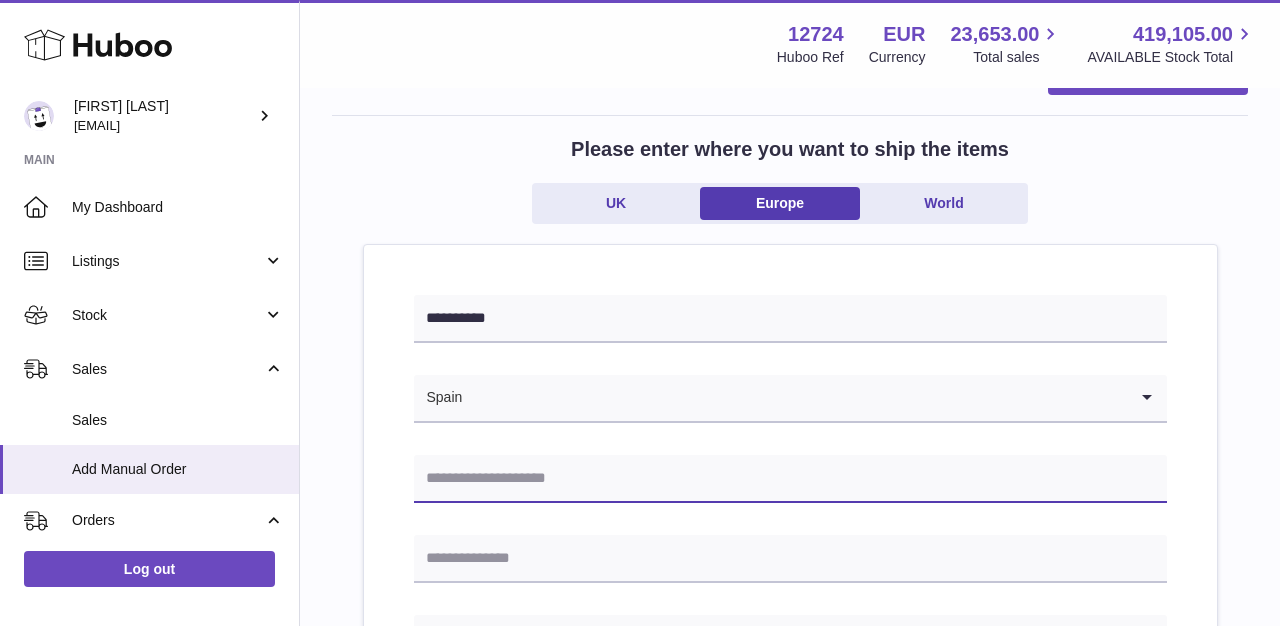 click at bounding box center (790, 479) 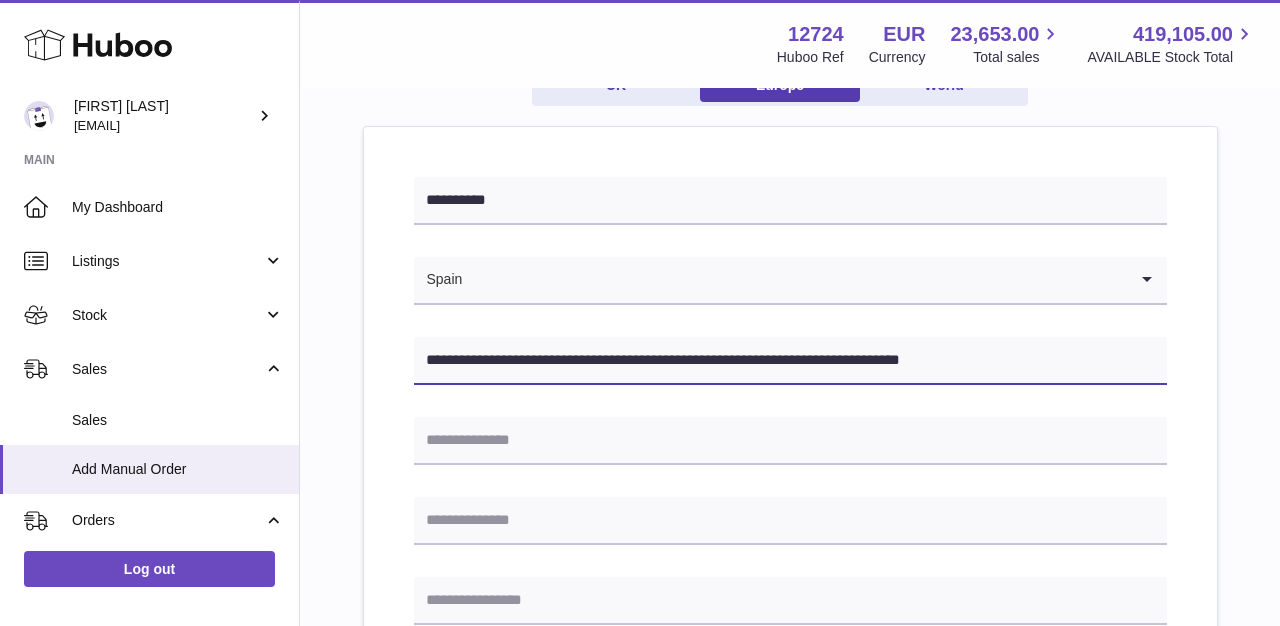 scroll, scrollTop: 223, scrollLeft: 0, axis: vertical 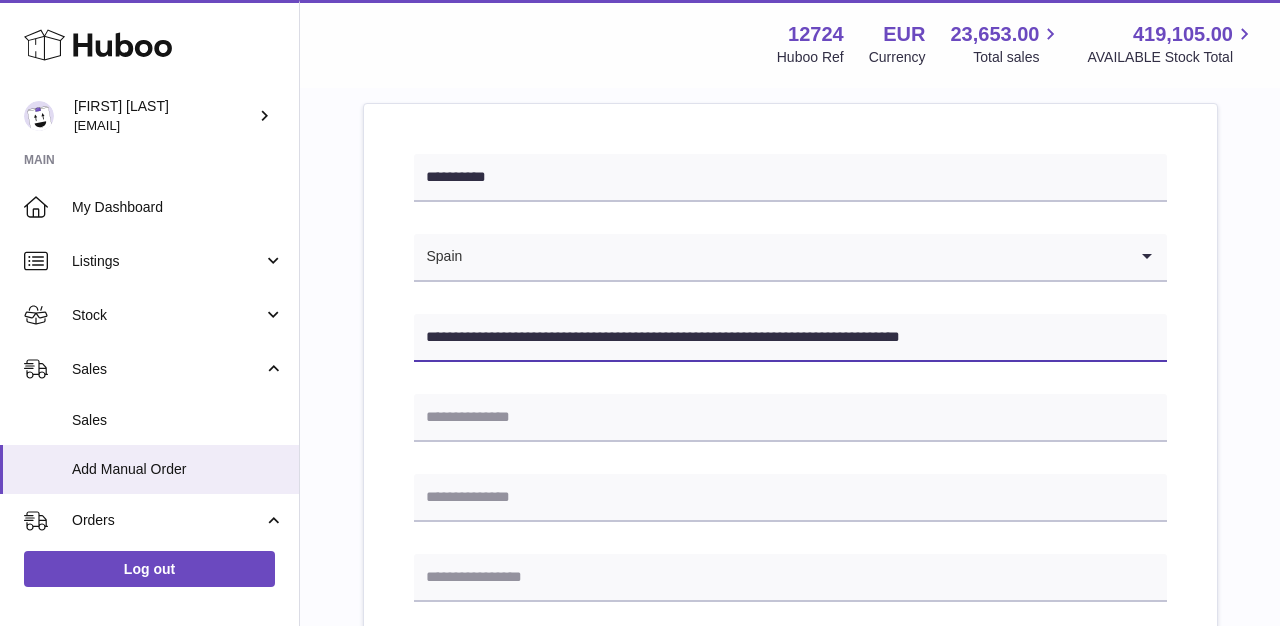 drag, startPoint x: 693, startPoint y: 337, endPoint x: 556, endPoint y: 333, distance: 137.05838 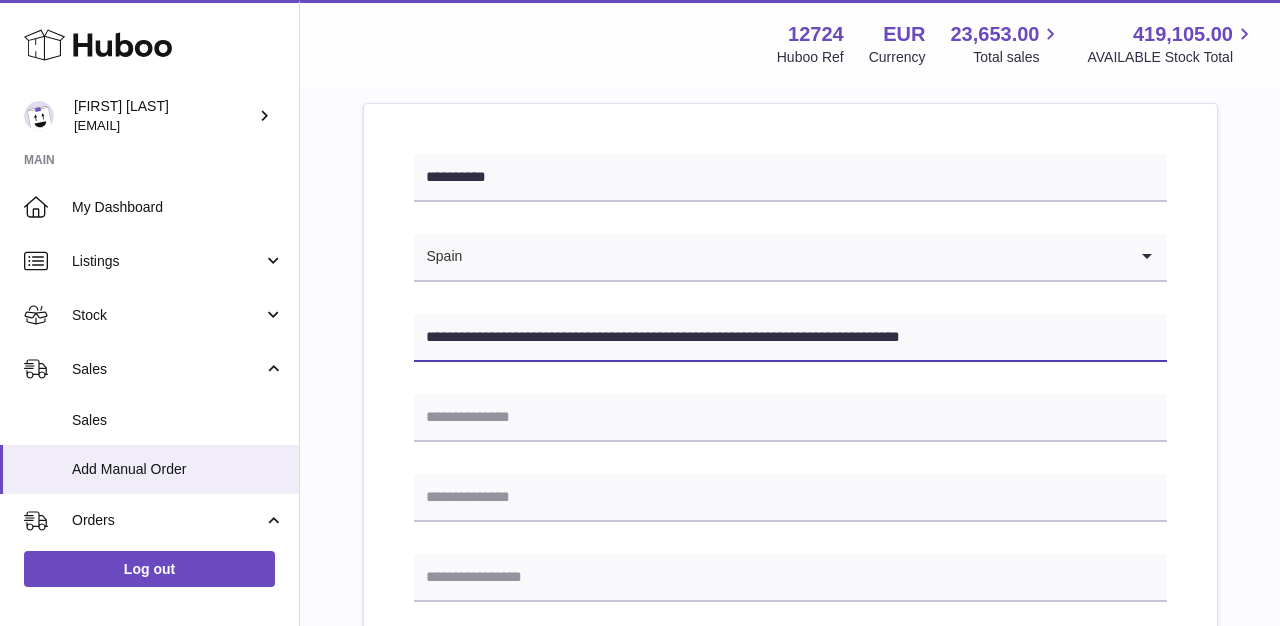 click on "**********" at bounding box center [790, 338] 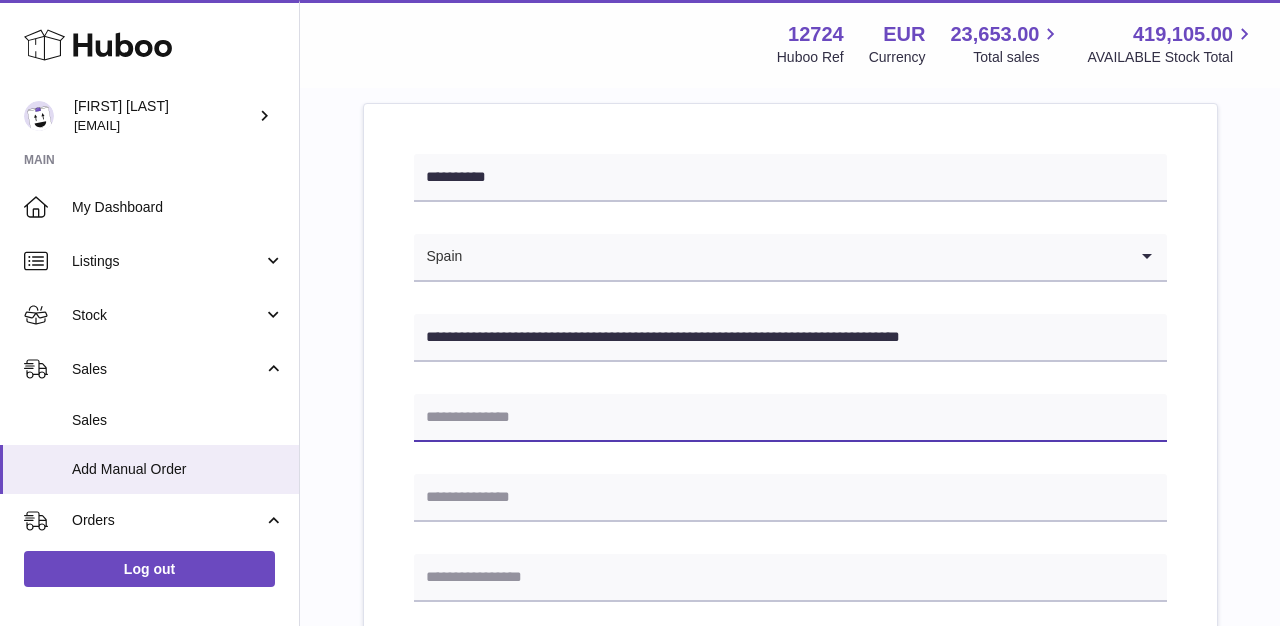 click at bounding box center (790, 418) 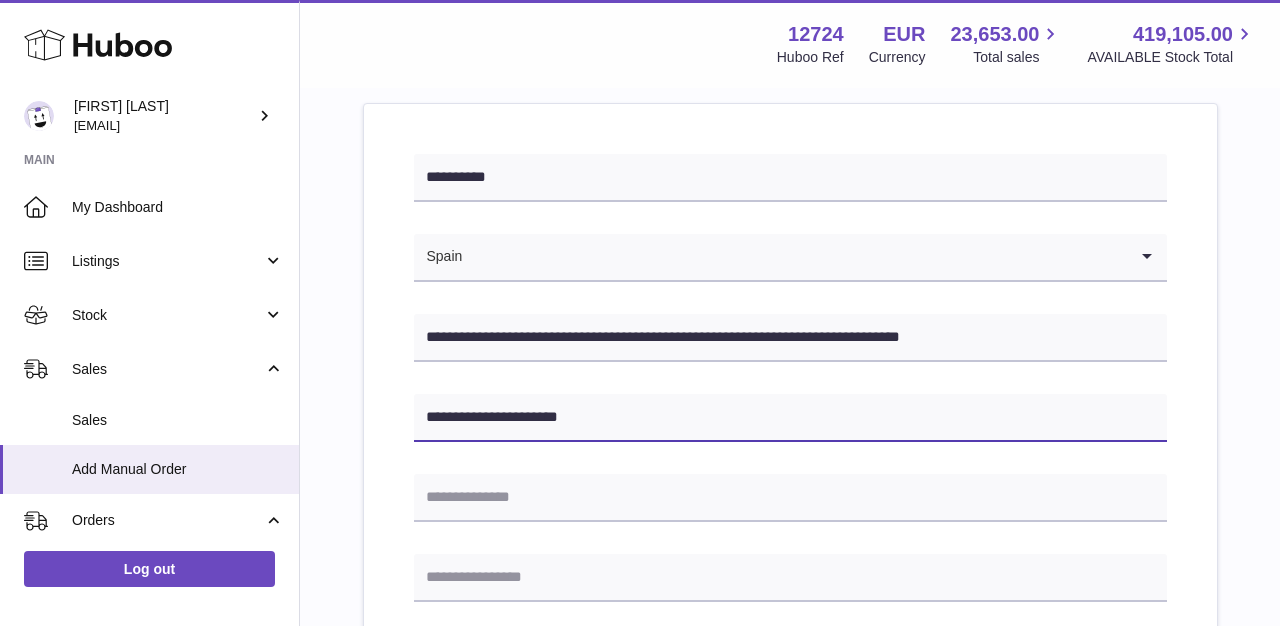 type on "**********" 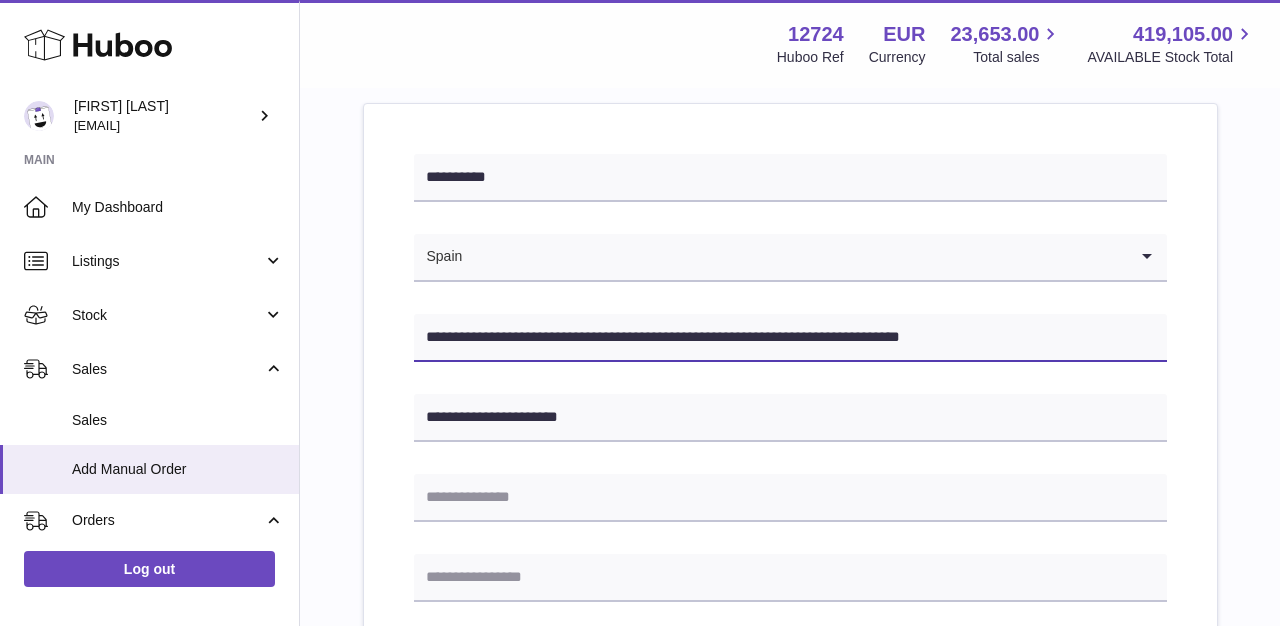 drag, startPoint x: 698, startPoint y: 340, endPoint x: 548, endPoint y: 336, distance: 150.05333 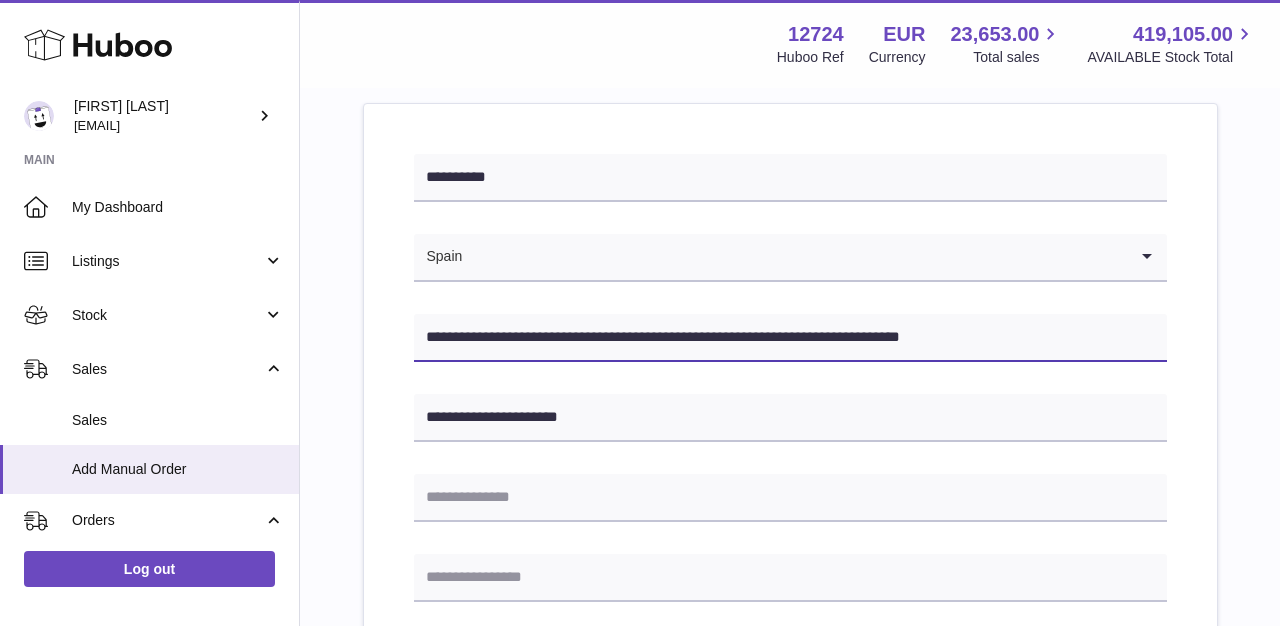 click on "**********" at bounding box center [790, 338] 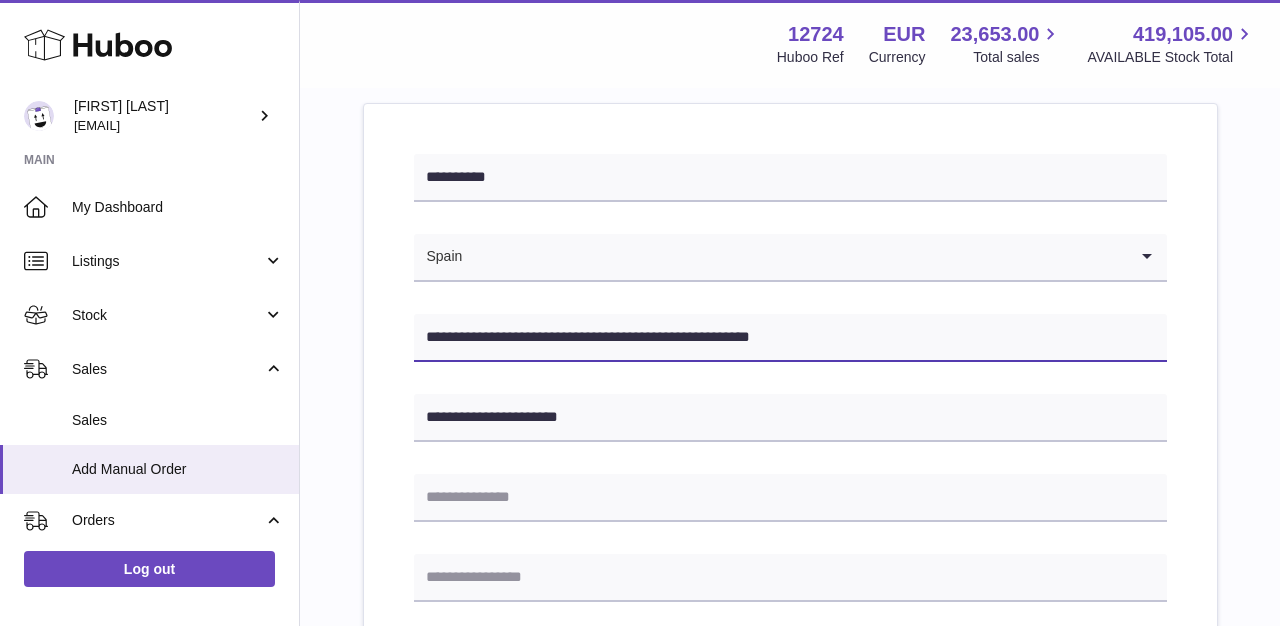 drag, startPoint x: 591, startPoint y: 339, endPoint x: 550, endPoint y: 339, distance: 41 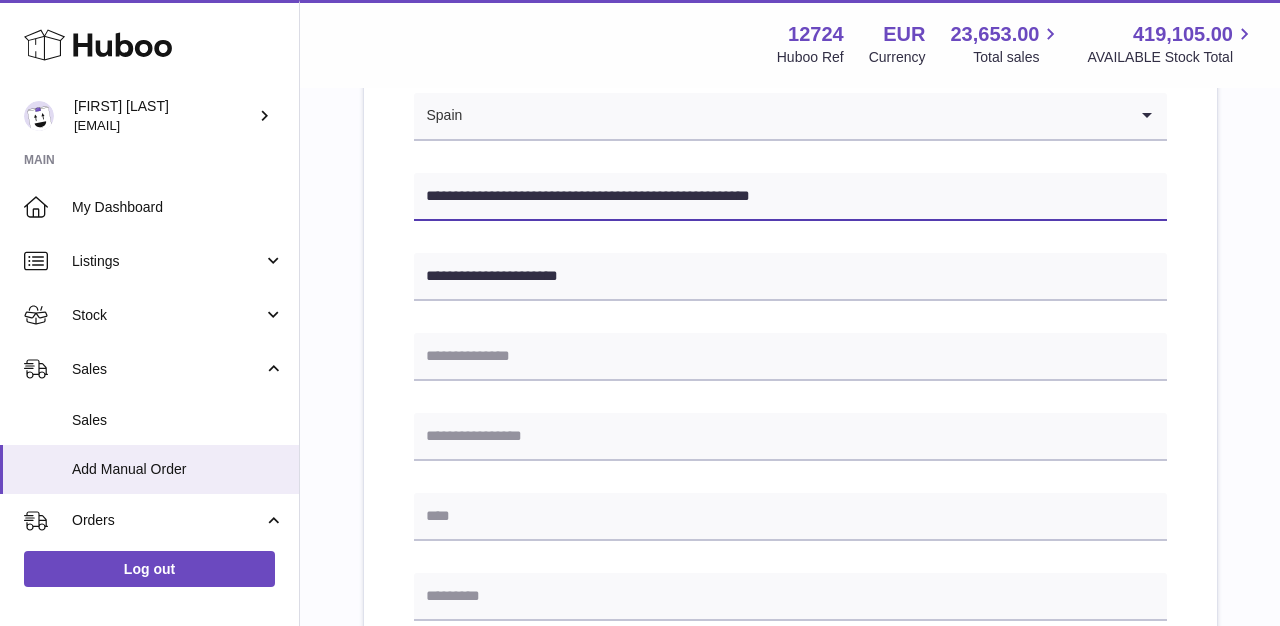 scroll, scrollTop: 378, scrollLeft: 0, axis: vertical 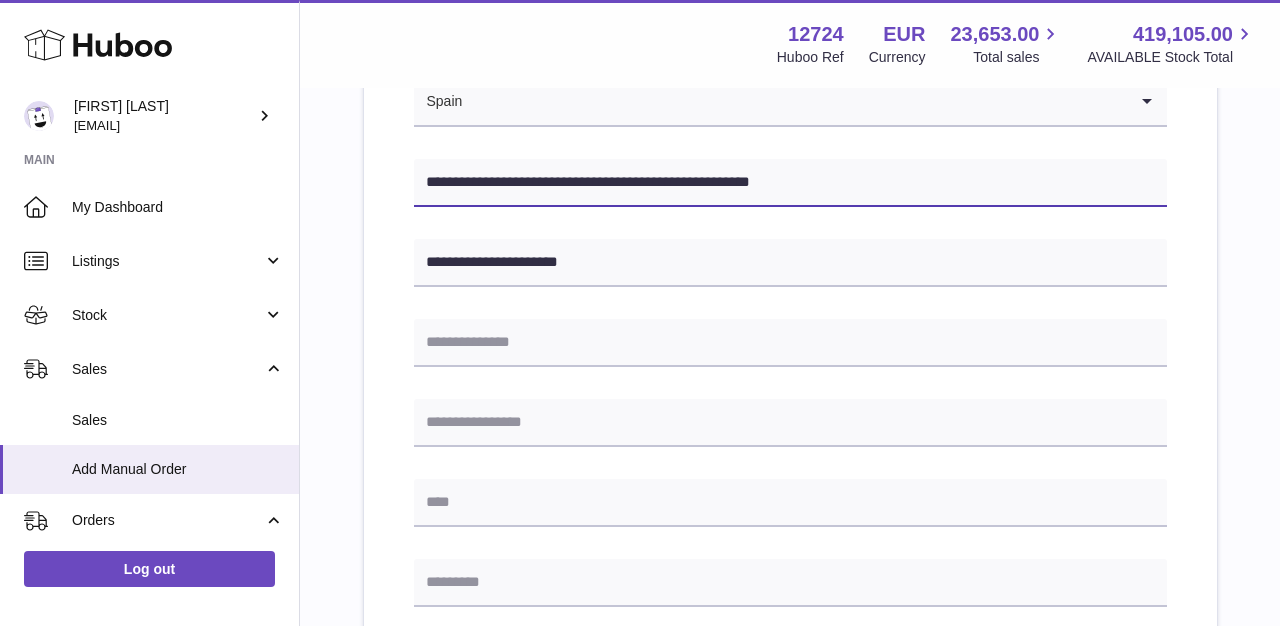 type on "**********" 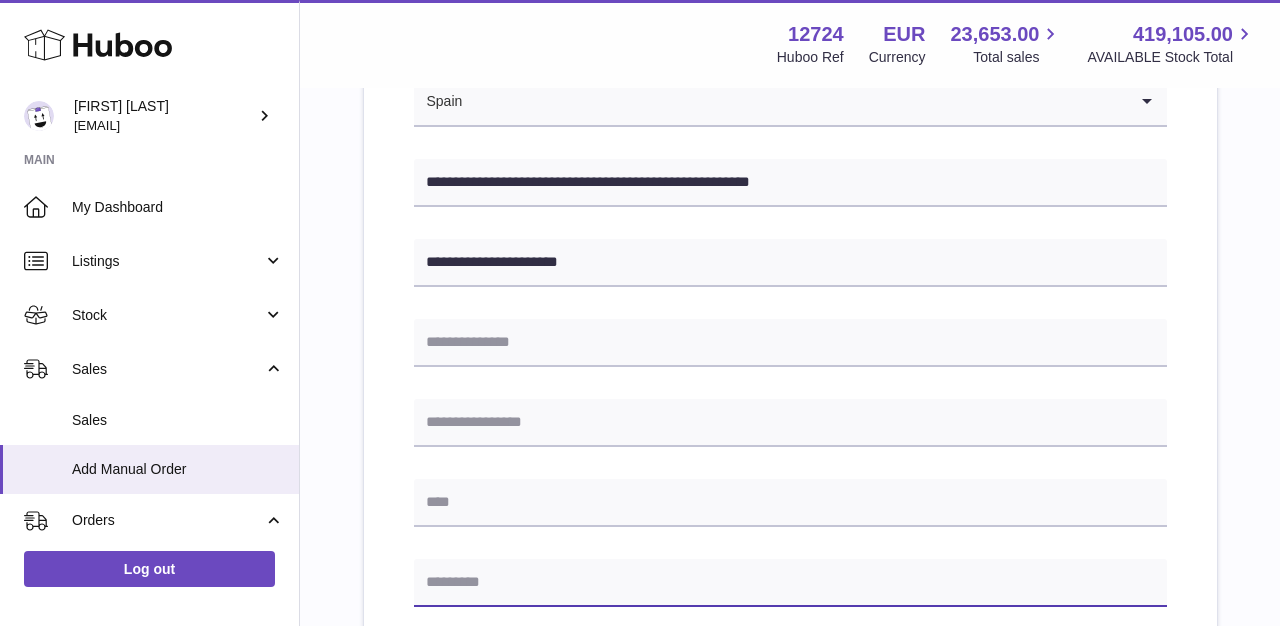 click at bounding box center (790, 583) 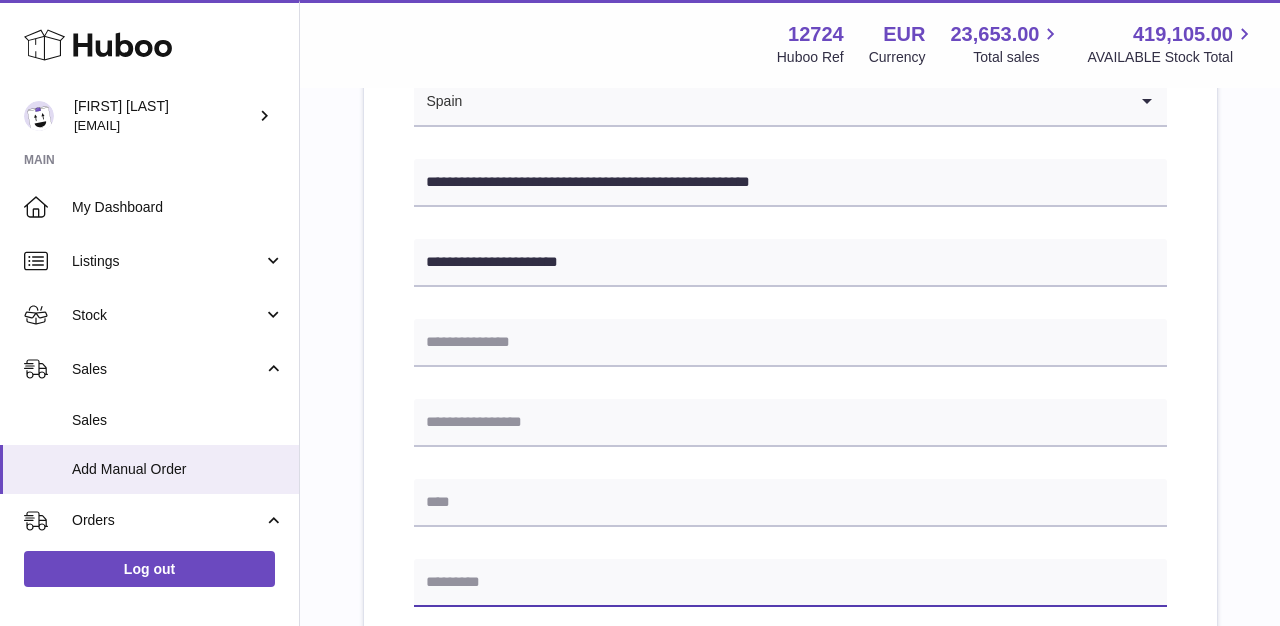 paste on "*****" 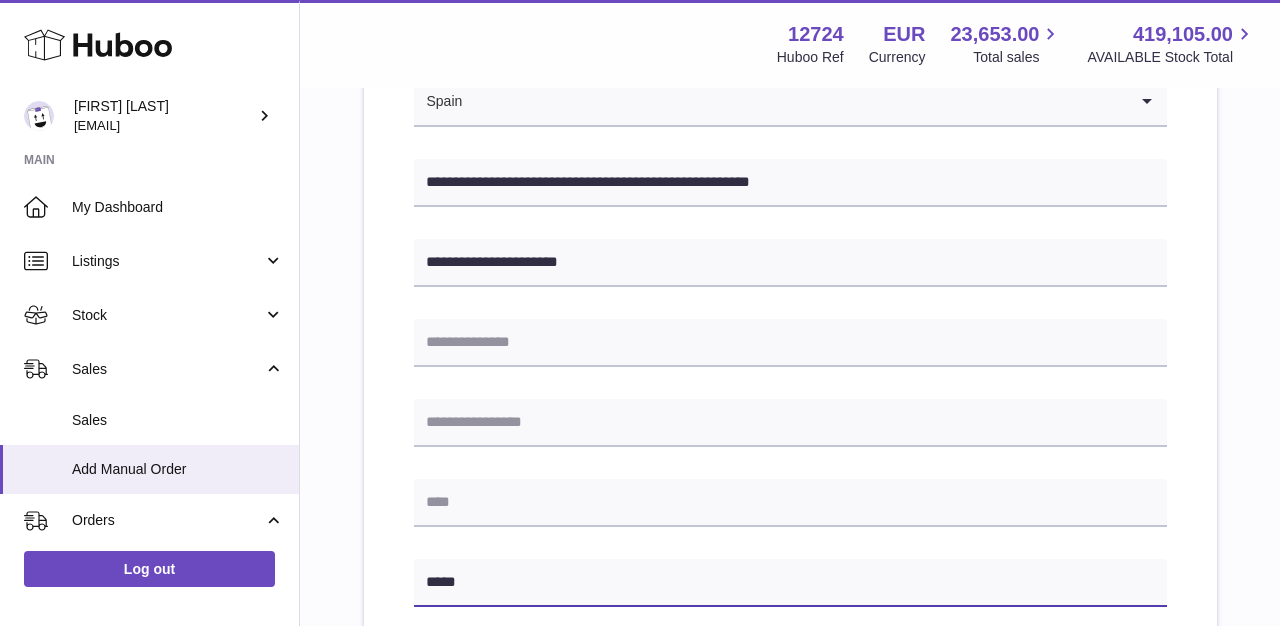 type on "*****" 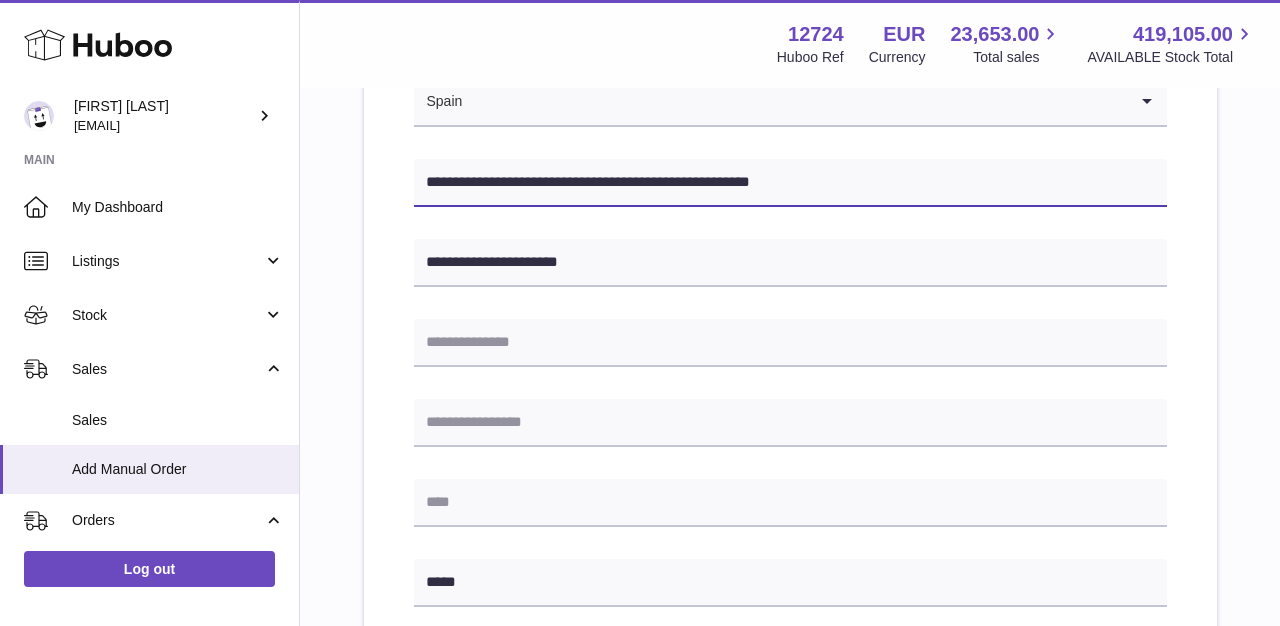drag, startPoint x: 596, startPoint y: 186, endPoint x: 553, endPoint y: 185, distance: 43.011627 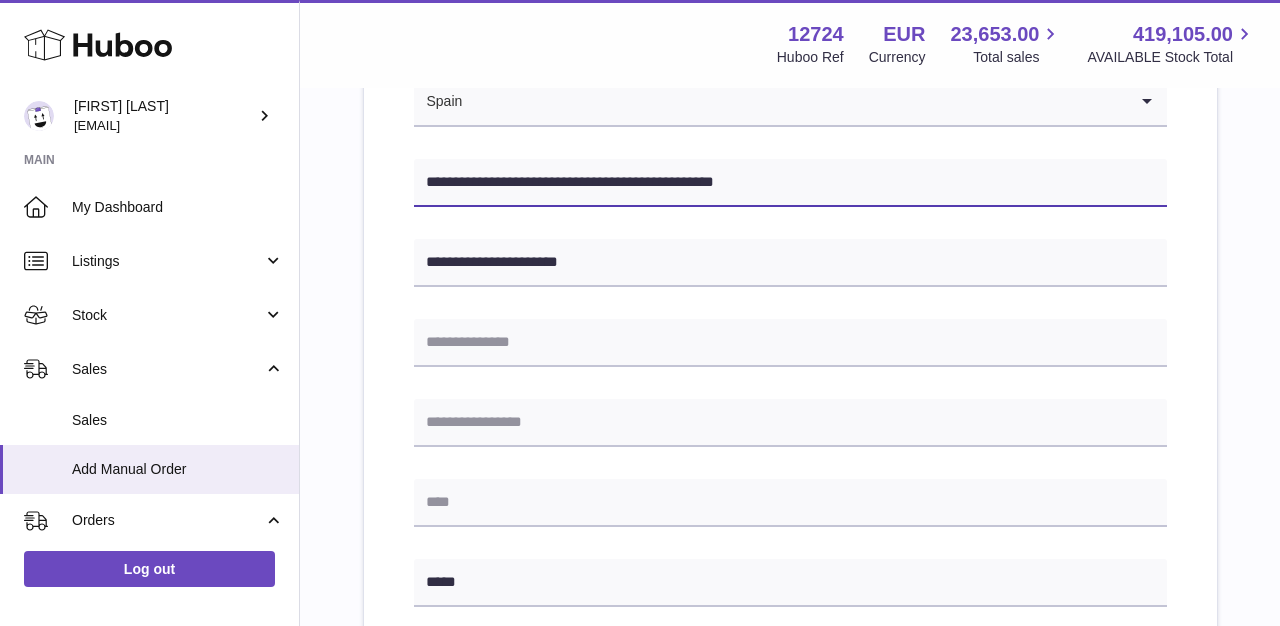 drag, startPoint x: 758, startPoint y: 178, endPoint x: 711, endPoint y: 180, distance: 47.042534 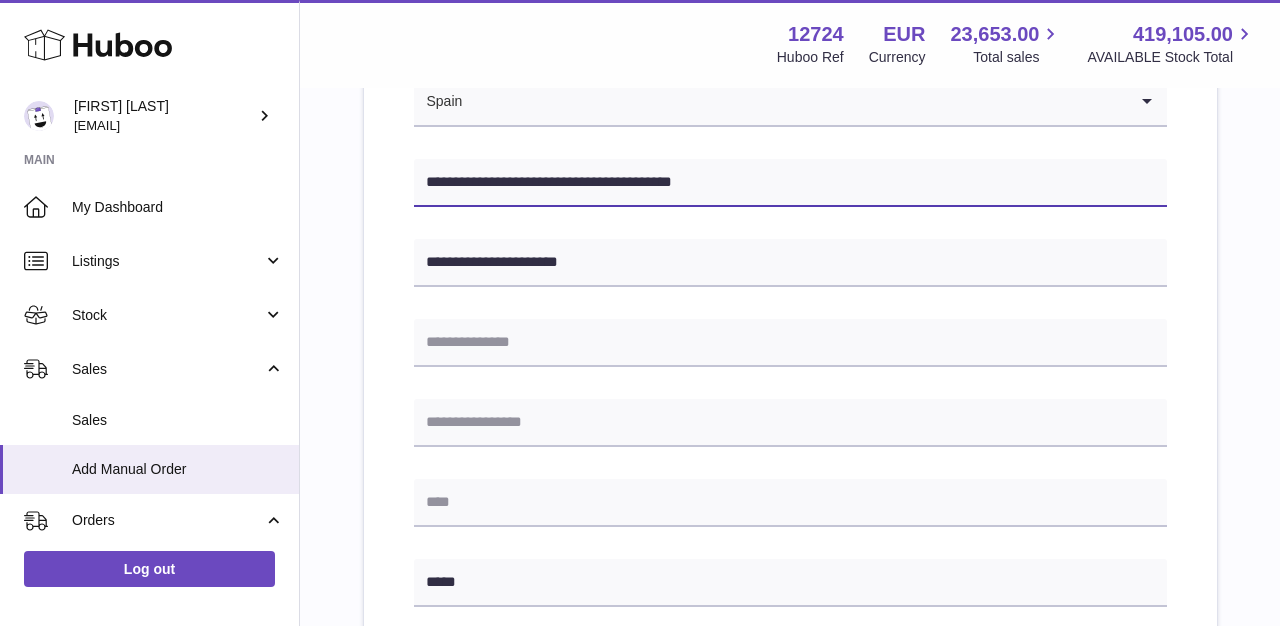 drag, startPoint x: 722, startPoint y: 187, endPoint x: 594, endPoint y: 183, distance: 128.06248 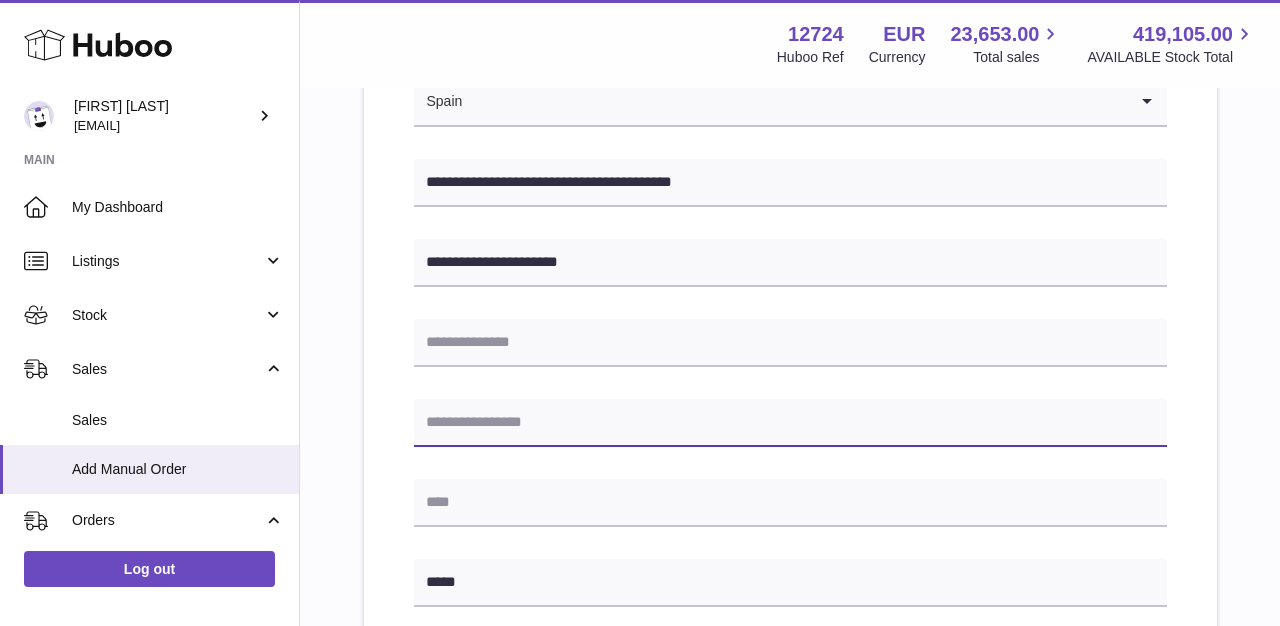 click at bounding box center (790, 423) 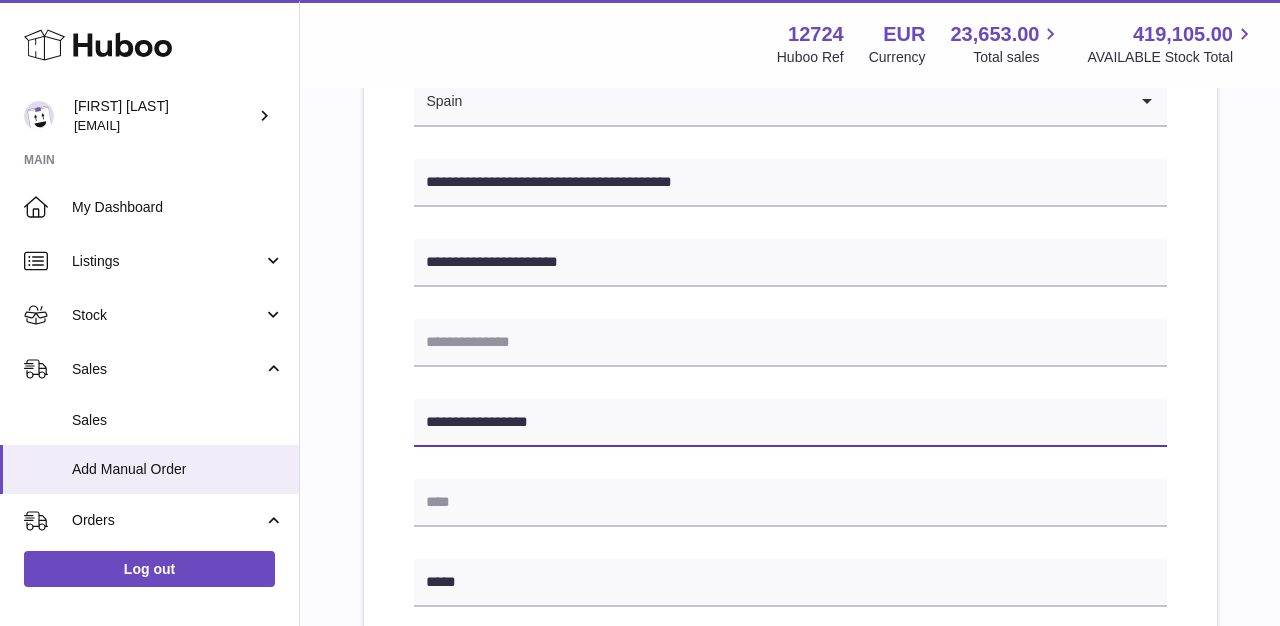 type on "**********" 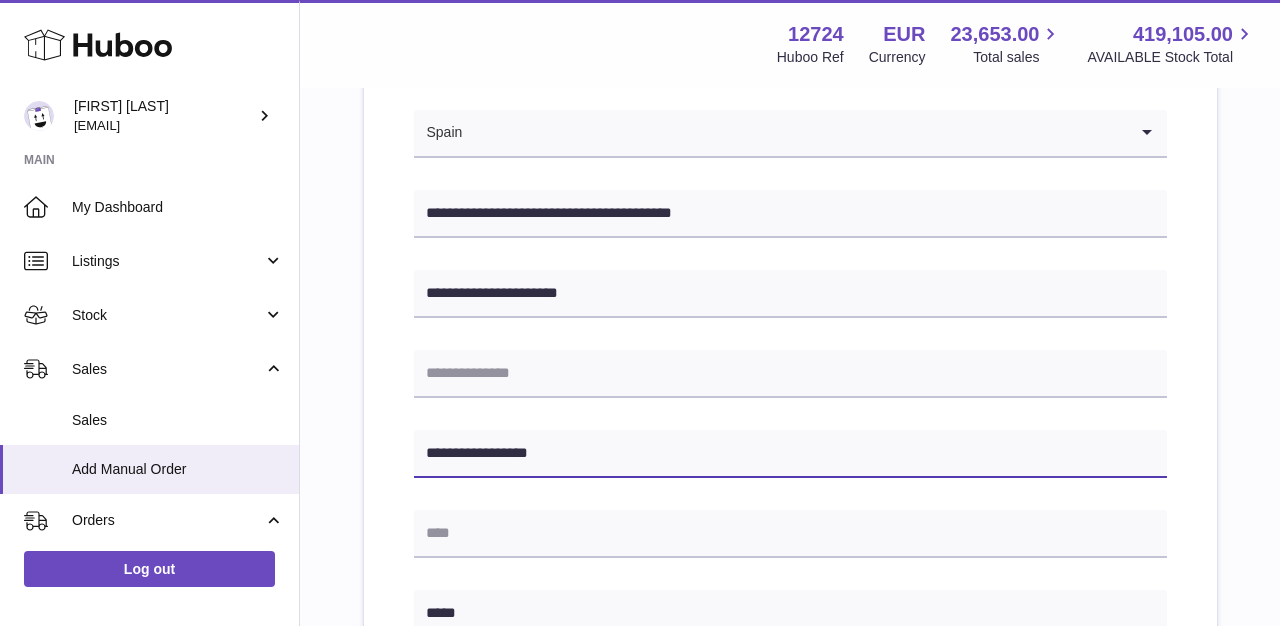scroll, scrollTop: 331, scrollLeft: 0, axis: vertical 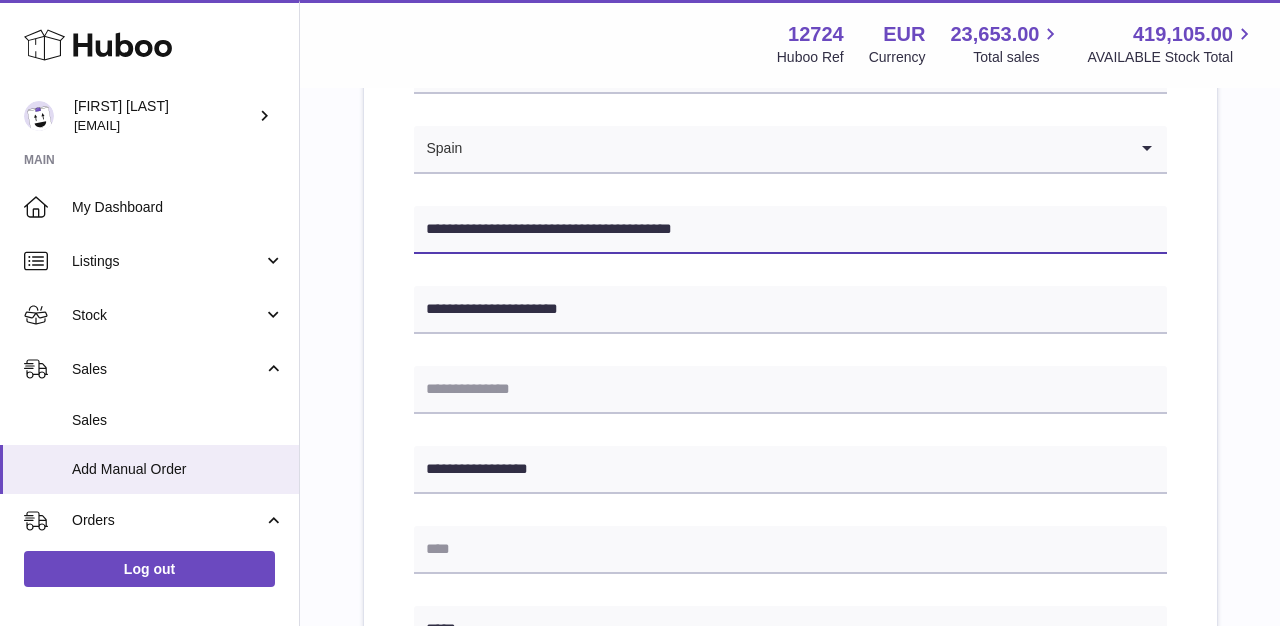 drag, startPoint x: 589, startPoint y: 228, endPoint x: 715, endPoint y: 221, distance: 126.1943 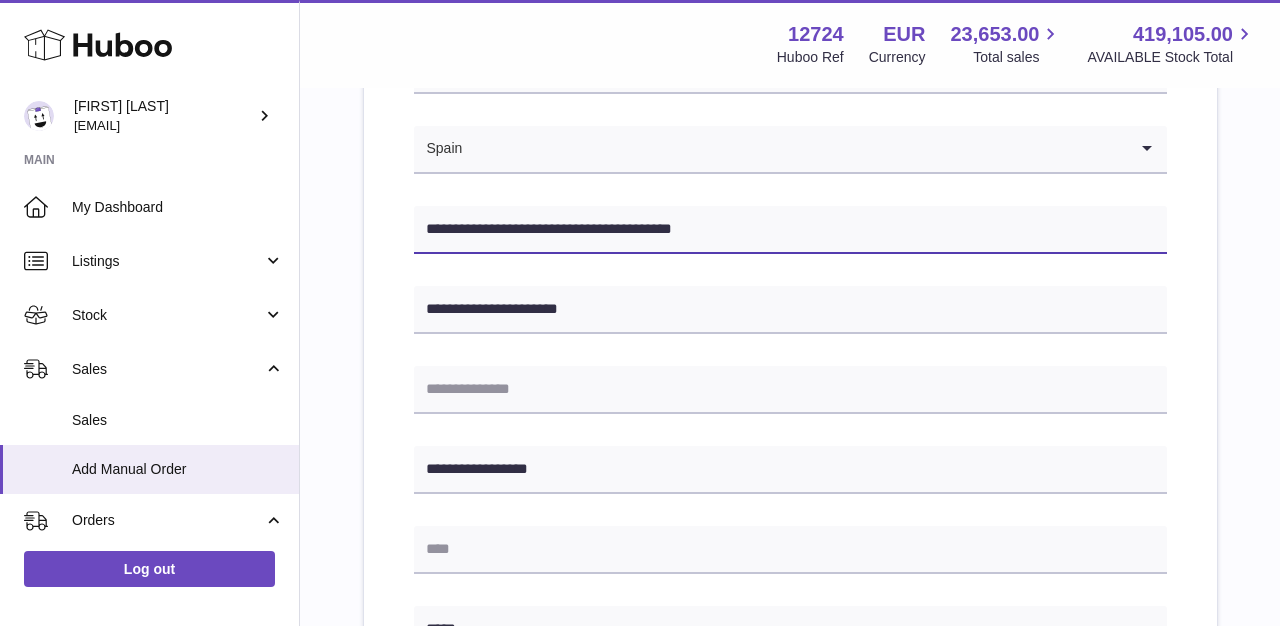 click on "**********" at bounding box center (790, 230) 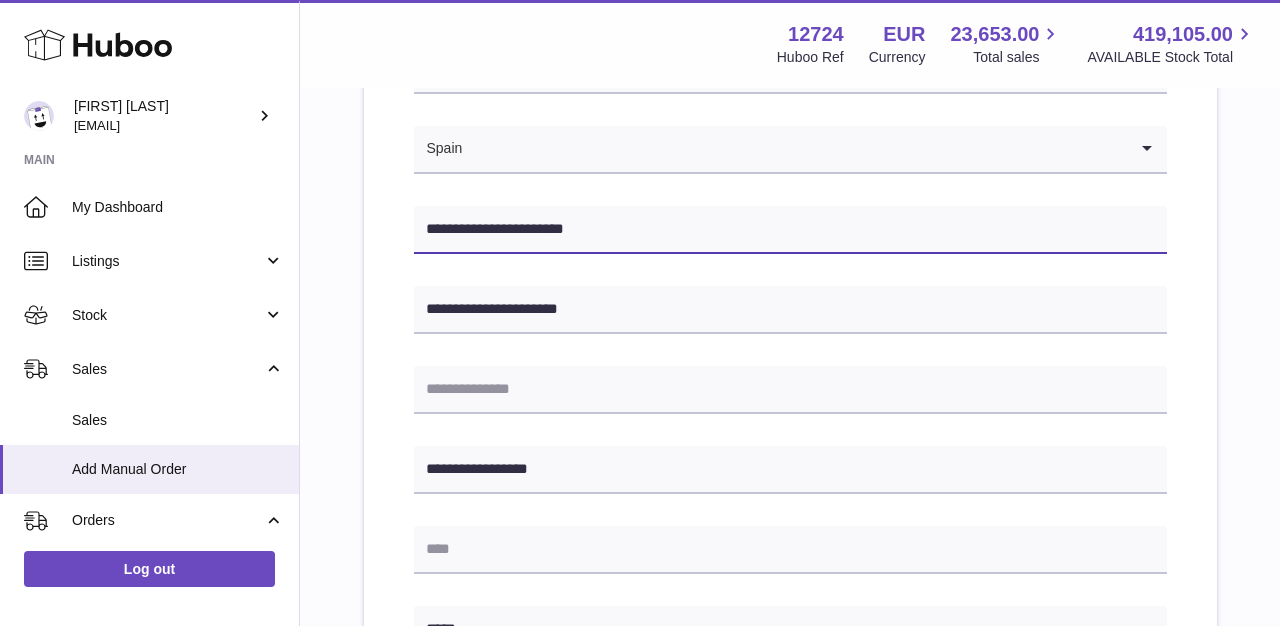 drag, startPoint x: 602, startPoint y: 233, endPoint x: 551, endPoint y: 233, distance: 51 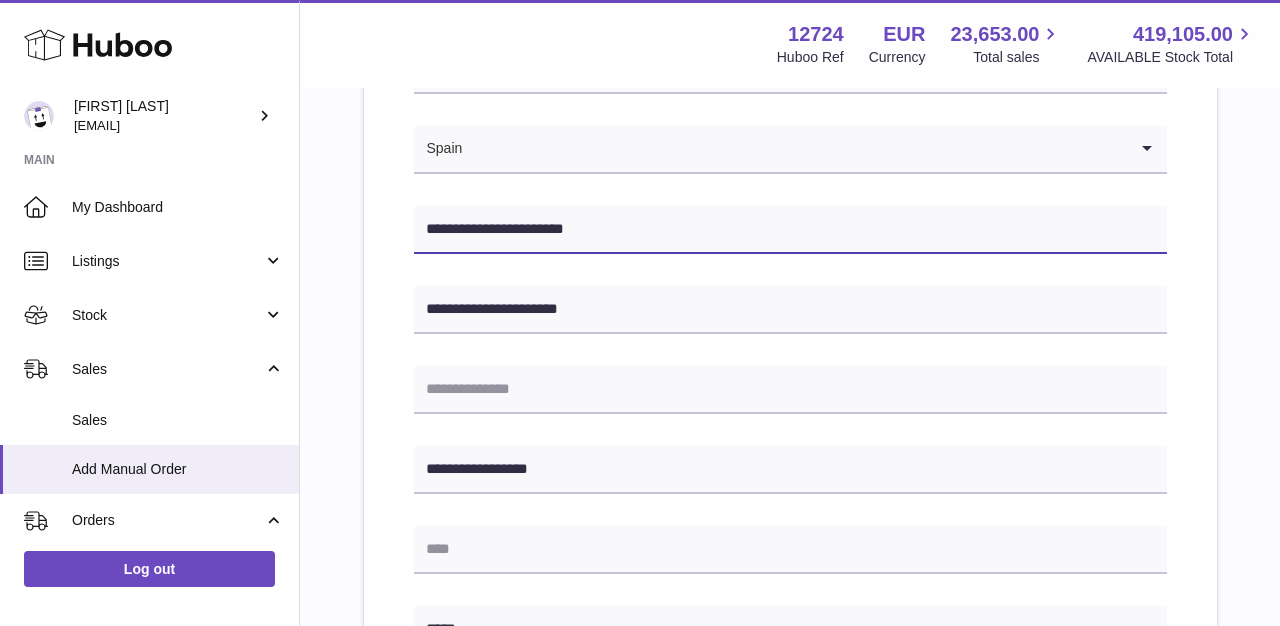 click on "**********" at bounding box center (790, 230) 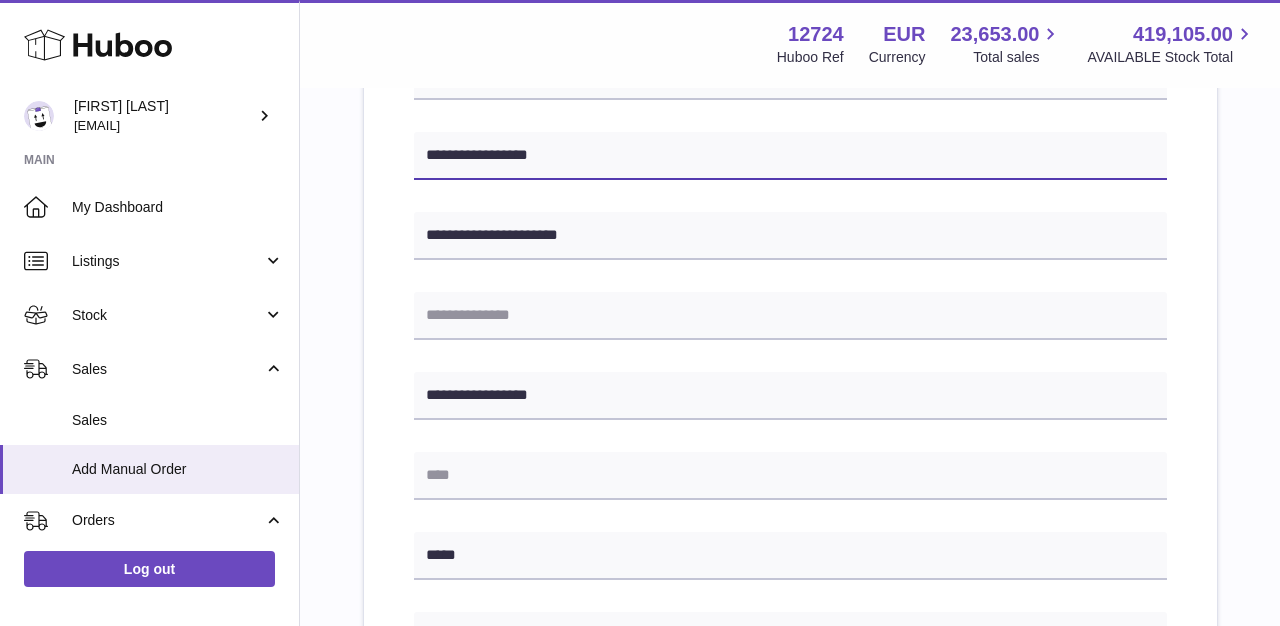 scroll, scrollTop: 454, scrollLeft: 0, axis: vertical 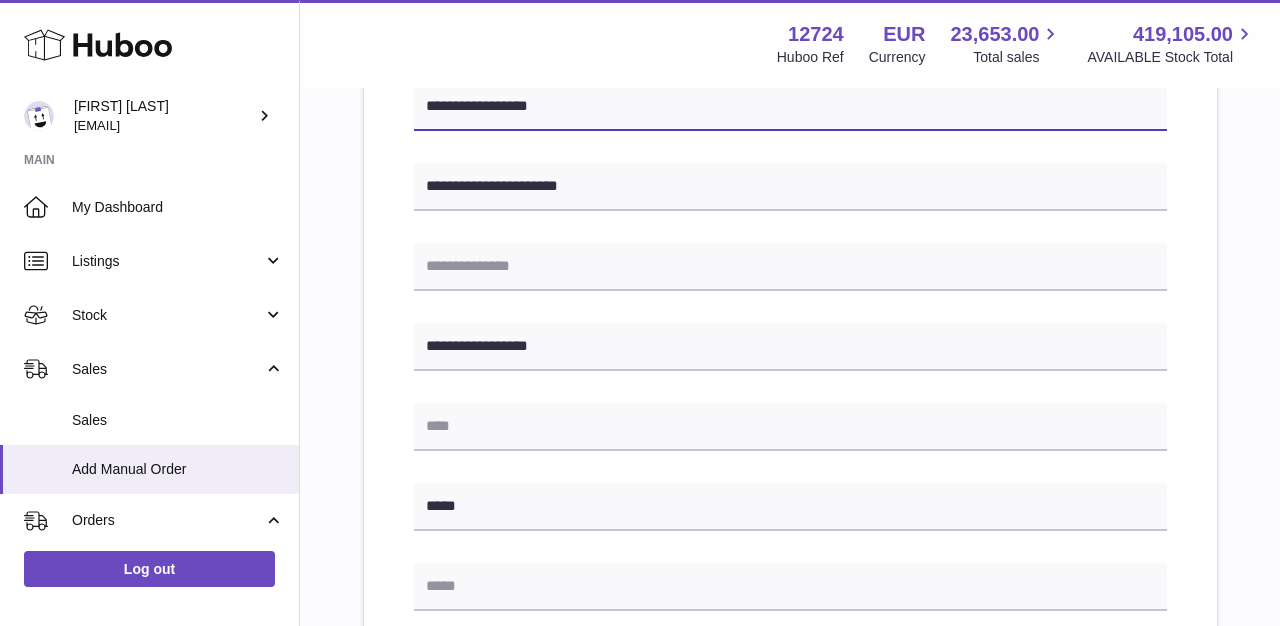 type on "**********" 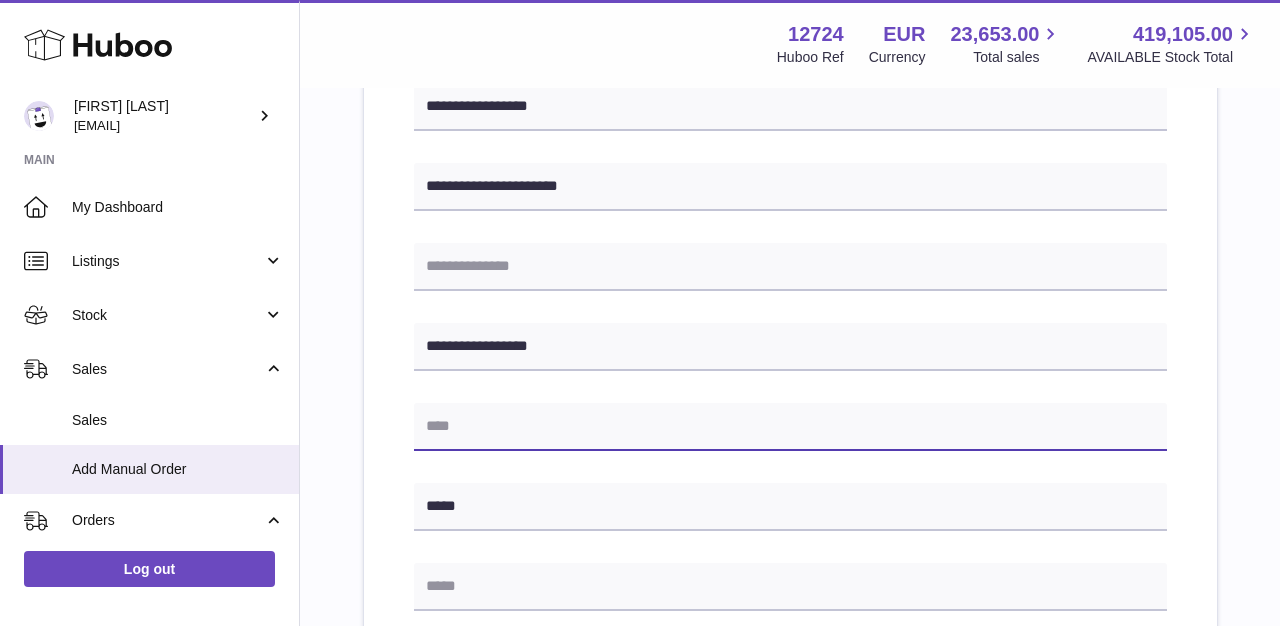 click at bounding box center (790, 427) 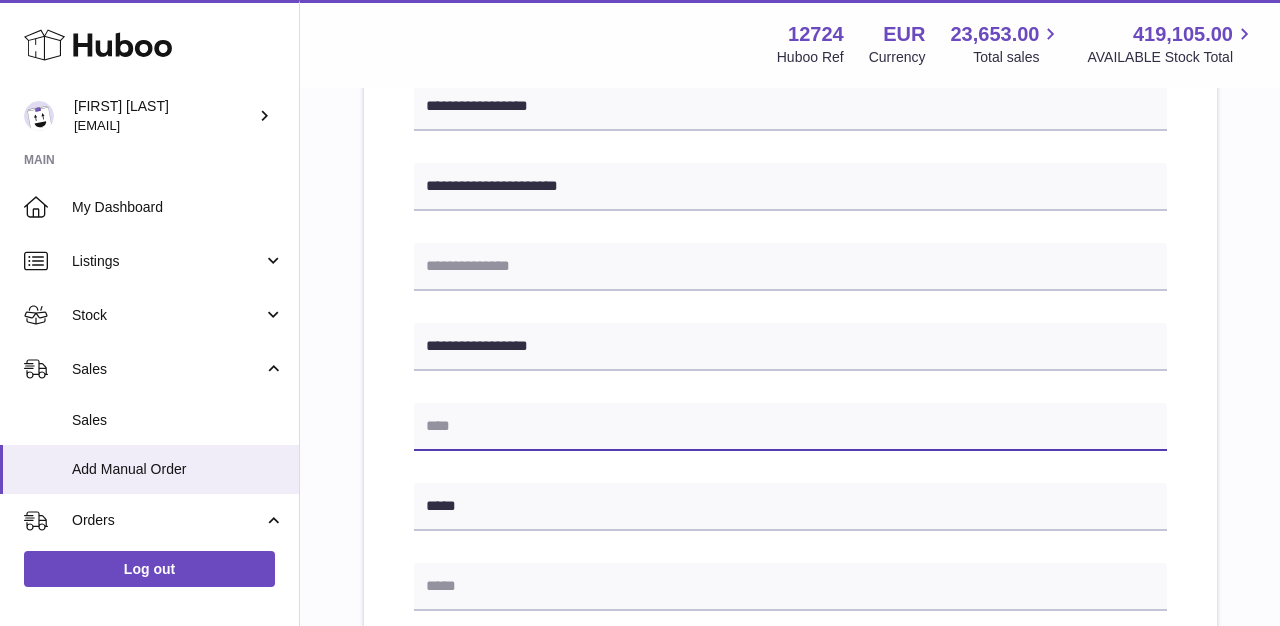 paste on "******" 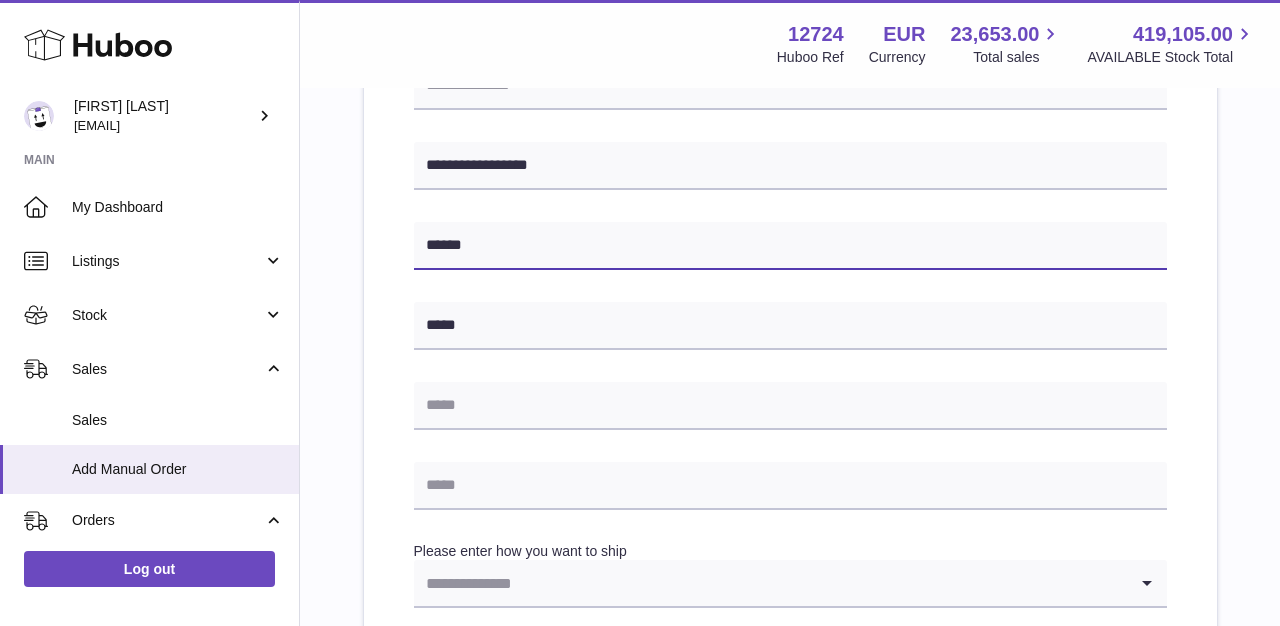 scroll, scrollTop: 645, scrollLeft: 0, axis: vertical 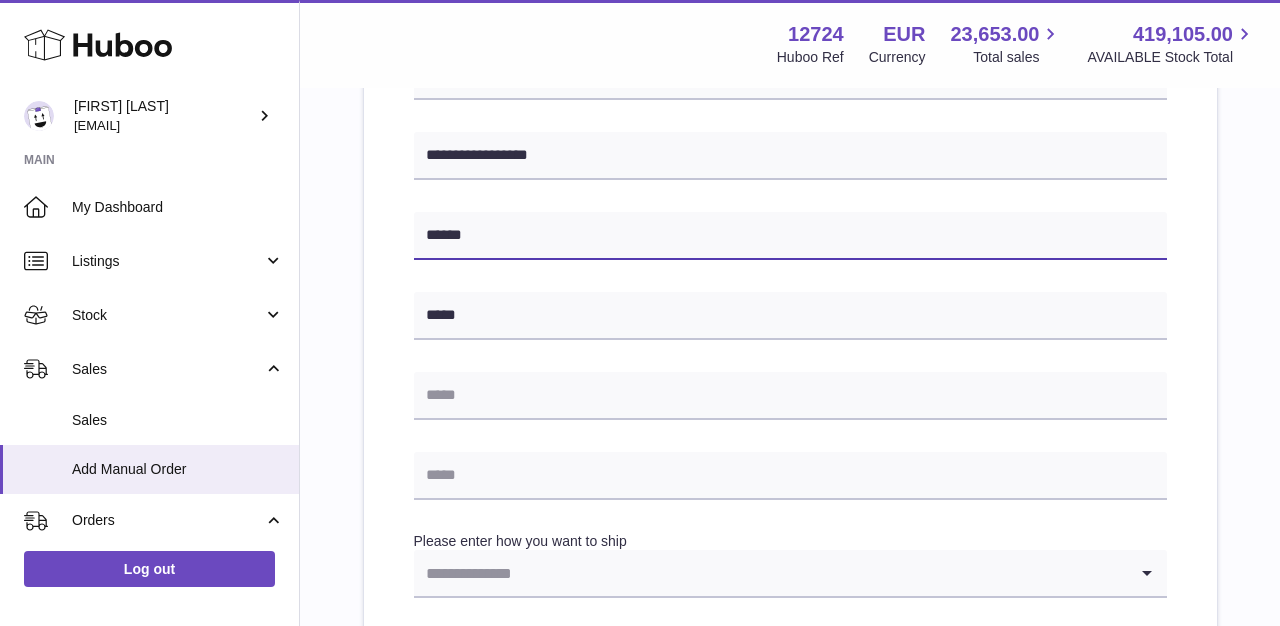 type on "******" 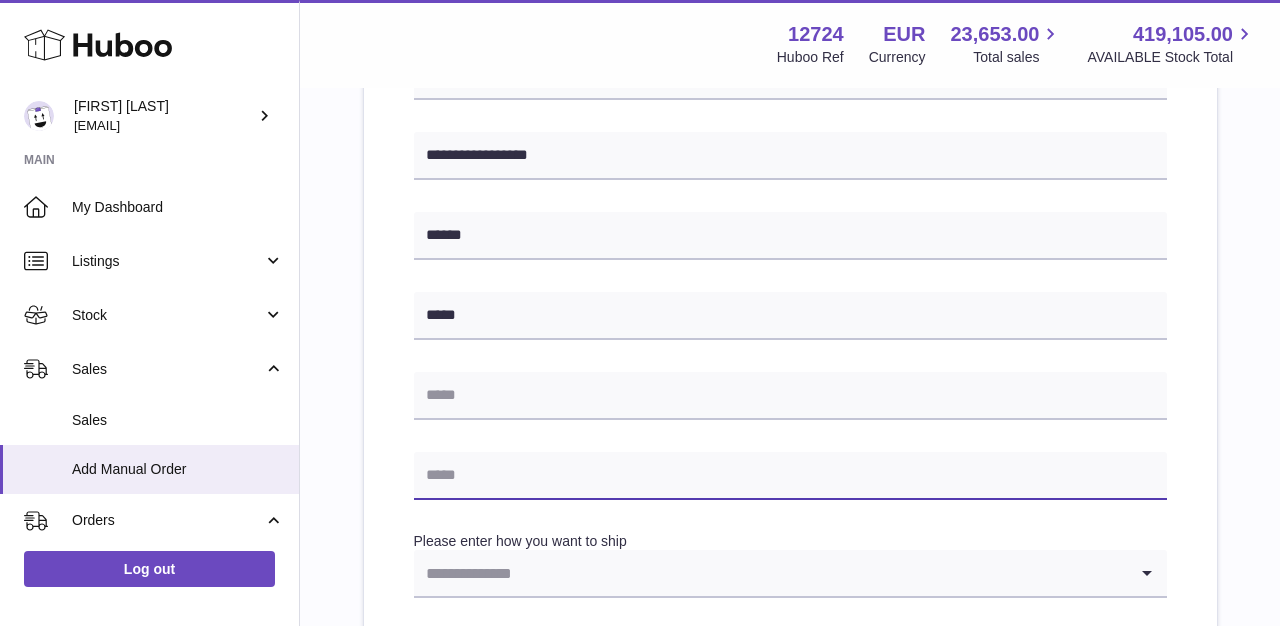 click at bounding box center (790, 476) 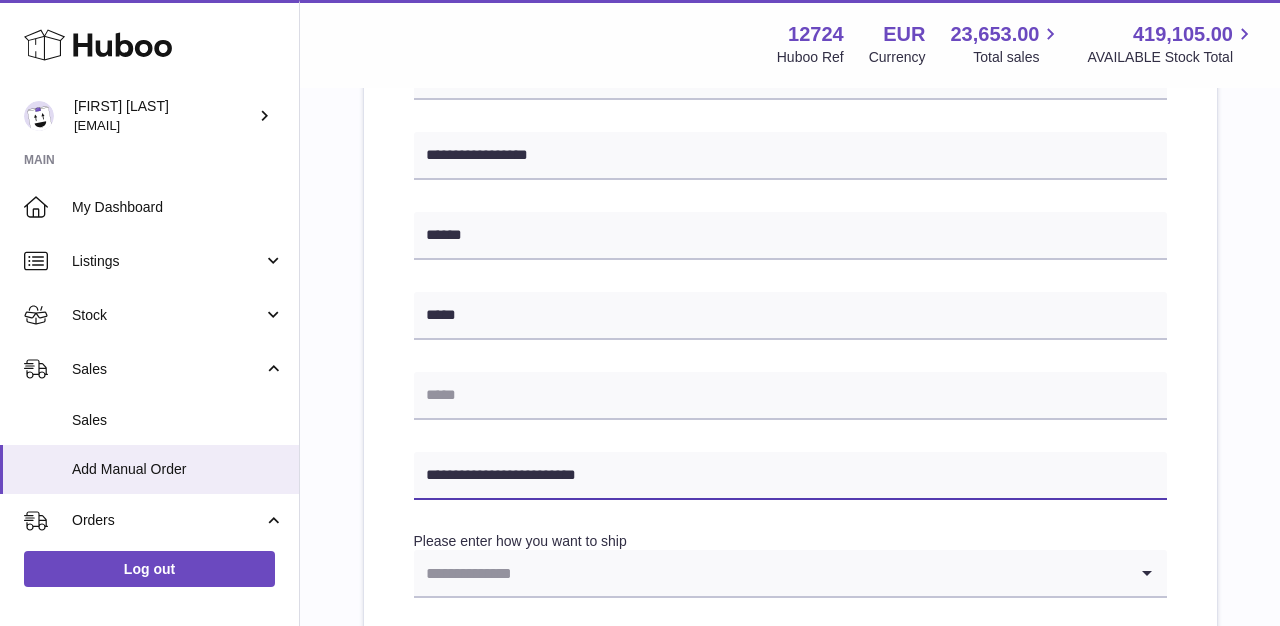 type on "**********" 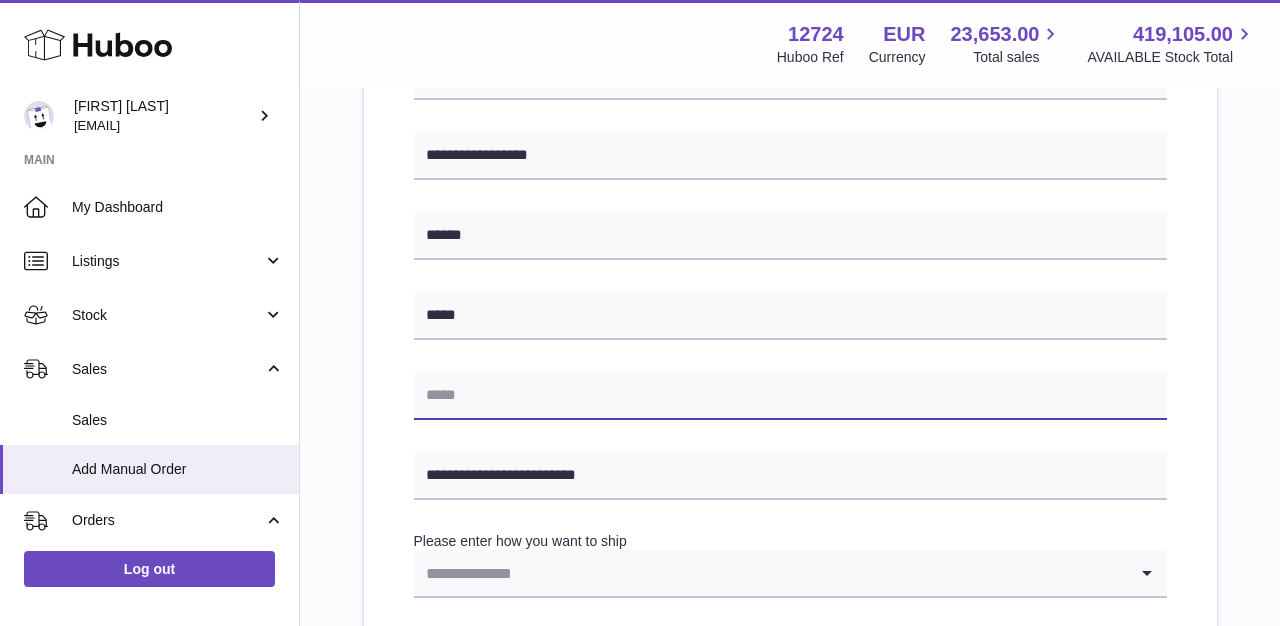 click at bounding box center [790, 396] 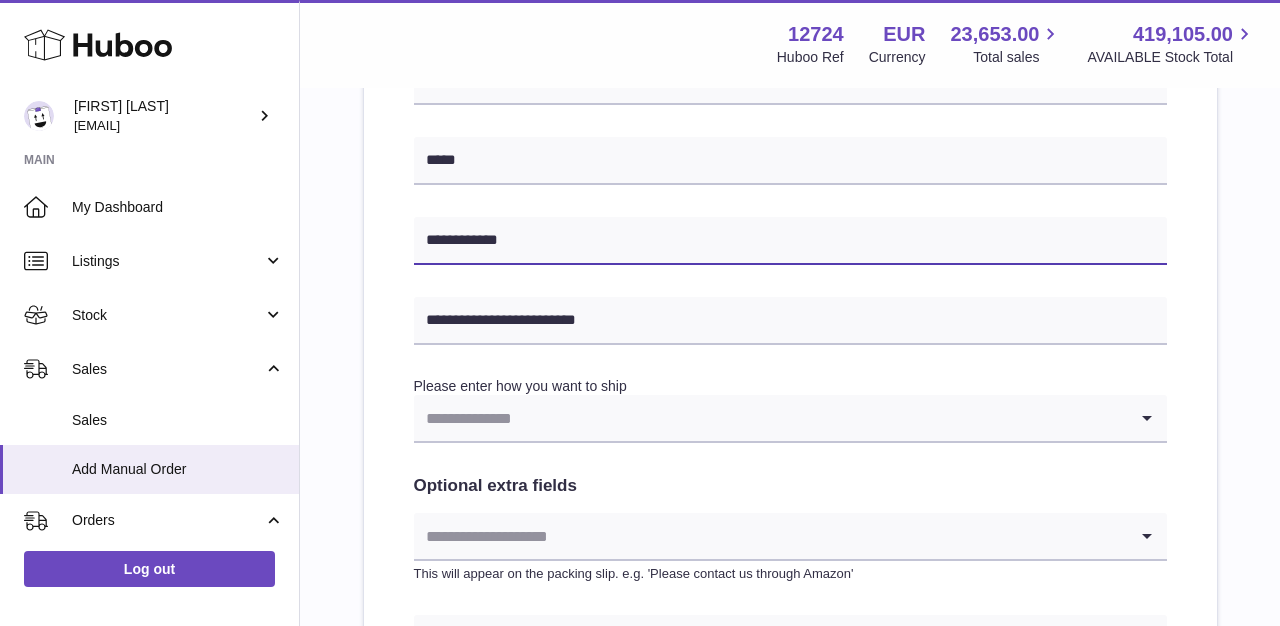 scroll, scrollTop: 815, scrollLeft: 0, axis: vertical 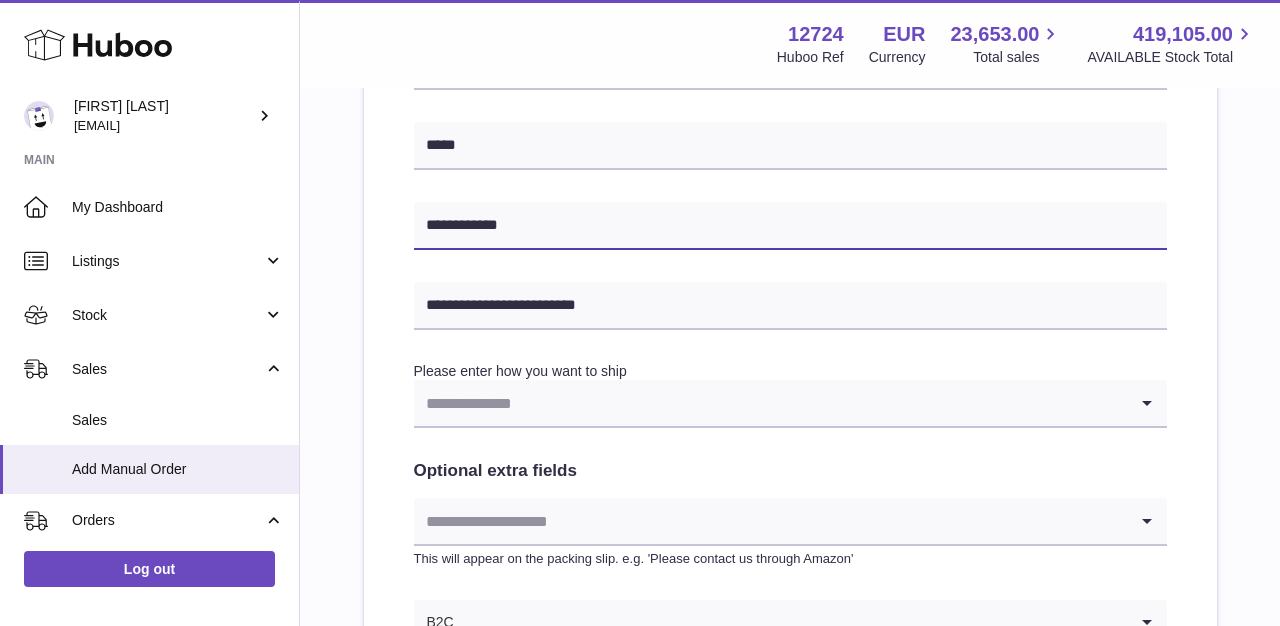 type on "**********" 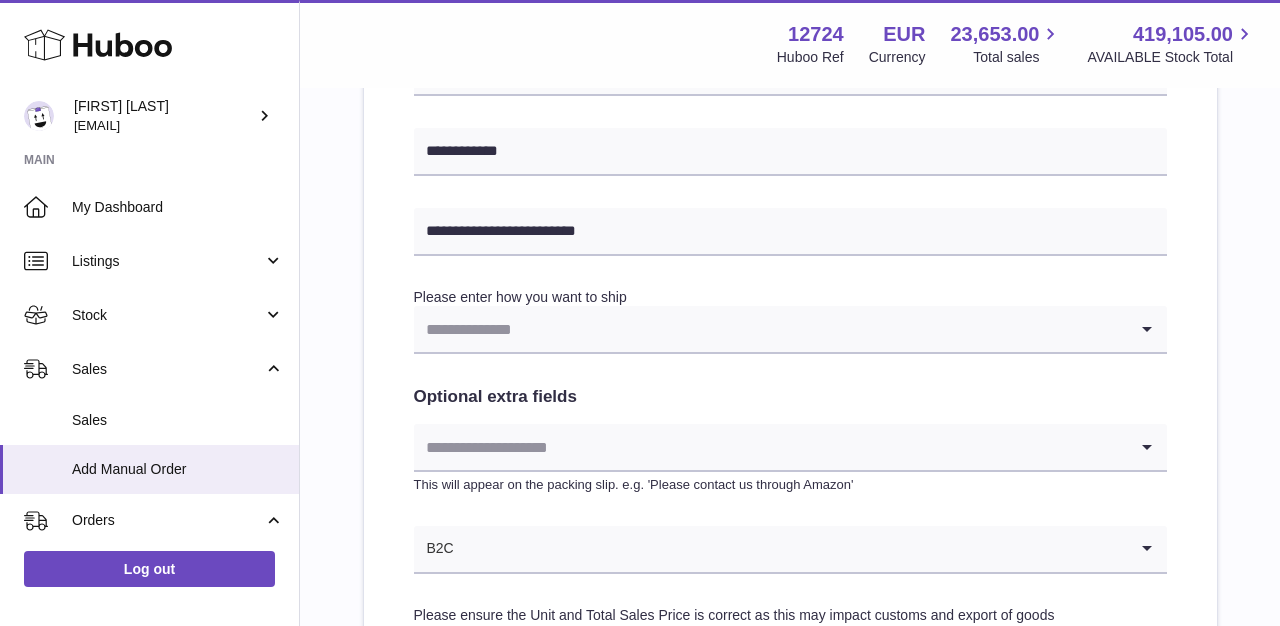 click at bounding box center (770, 329) 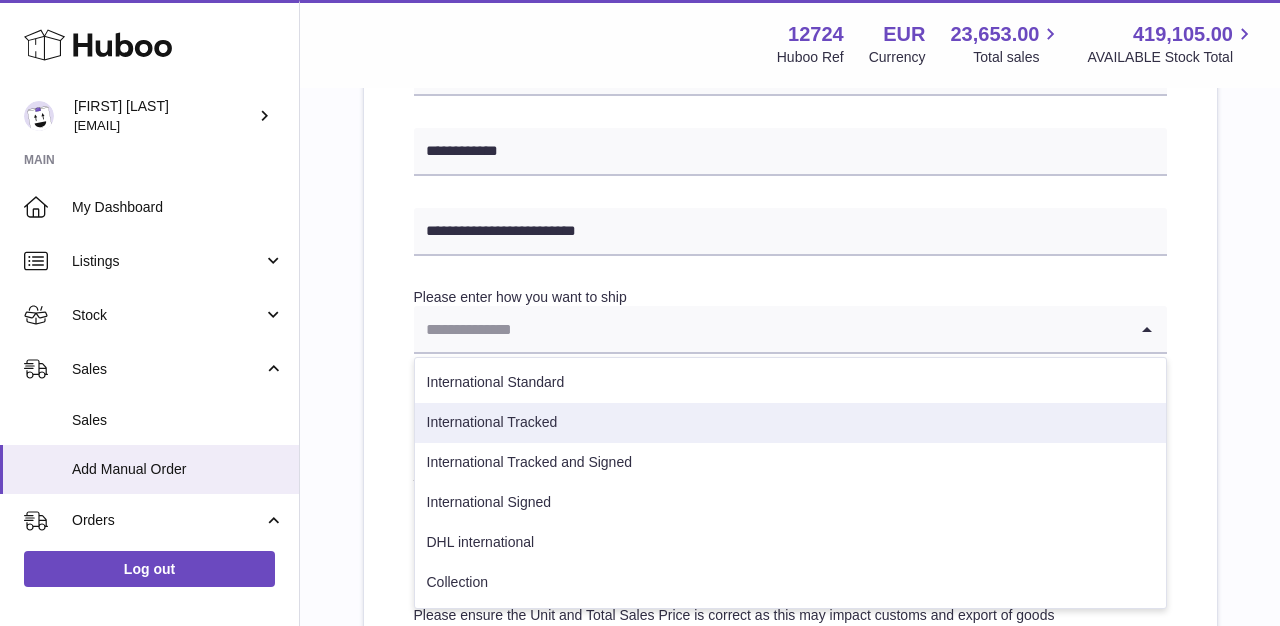 click on "International Tracked" at bounding box center (790, 423) 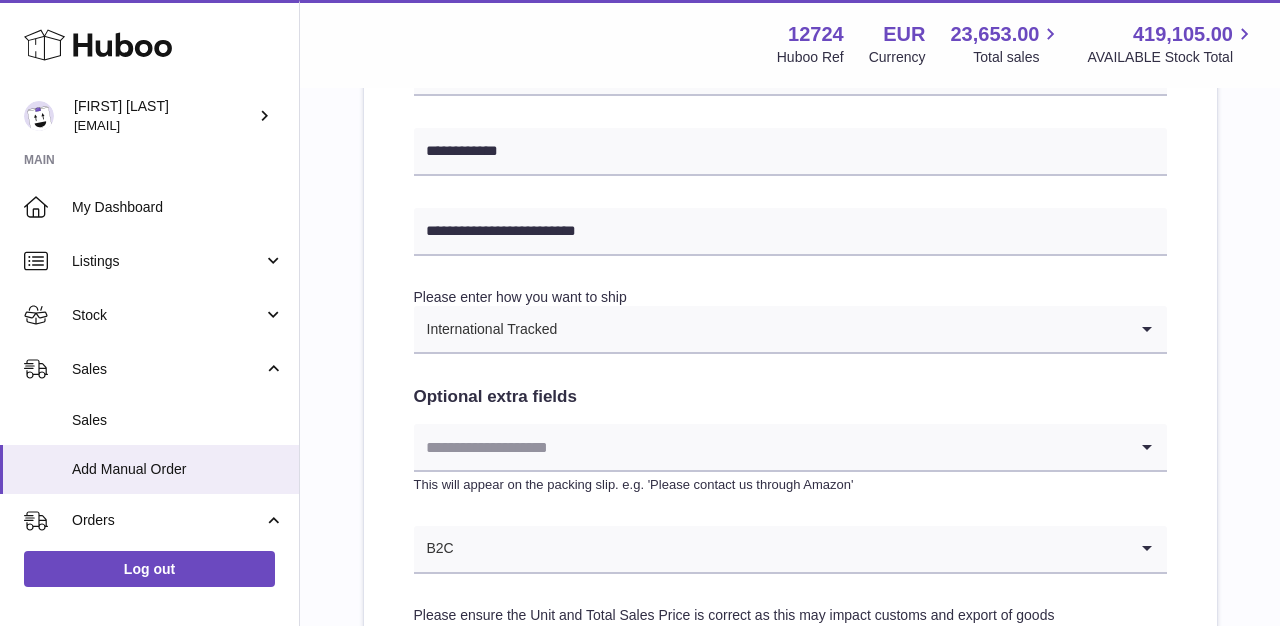 click at bounding box center [842, 329] 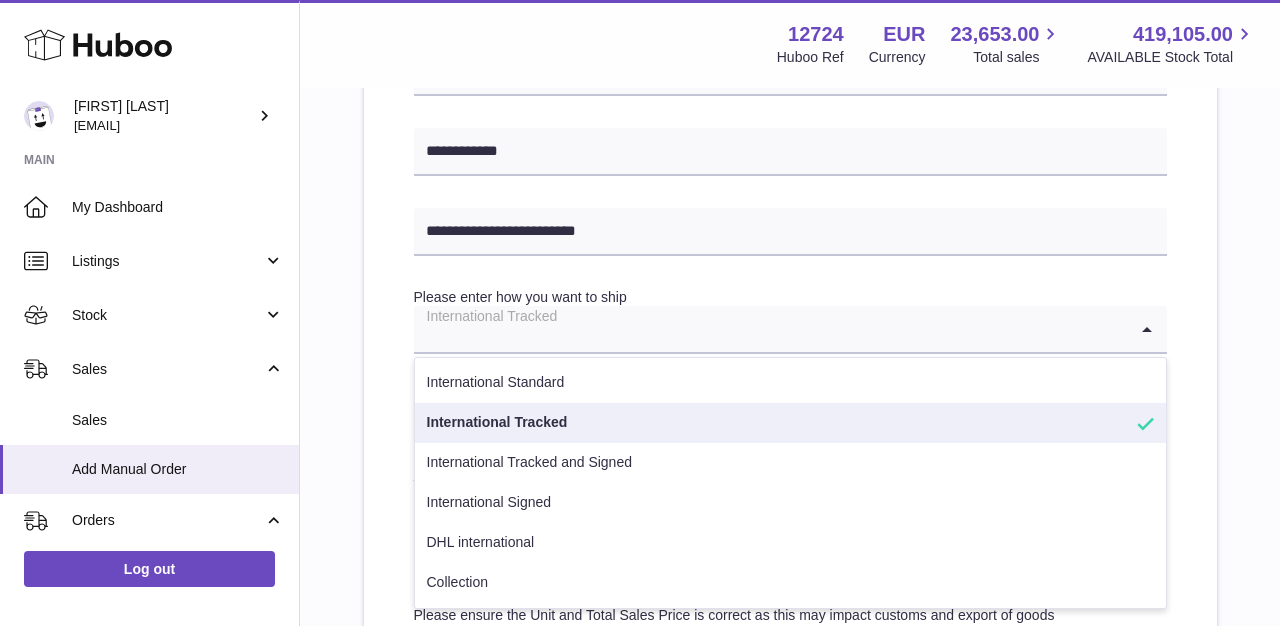 click on "International Tracked" at bounding box center [790, 423] 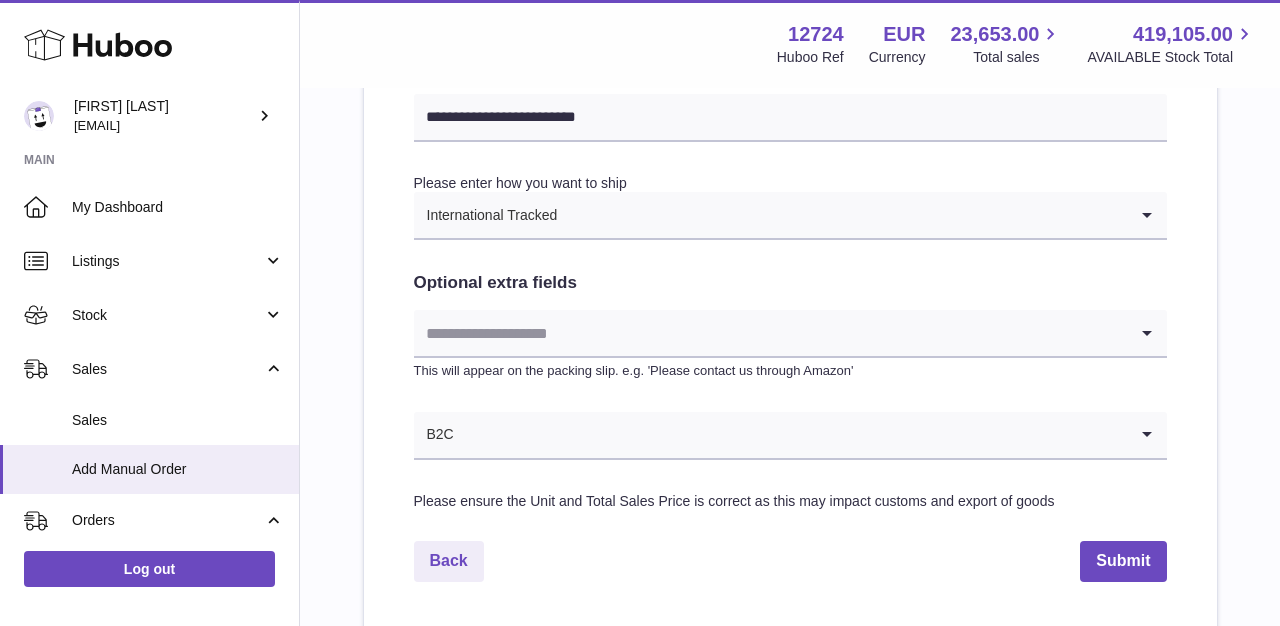 scroll, scrollTop: 1009, scrollLeft: 0, axis: vertical 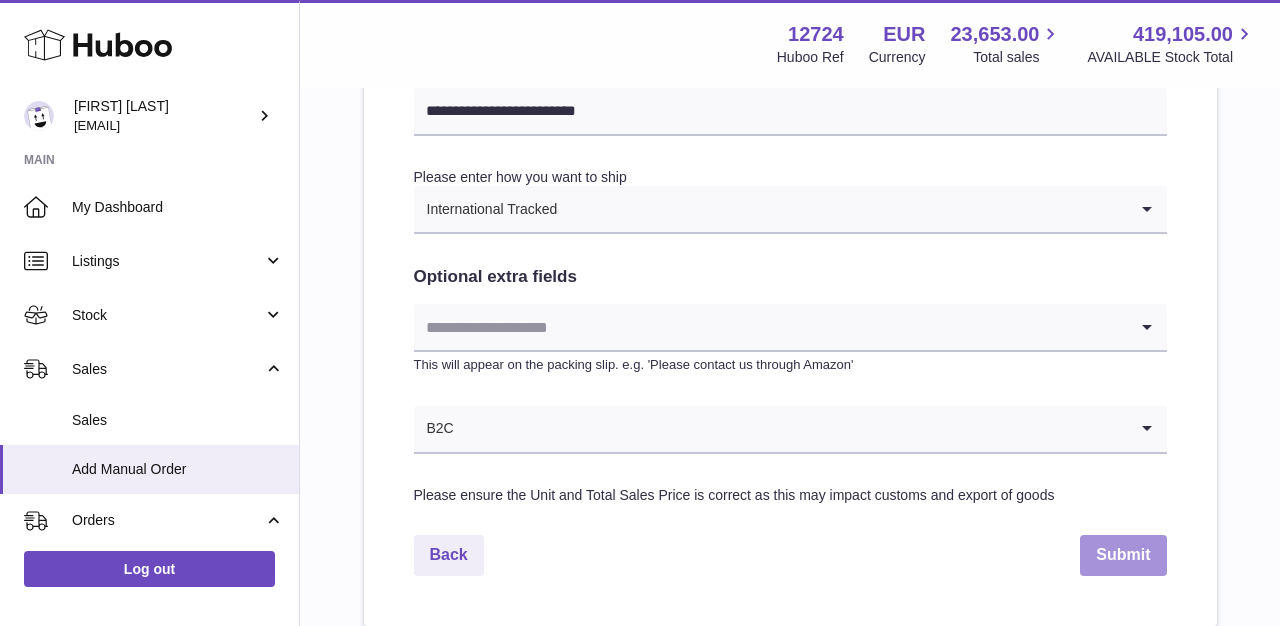 click on "Submit" at bounding box center [1123, 555] 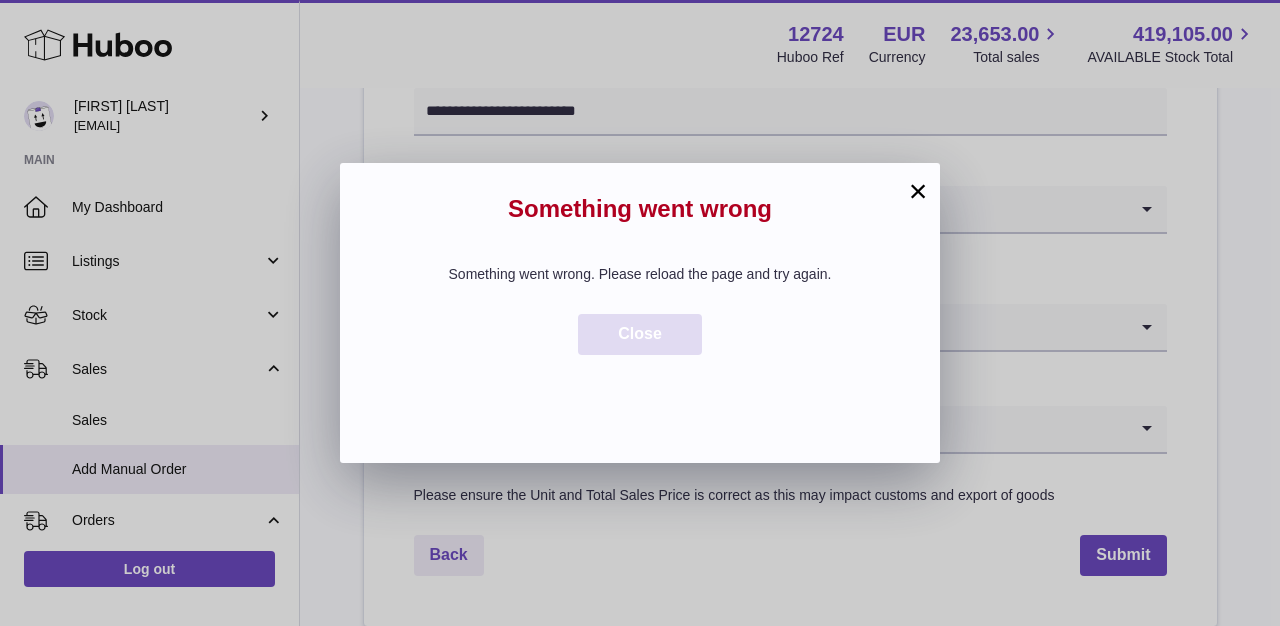 click on "Close" at bounding box center [640, 334] 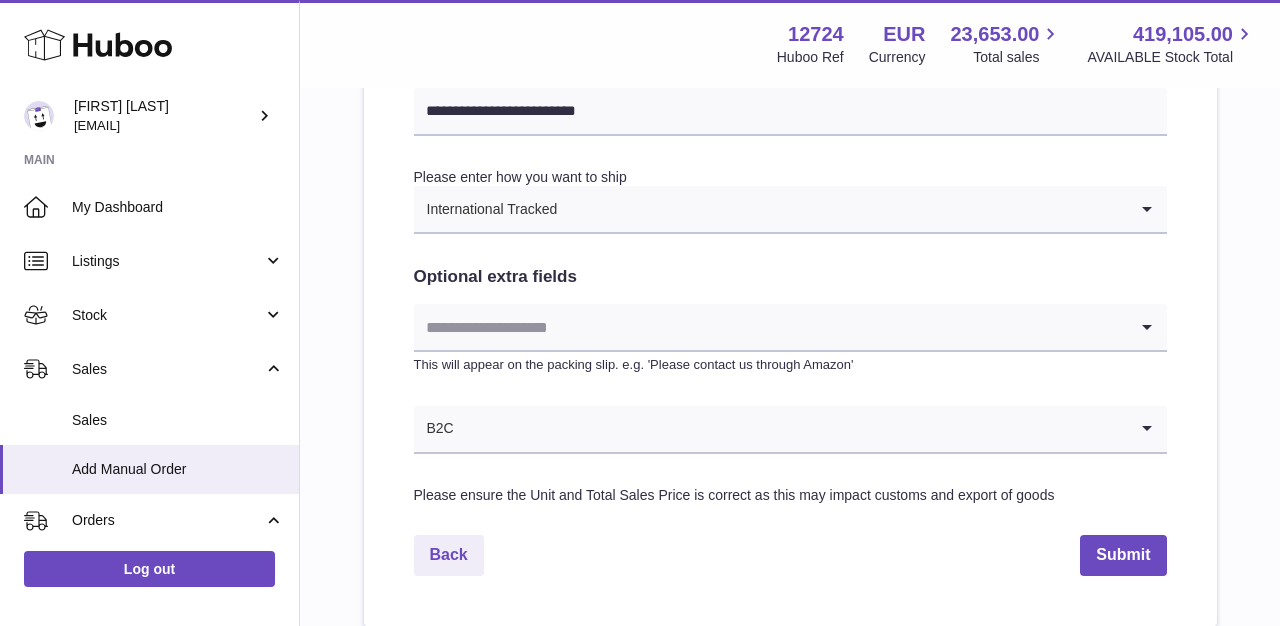scroll, scrollTop: 995, scrollLeft: 0, axis: vertical 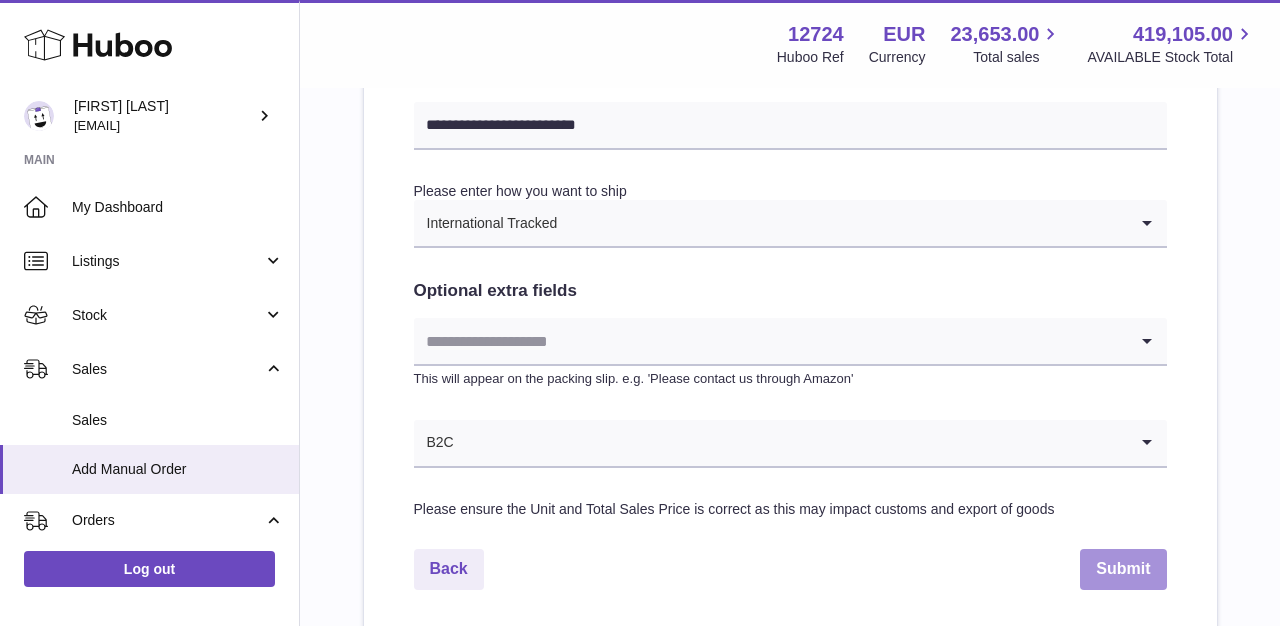 click on "Submit" at bounding box center (1123, 569) 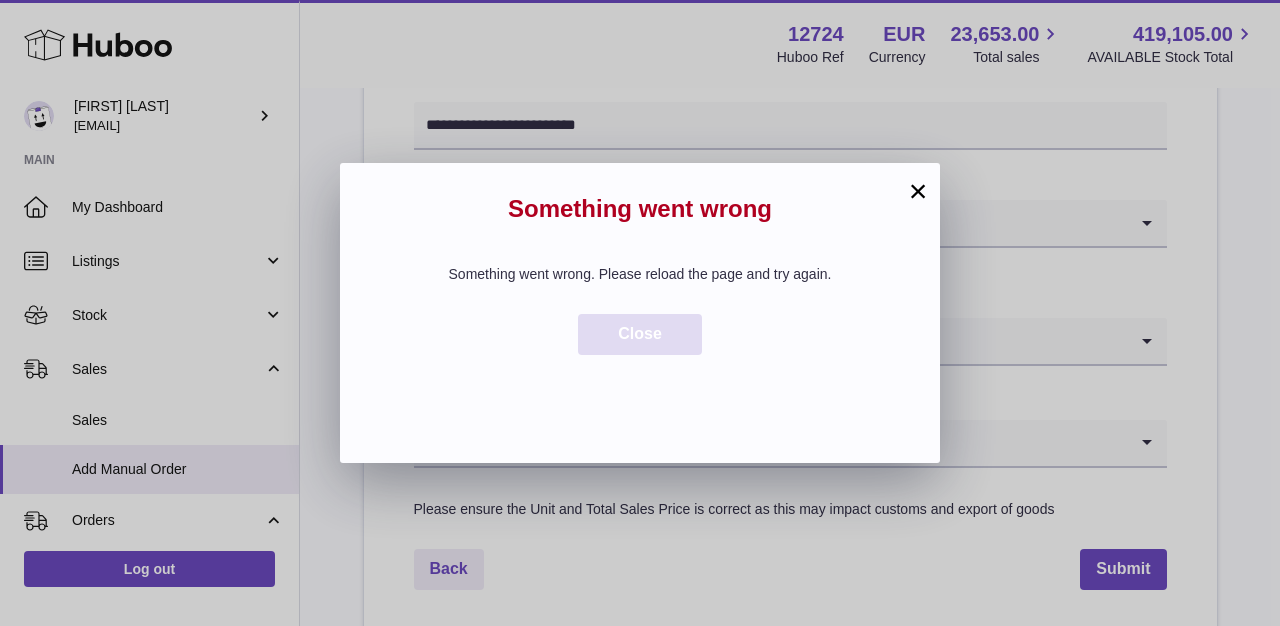 click on "Close" at bounding box center [640, 333] 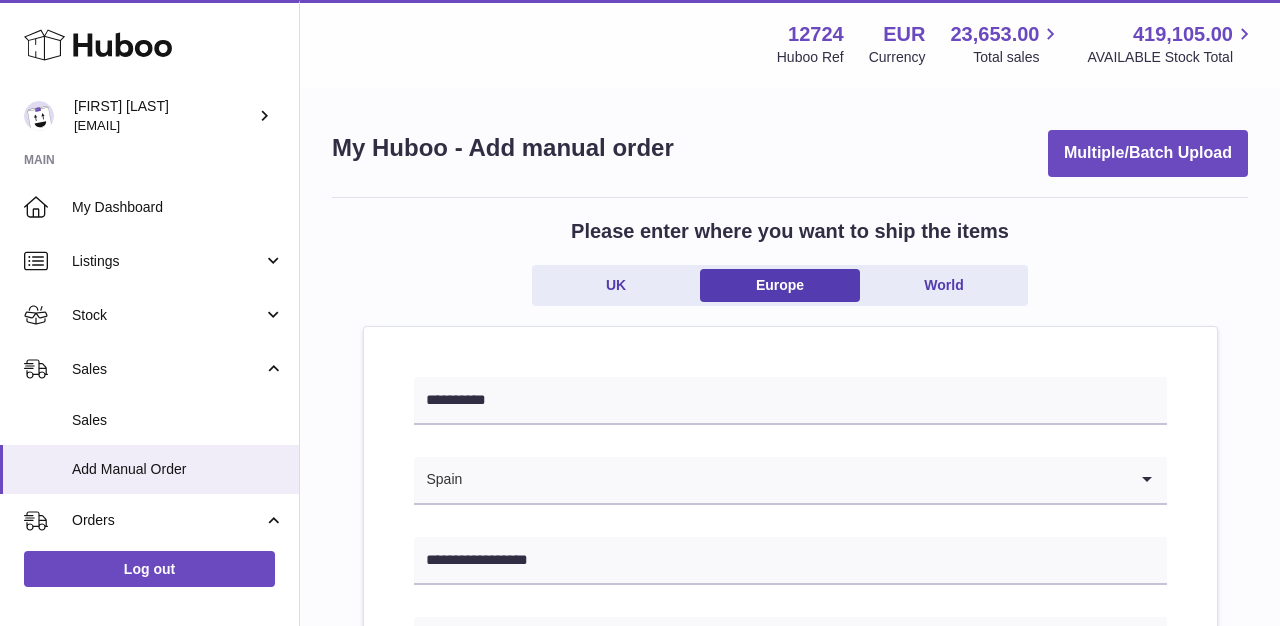 scroll, scrollTop: 53, scrollLeft: 0, axis: vertical 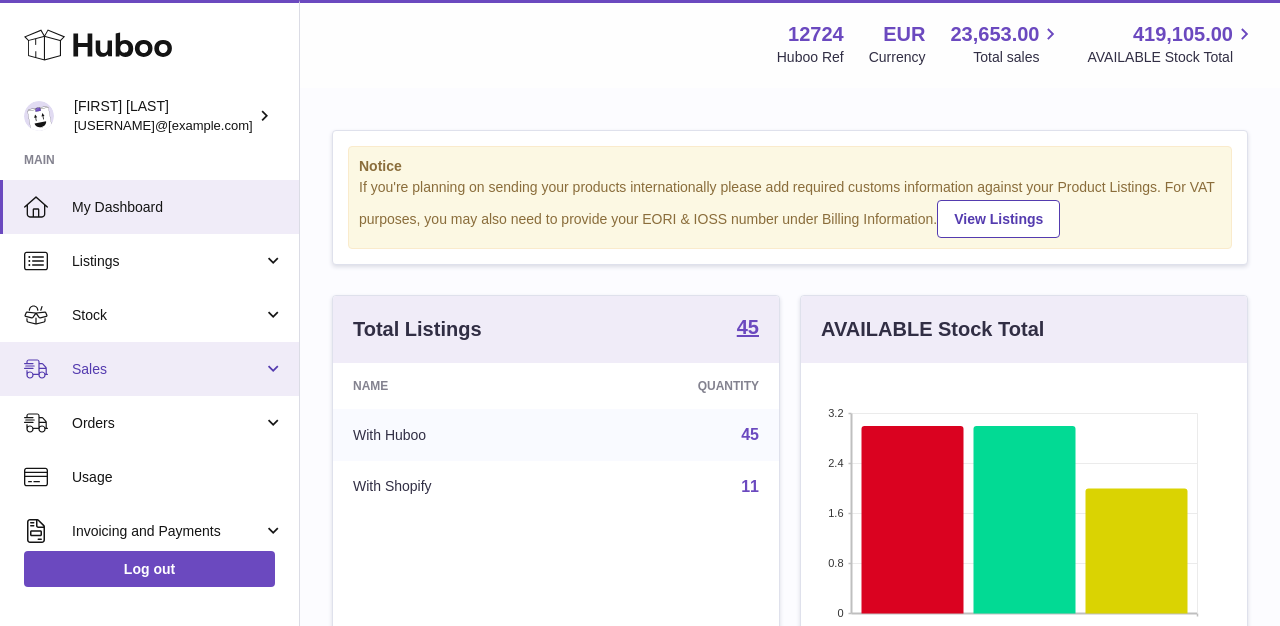 click on "Sales" at bounding box center (167, 369) 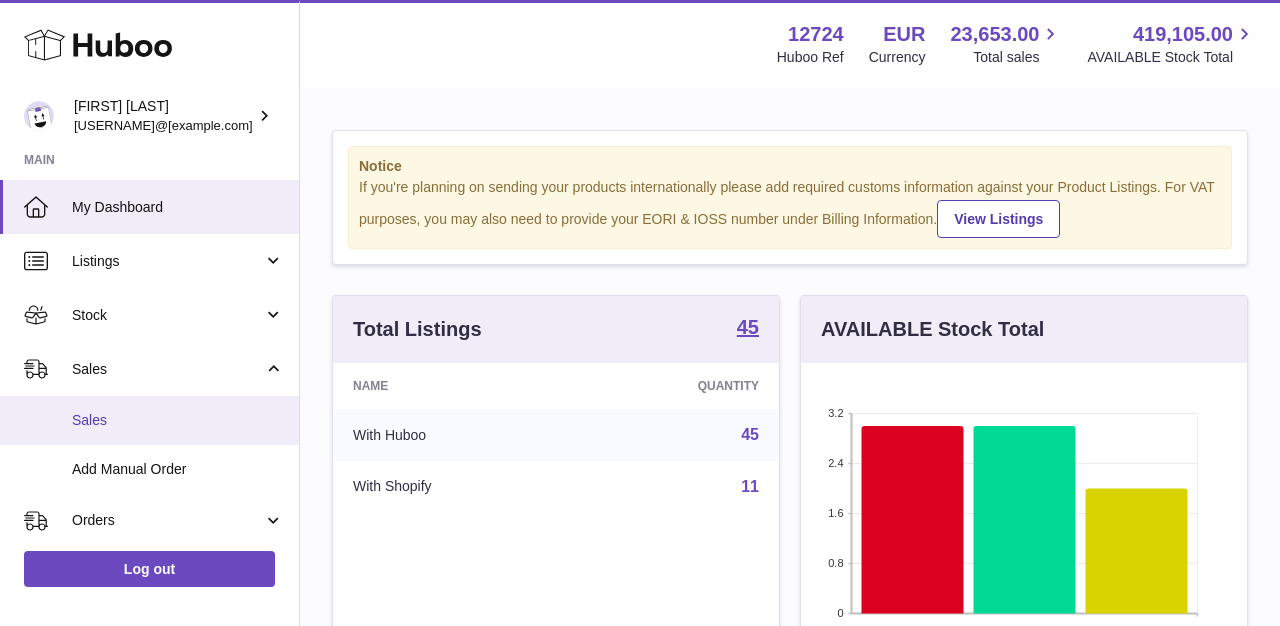 click on "Sales" at bounding box center (149, 420) 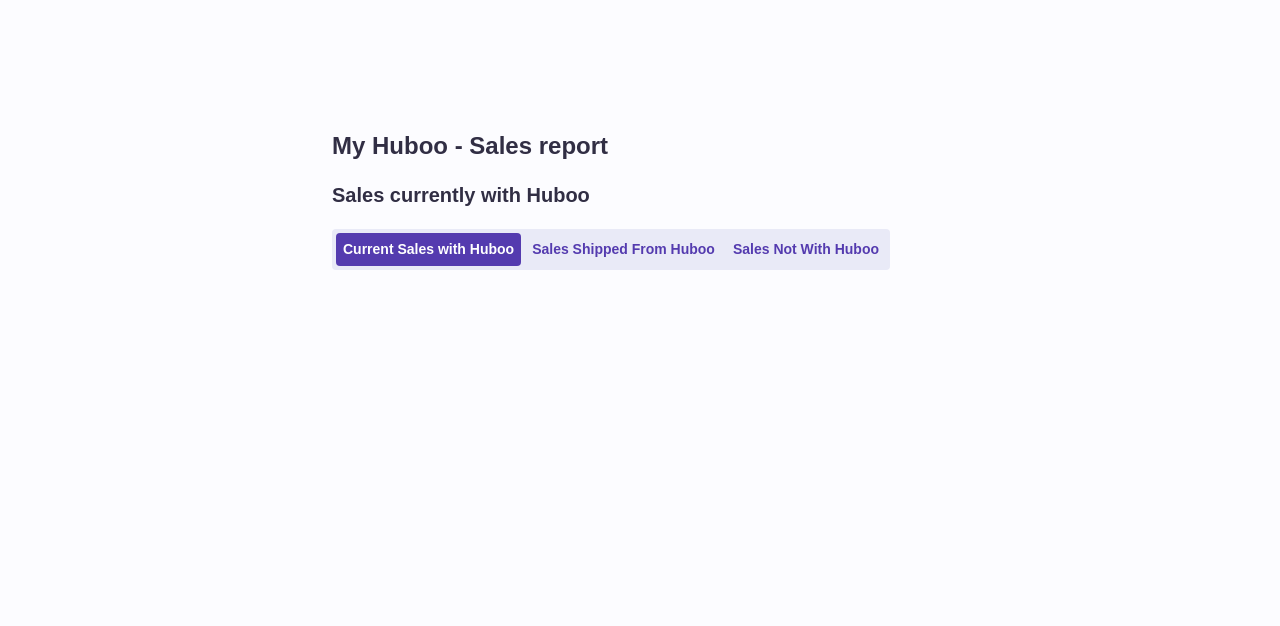 scroll, scrollTop: 0, scrollLeft: 0, axis: both 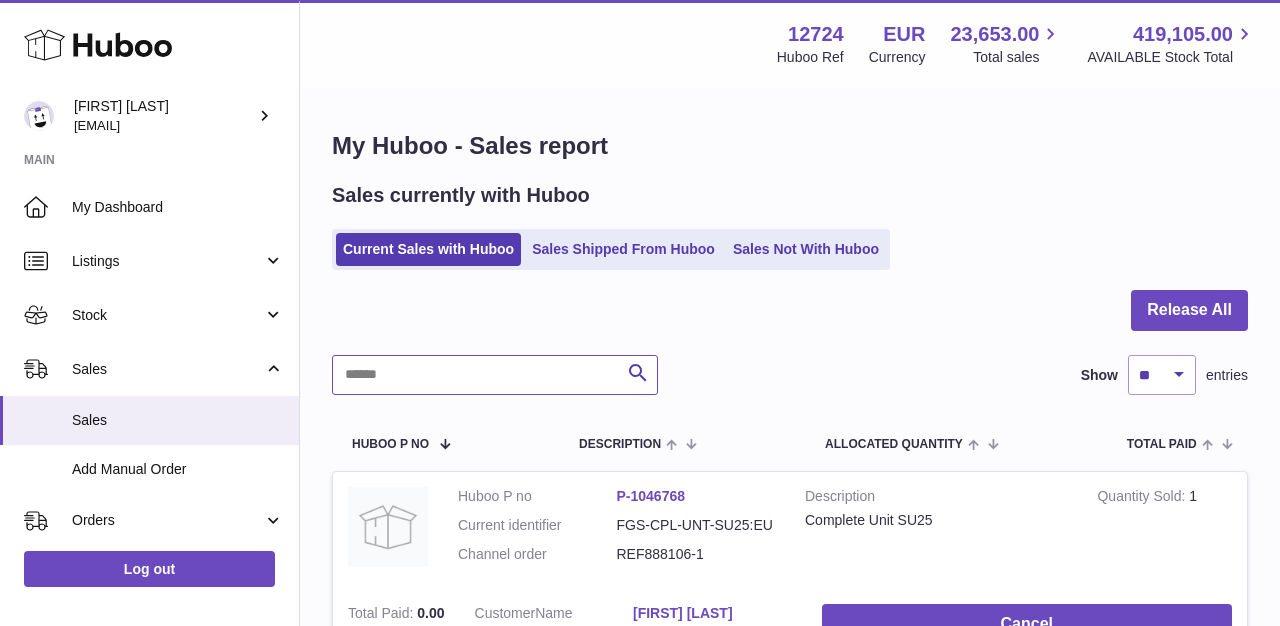 click at bounding box center [495, 375] 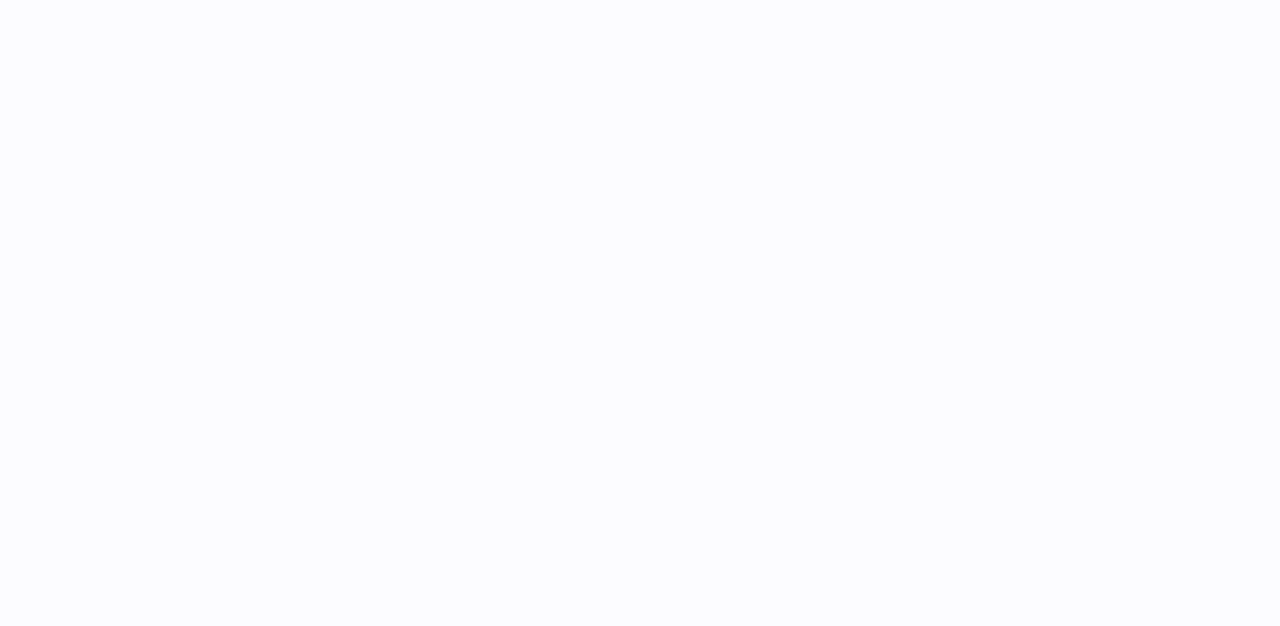 scroll, scrollTop: 0, scrollLeft: 0, axis: both 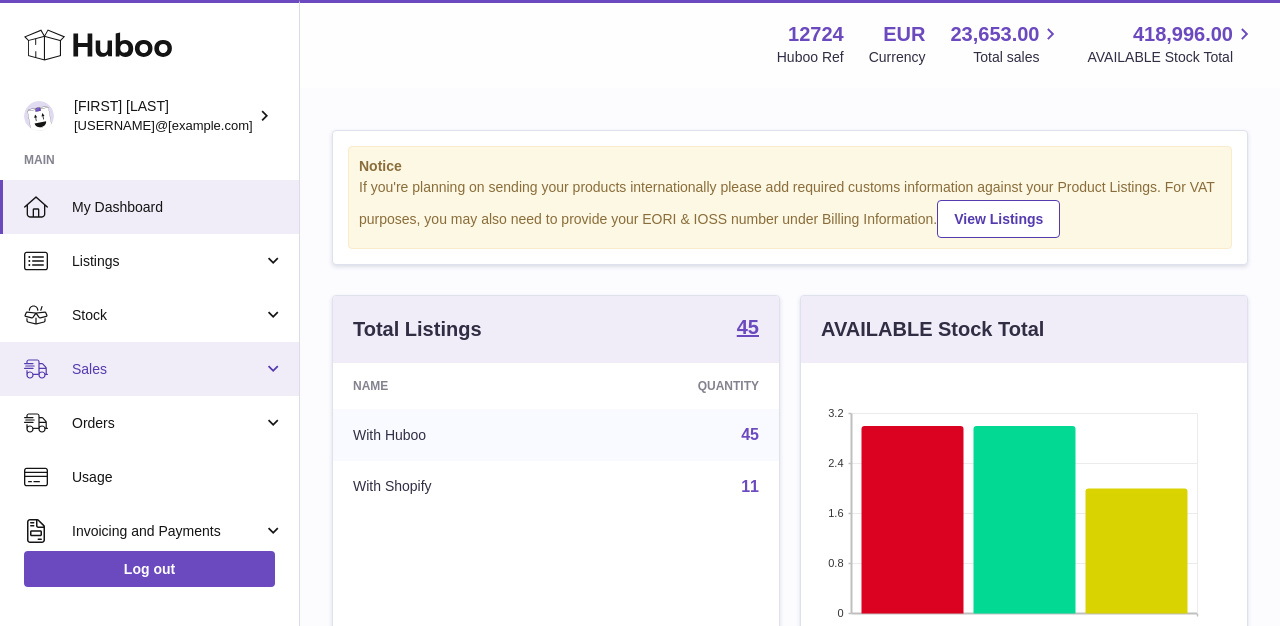 click on "Sales" at bounding box center [149, 369] 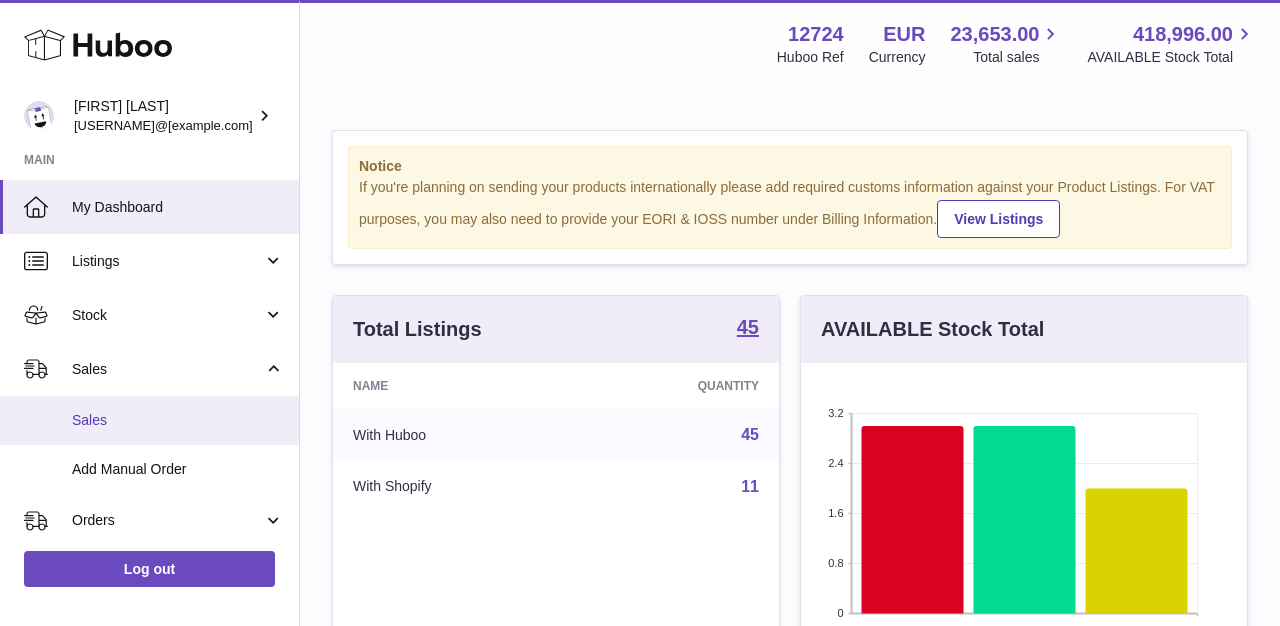 click on "Sales" at bounding box center [178, 420] 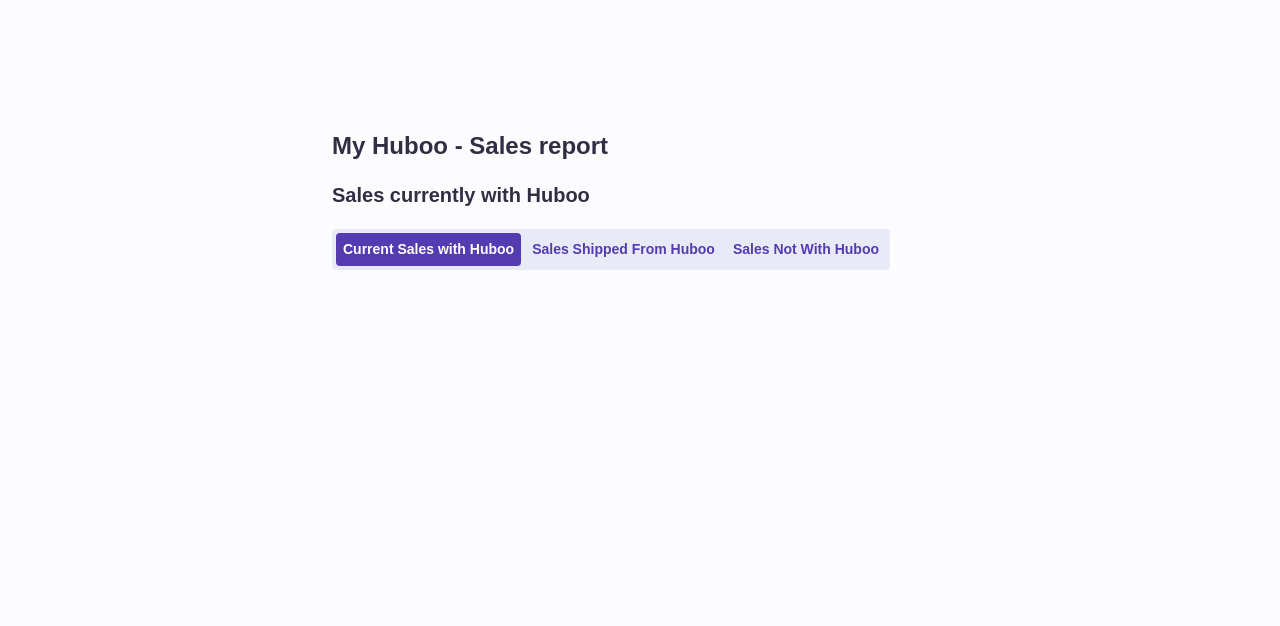 scroll, scrollTop: 0, scrollLeft: 0, axis: both 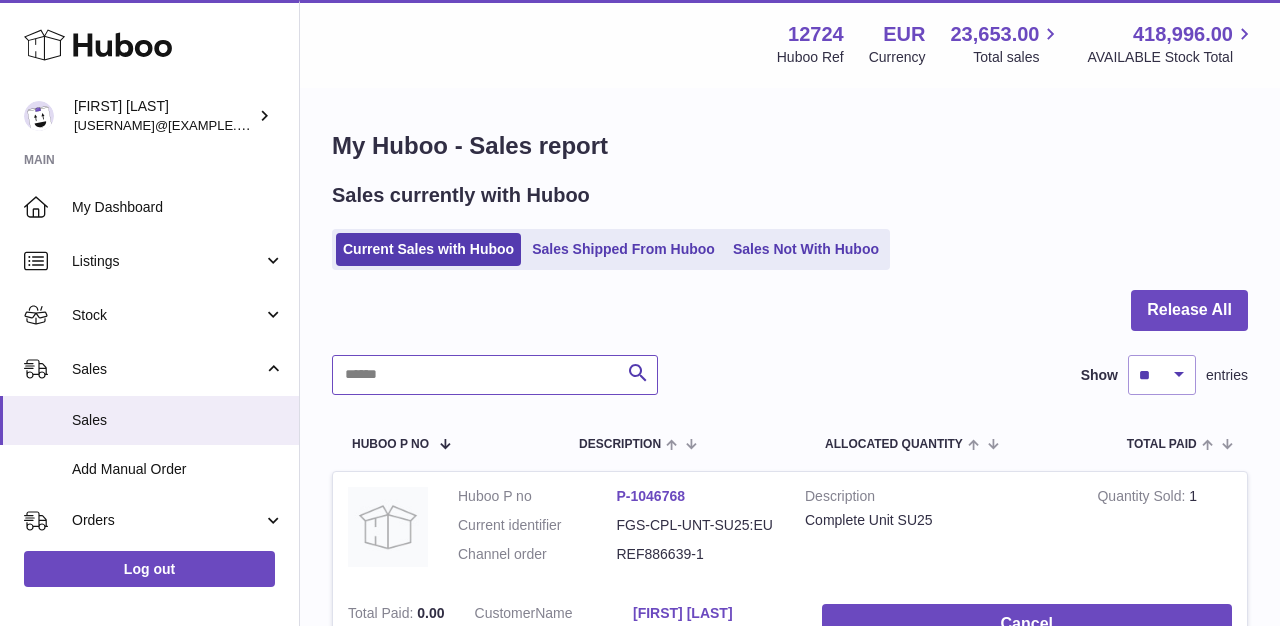 click at bounding box center [495, 375] 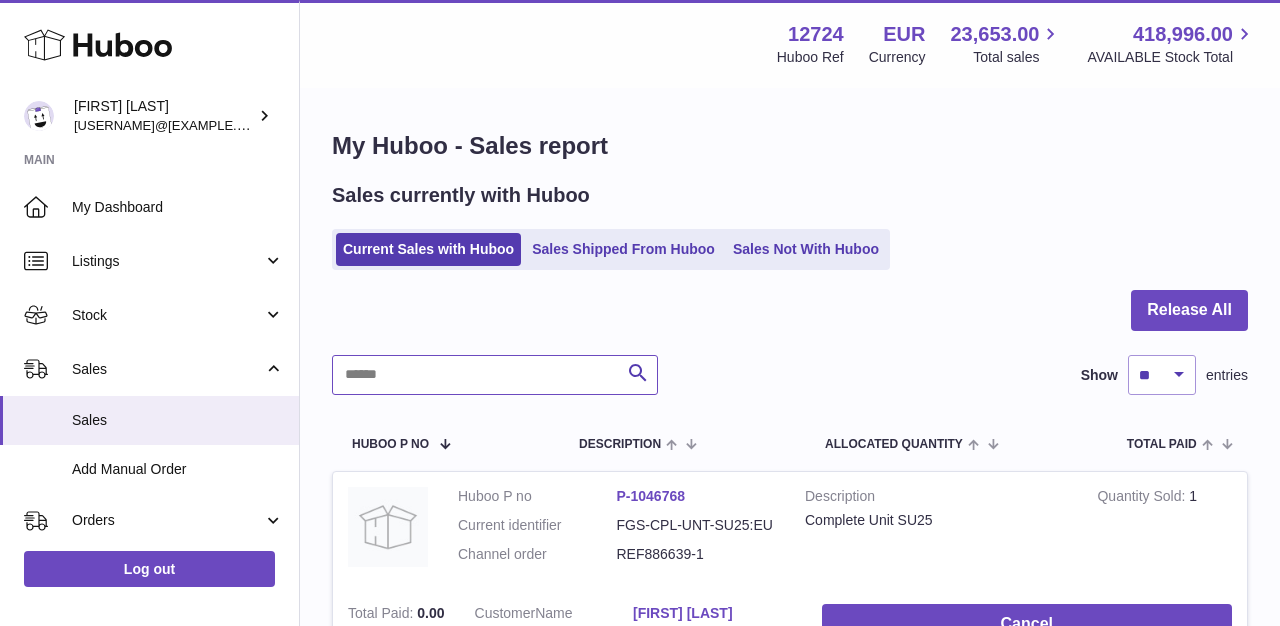 paste on "**********" 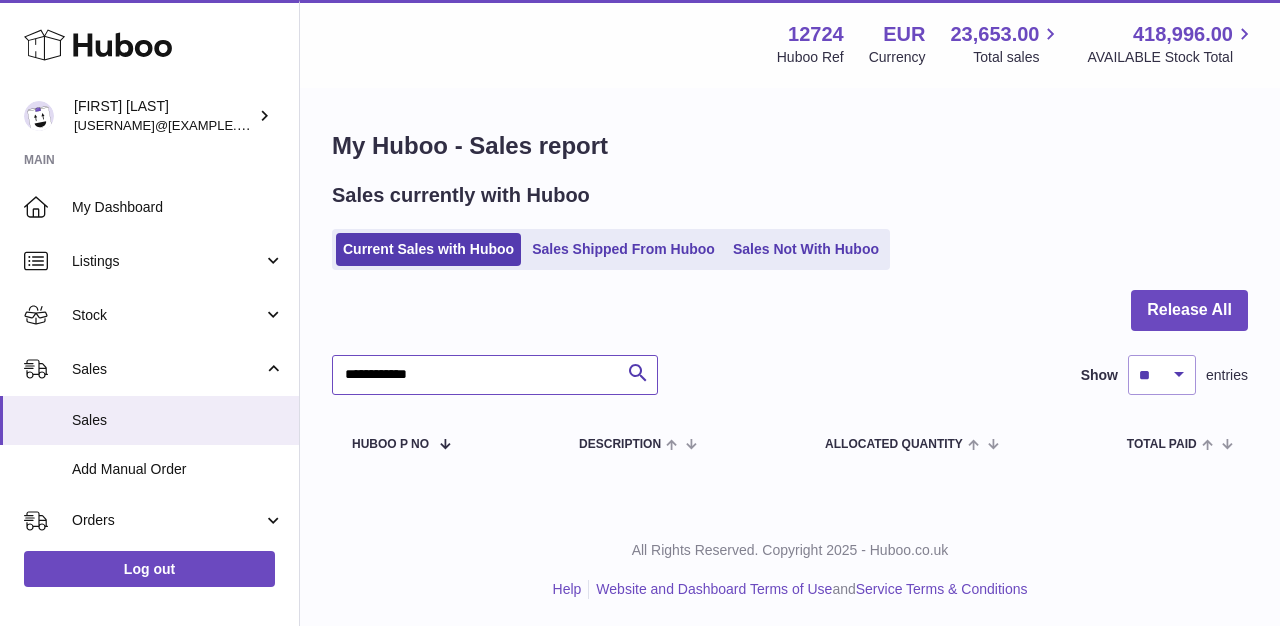 drag, startPoint x: 465, startPoint y: 379, endPoint x: 350, endPoint y: 378, distance: 115.00435 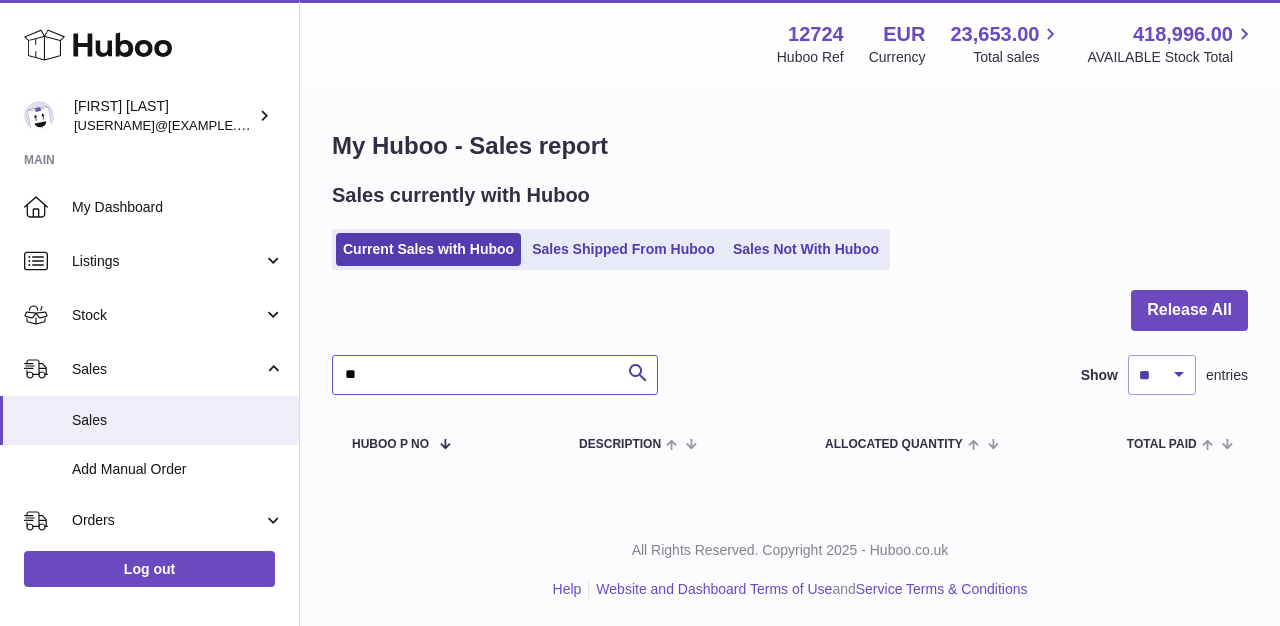 type on "*" 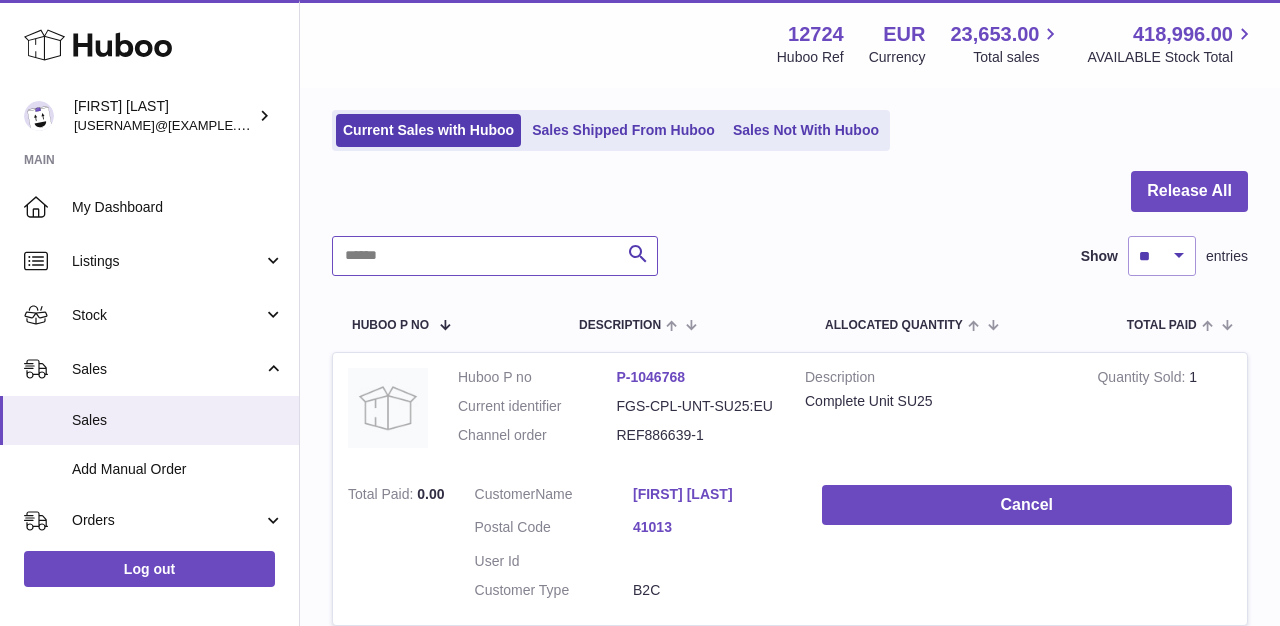scroll, scrollTop: 121, scrollLeft: 0, axis: vertical 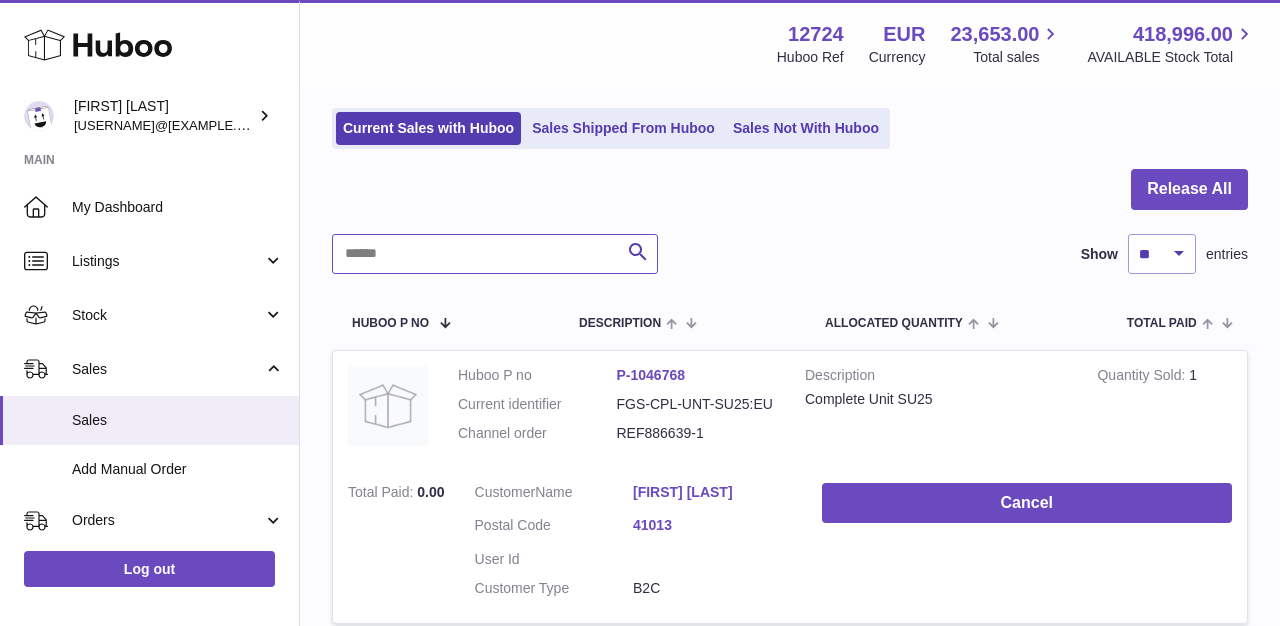 paste on "**********" 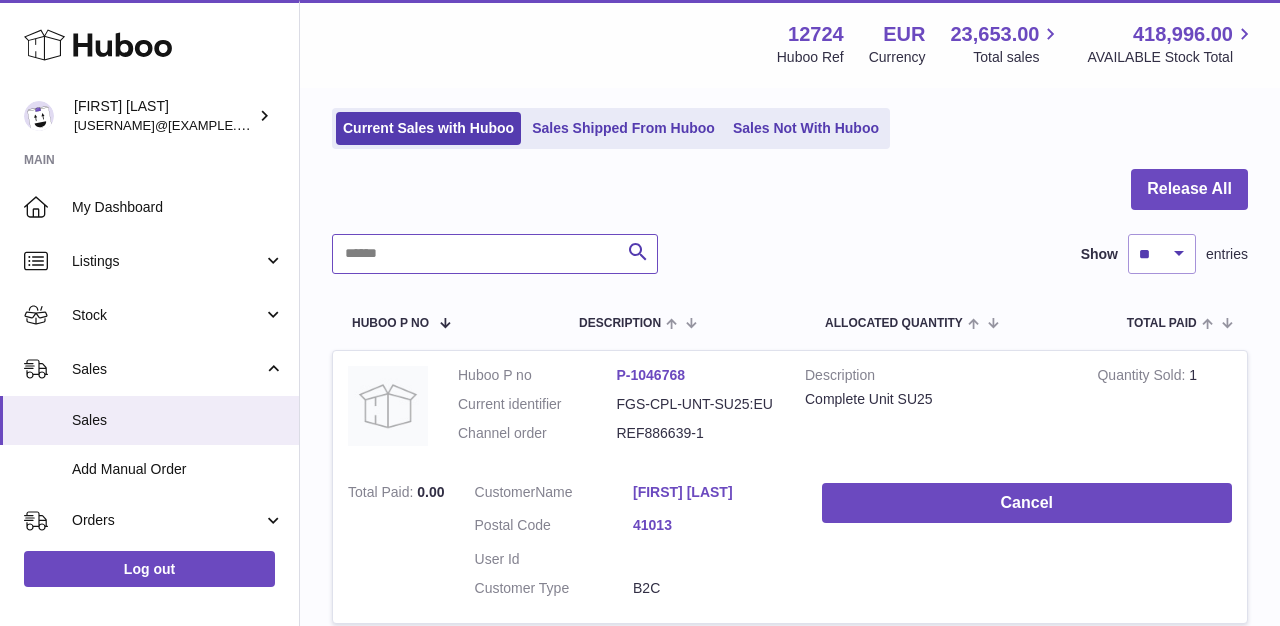type on "**********" 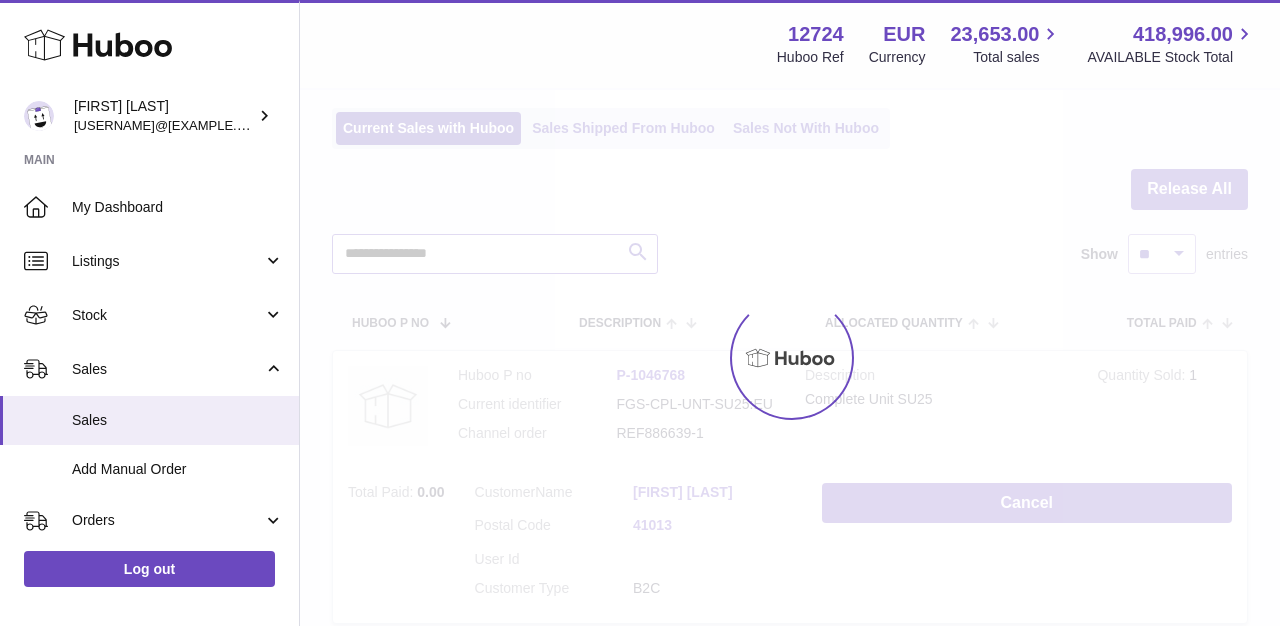 scroll, scrollTop: 2, scrollLeft: 0, axis: vertical 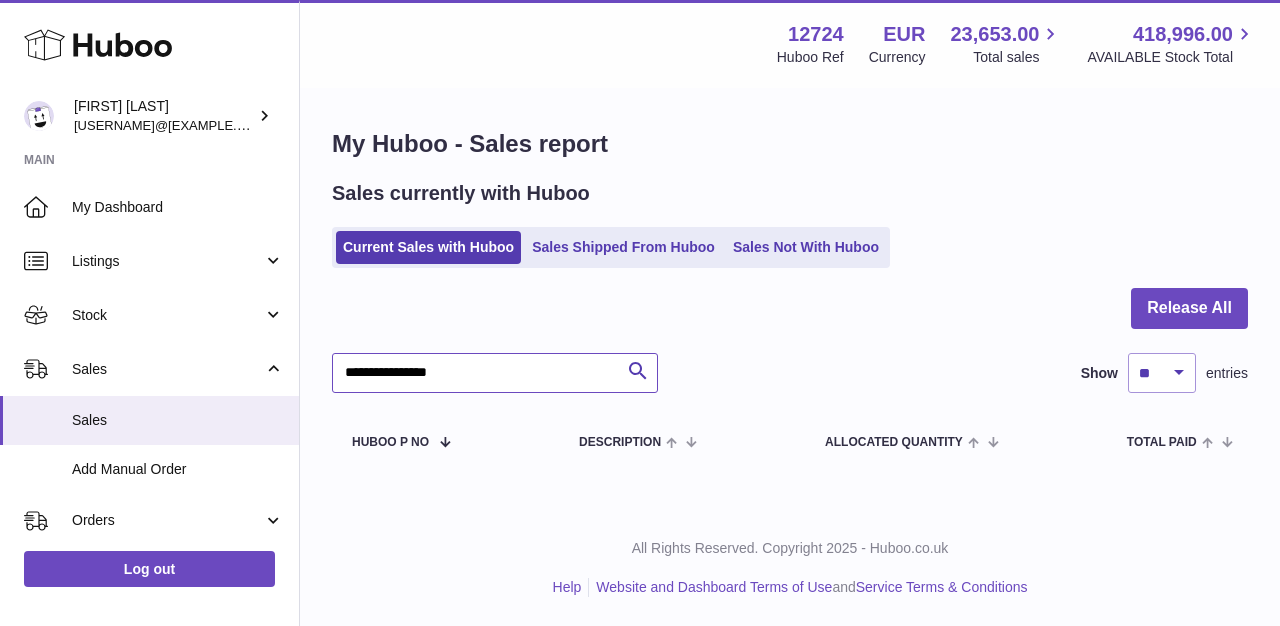 drag, startPoint x: 467, startPoint y: 364, endPoint x: 317, endPoint y: 326, distance: 154.7385 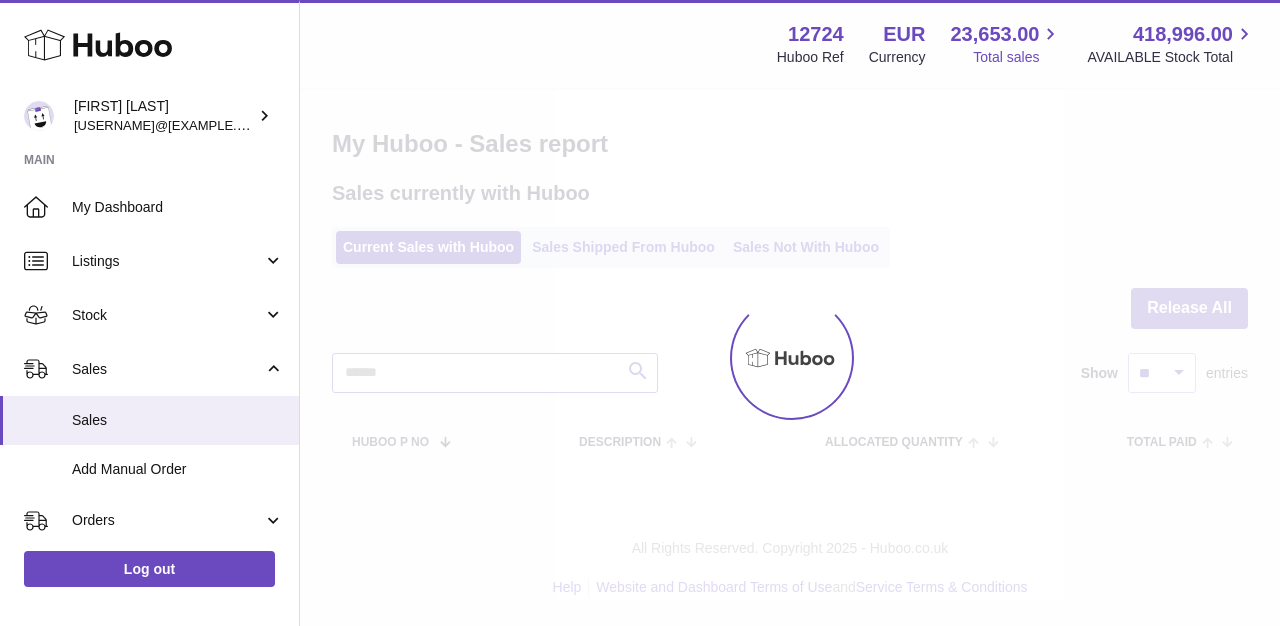 scroll, scrollTop: 121, scrollLeft: 0, axis: vertical 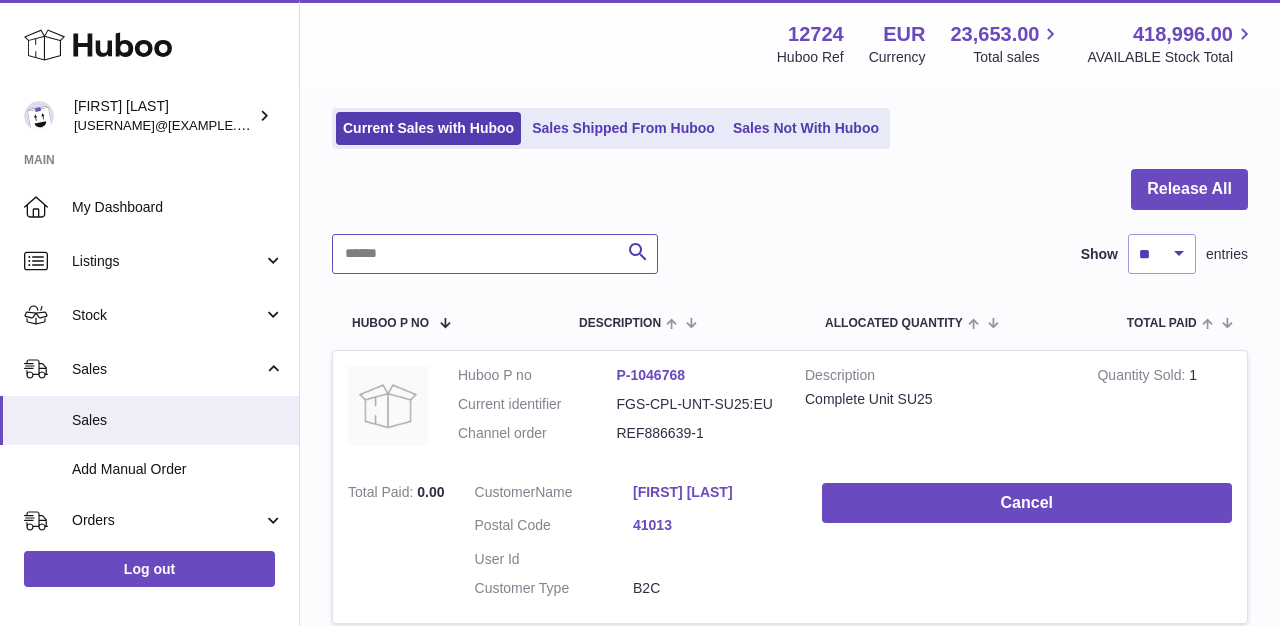 click at bounding box center (495, 254) 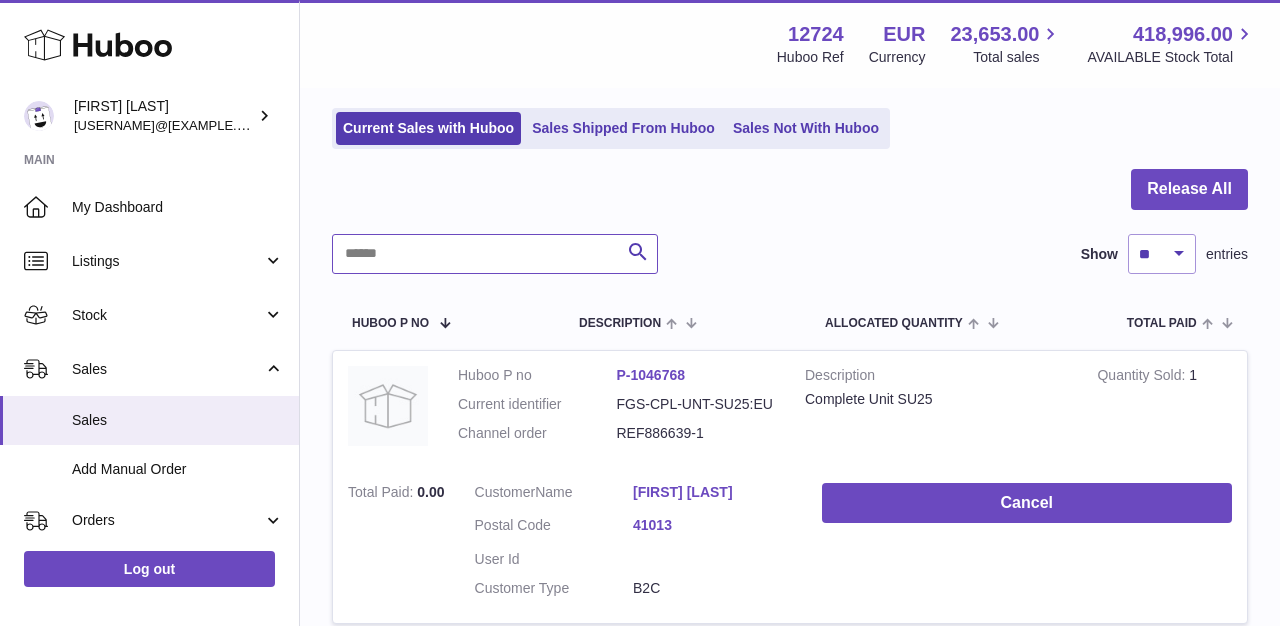 paste on "*****" 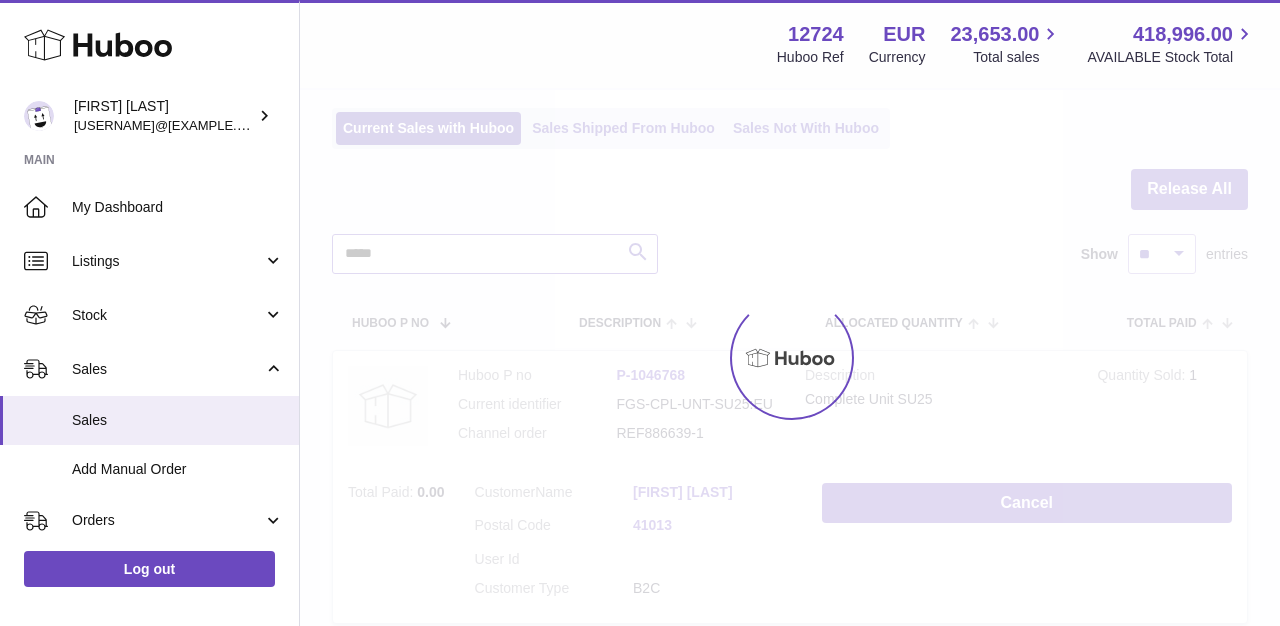 scroll, scrollTop: 2, scrollLeft: 0, axis: vertical 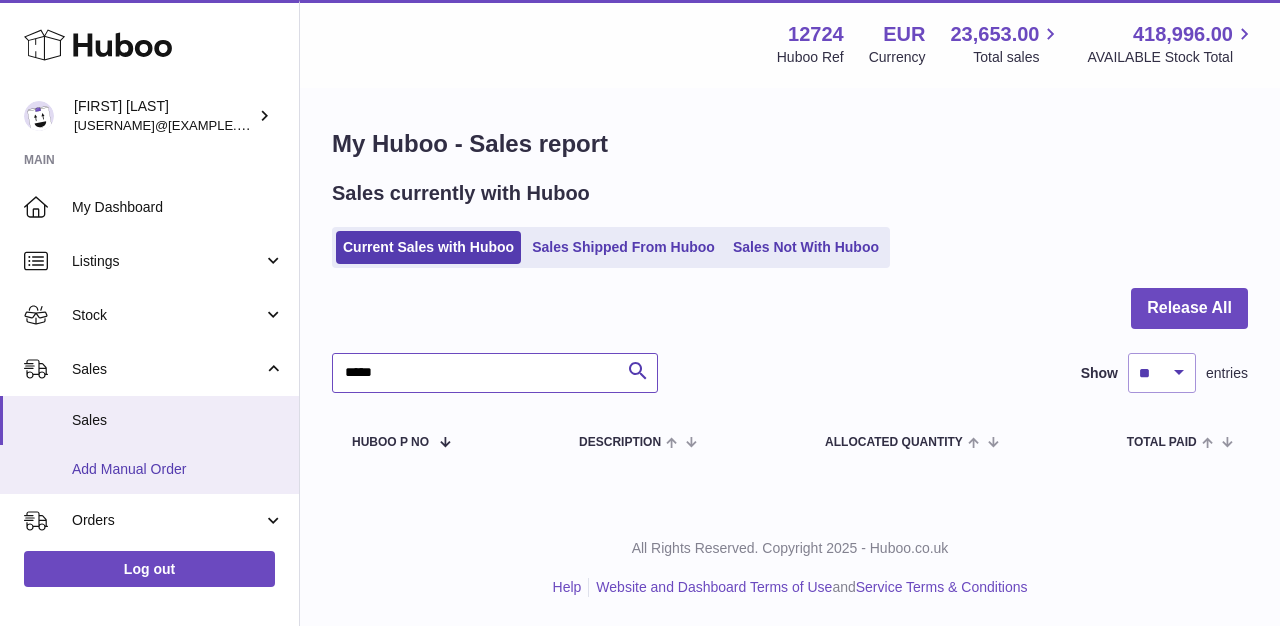 type on "*****" 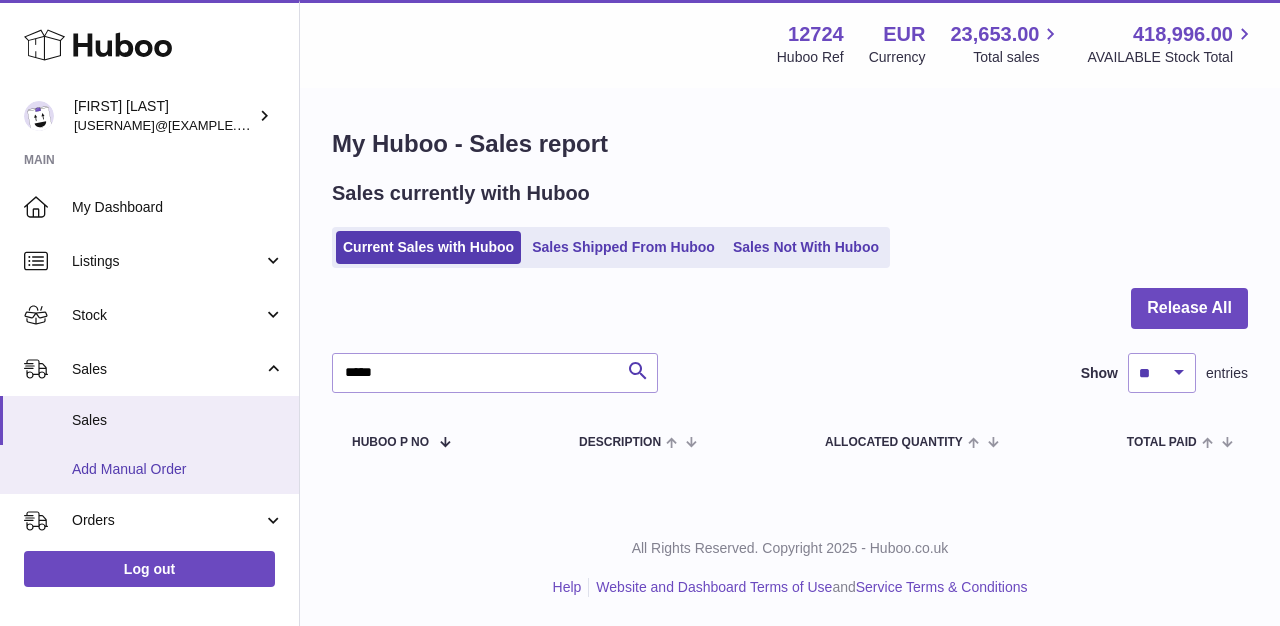 click on "Add Manual Order" at bounding box center [178, 469] 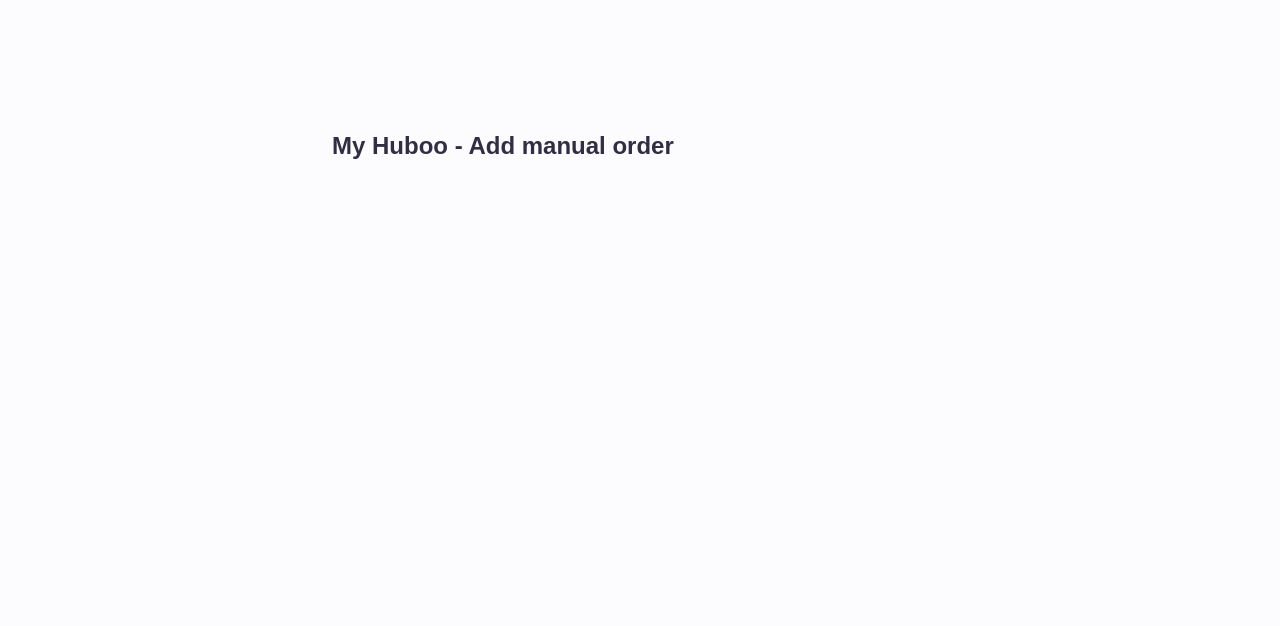scroll, scrollTop: 0, scrollLeft: 0, axis: both 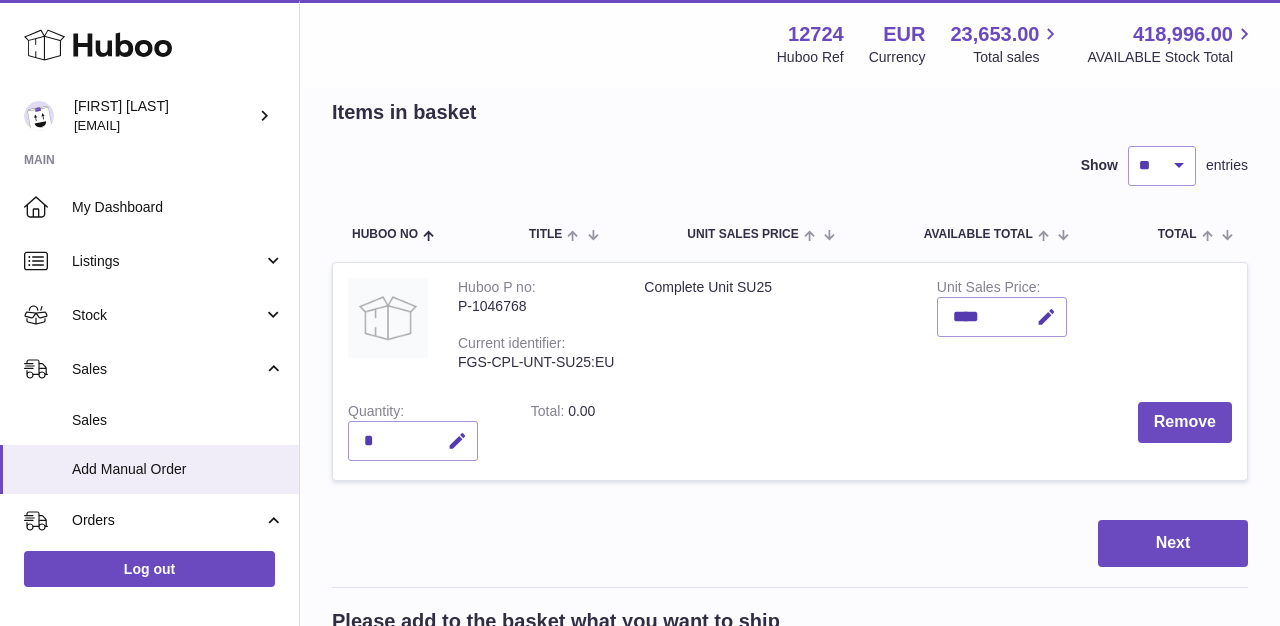 click on "Items in basket
Show
** ** ** ***
entries
Huboo no       Title       Unit Sales Price       AVAILABLE Total       Total
Action
Huboo P no   P-1046768   Current identifier   FGS-CPL-UNT-SU25:EU
Complete Unit SU25
Unit Sales Price
****
Quantity
*
Total   0.00
Remove
Next
Please add to the basket what you want to ship       Search
Show
** ** ** ***
entries
Huboo no       Title
AVAILABLE Total
Action
Huboo P no   P-833017   Current identifier   FGS-CPL-UNT-AU23:EU     Client SKU   FGS-CPL-UNT-AU23:EU
Autumn 23 Complete Unit
Quantity 0" at bounding box center [790, 1685] 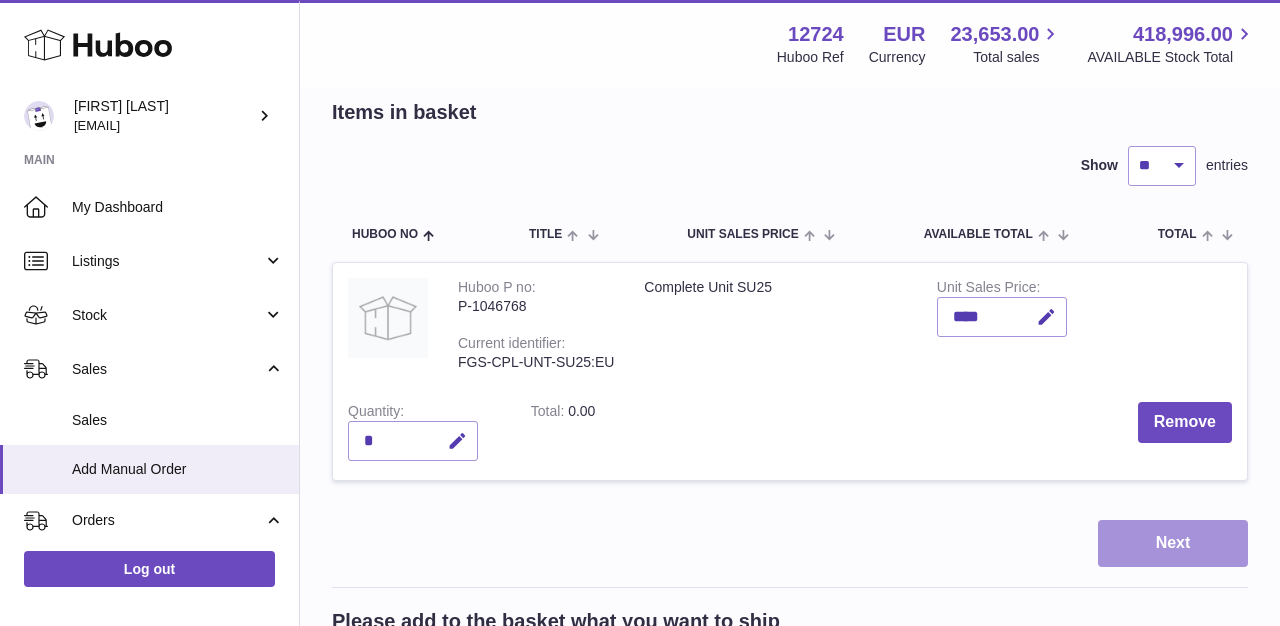 click on "Next" at bounding box center (1173, 543) 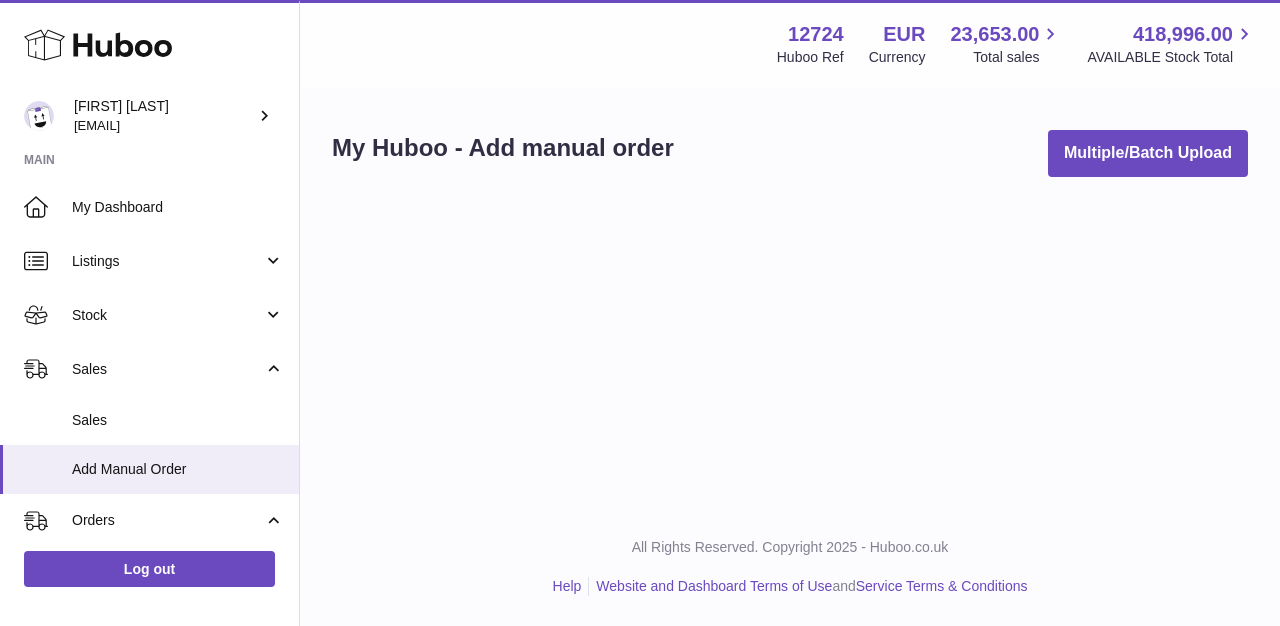 scroll, scrollTop: 0, scrollLeft: 0, axis: both 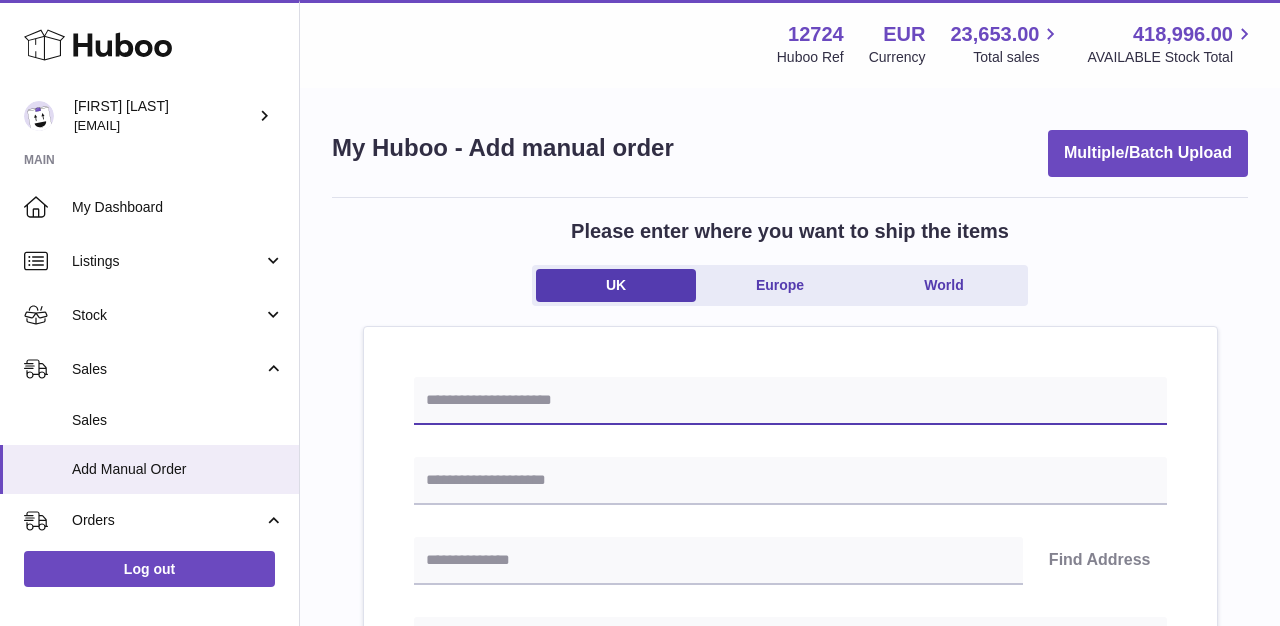 click at bounding box center [790, 401] 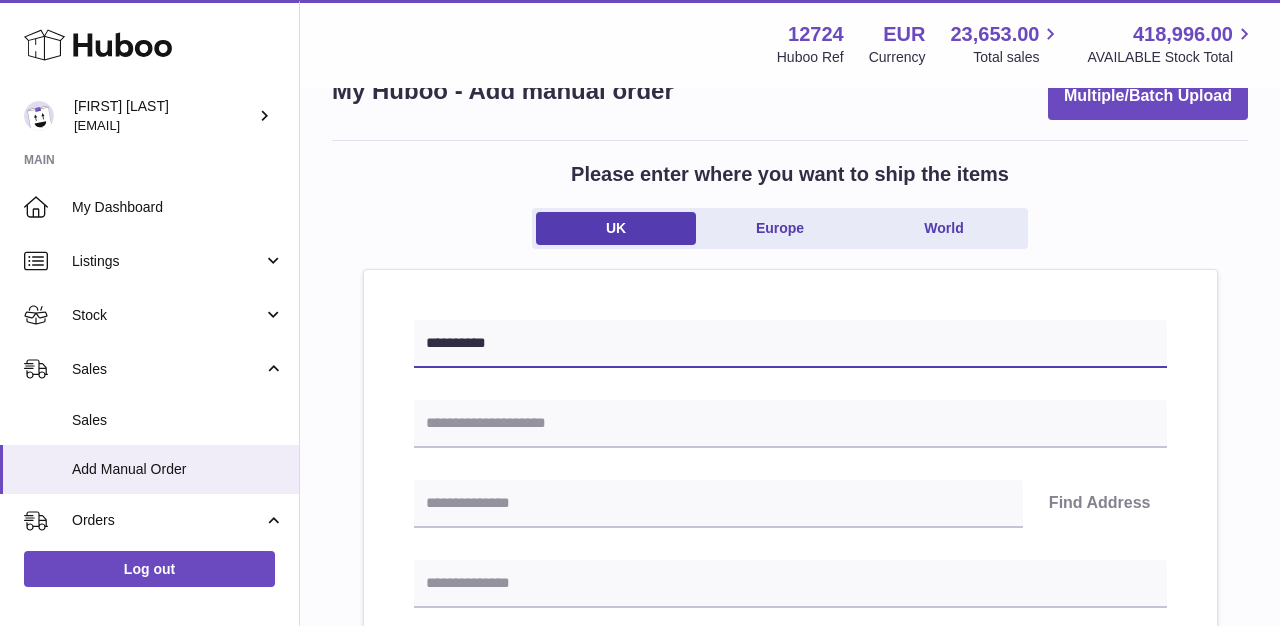scroll, scrollTop: 77, scrollLeft: 0, axis: vertical 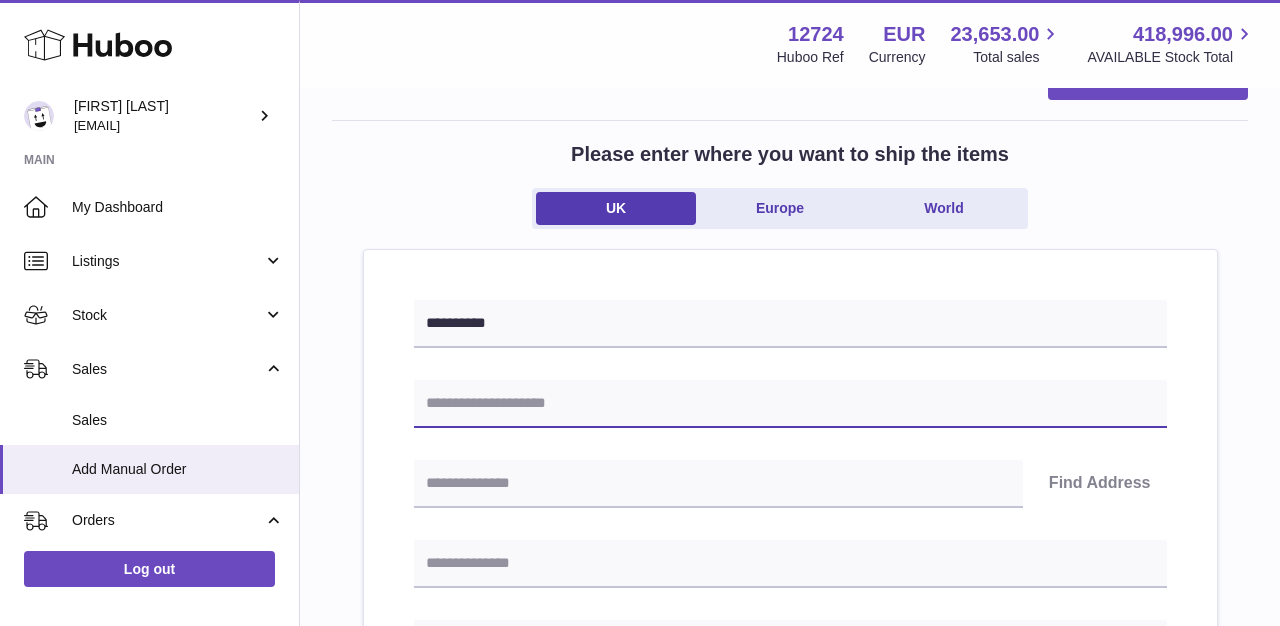 click at bounding box center (790, 404) 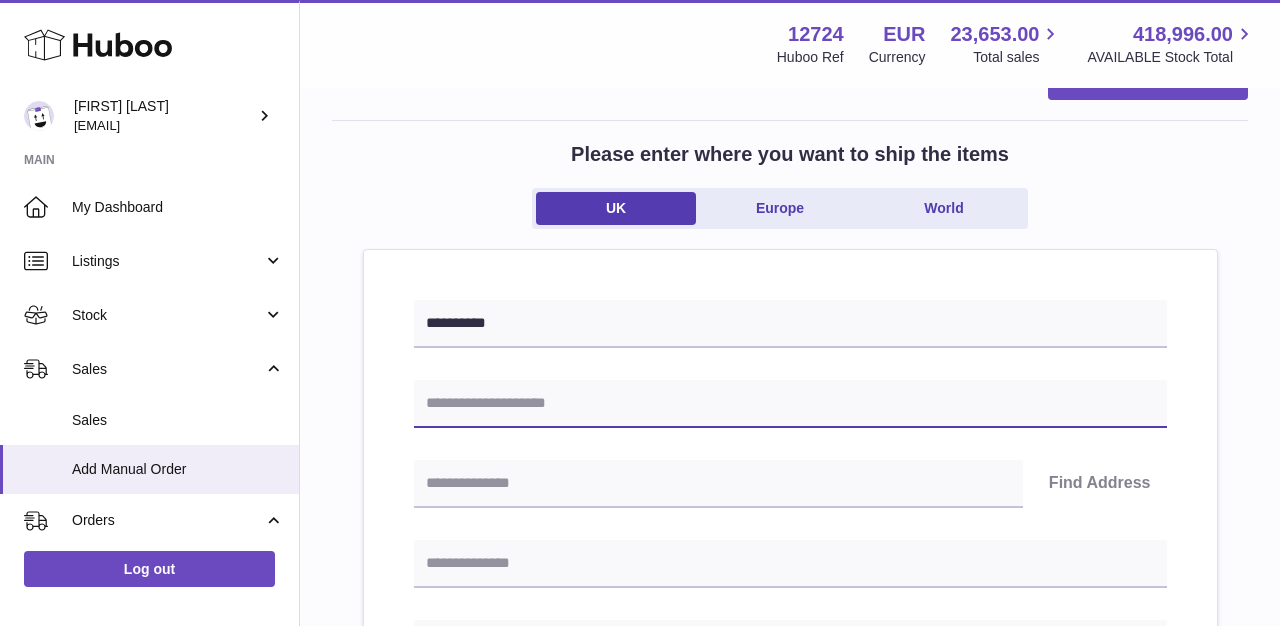 paste on "*****" 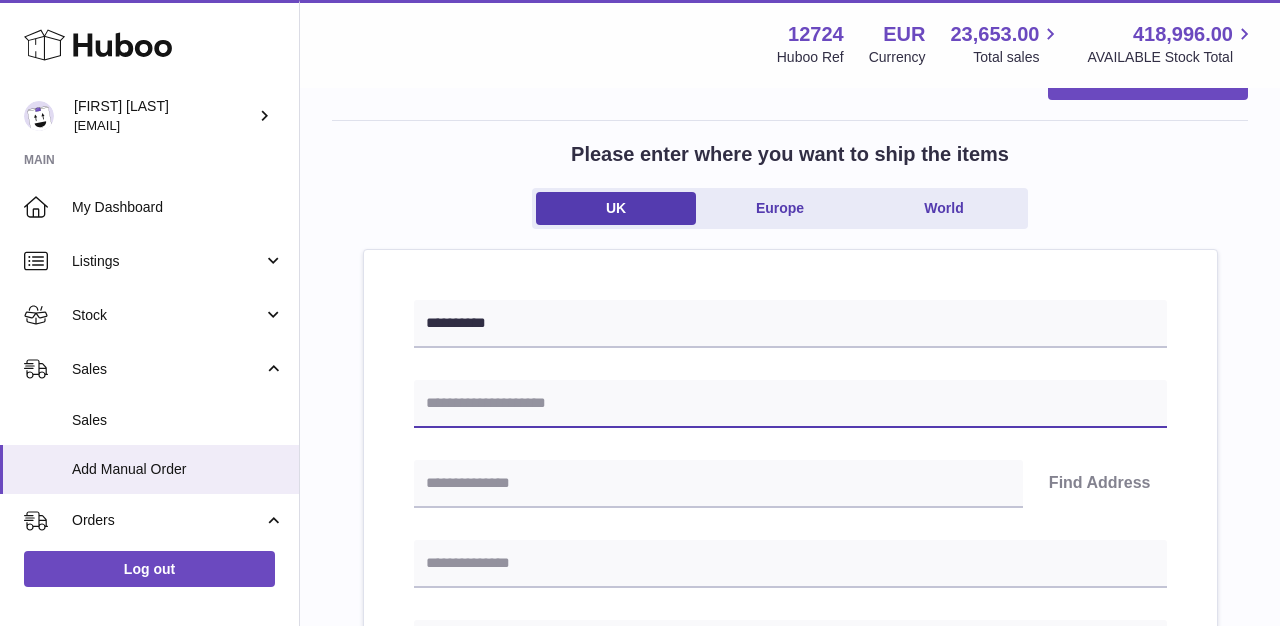 type on "*****" 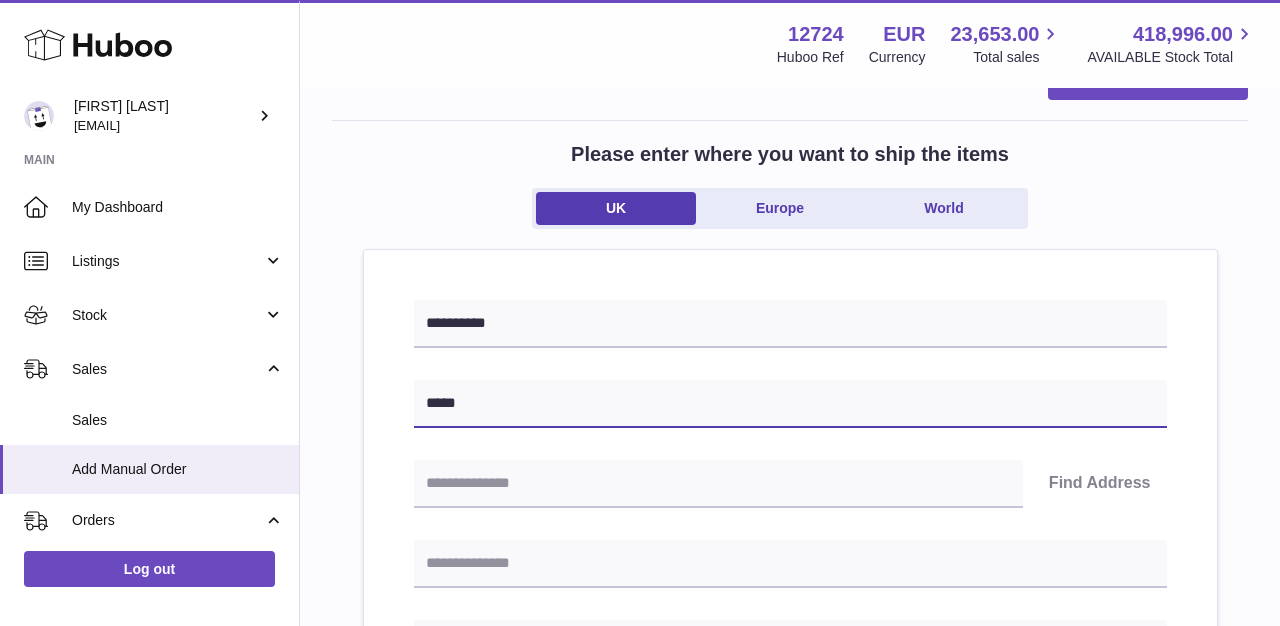 drag, startPoint x: 512, startPoint y: 398, endPoint x: 354, endPoint y: 392, distance: 158.11388 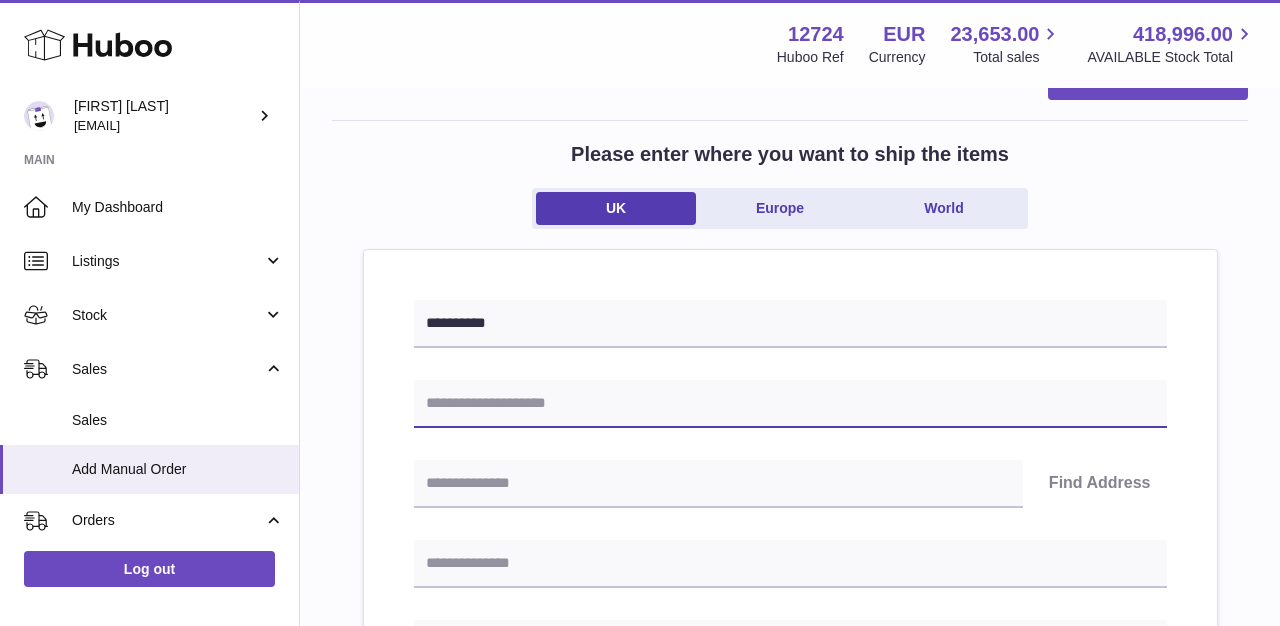 paste on "**********" 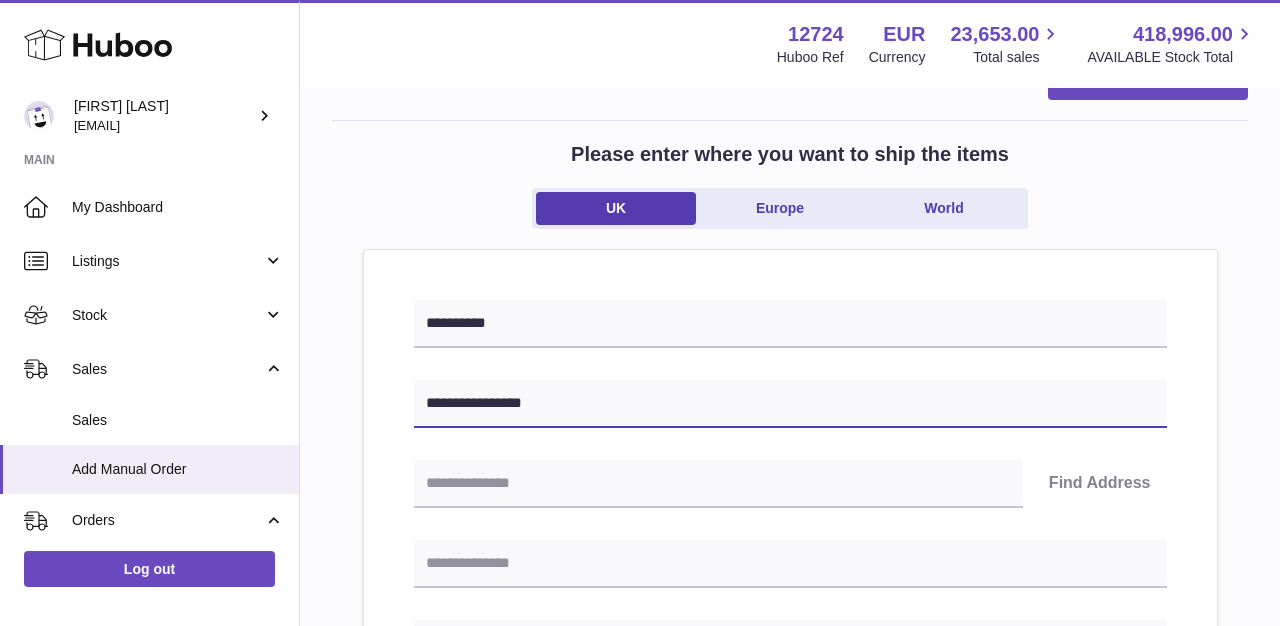 type on "**********" 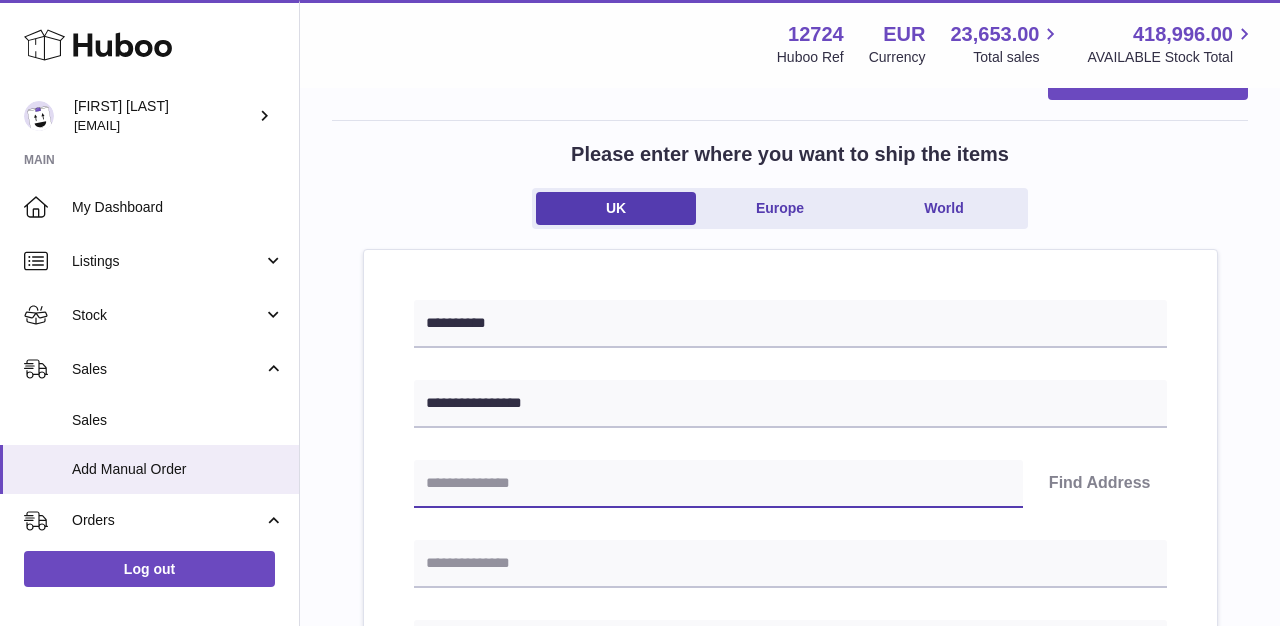 click at bounding box center [718, 484] 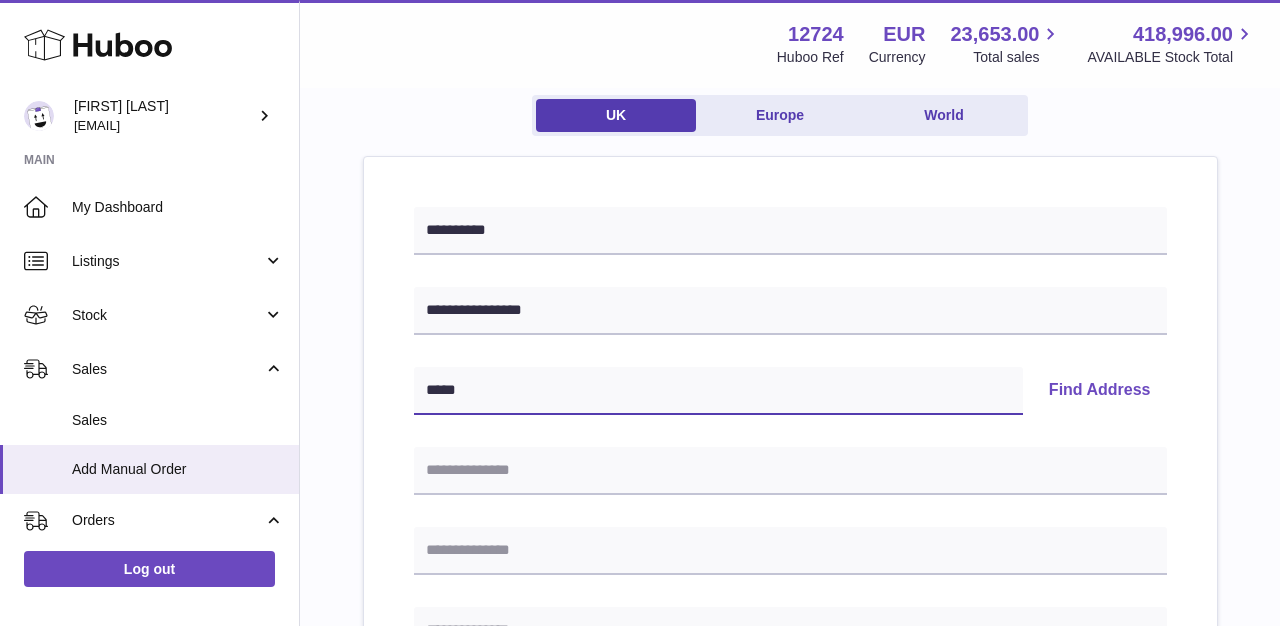 scroll, scrollTop: 175, scrollLeft: 0, axis: vertical 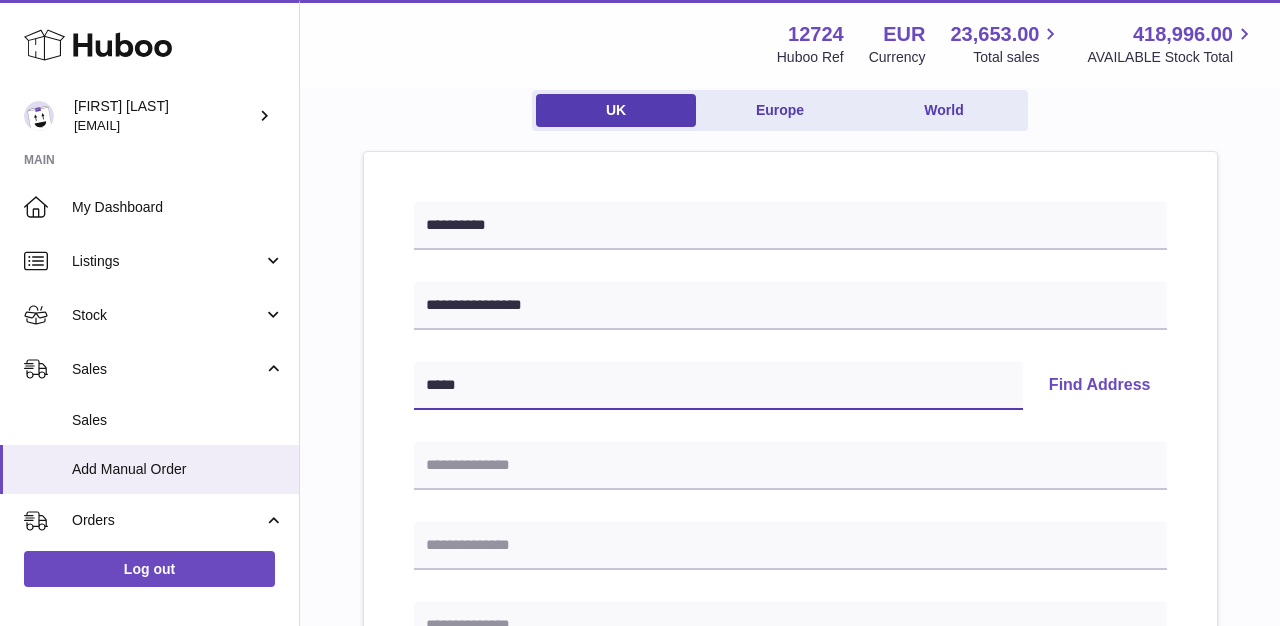 type on "*****" 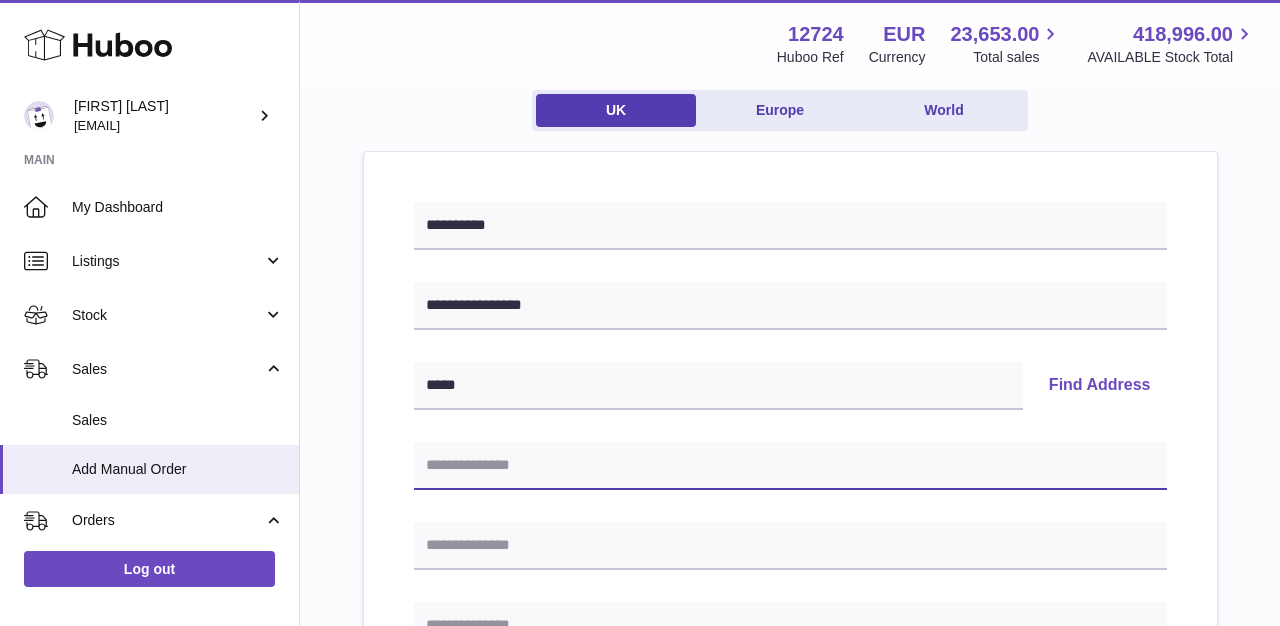 click at bounding box center [790, 466] 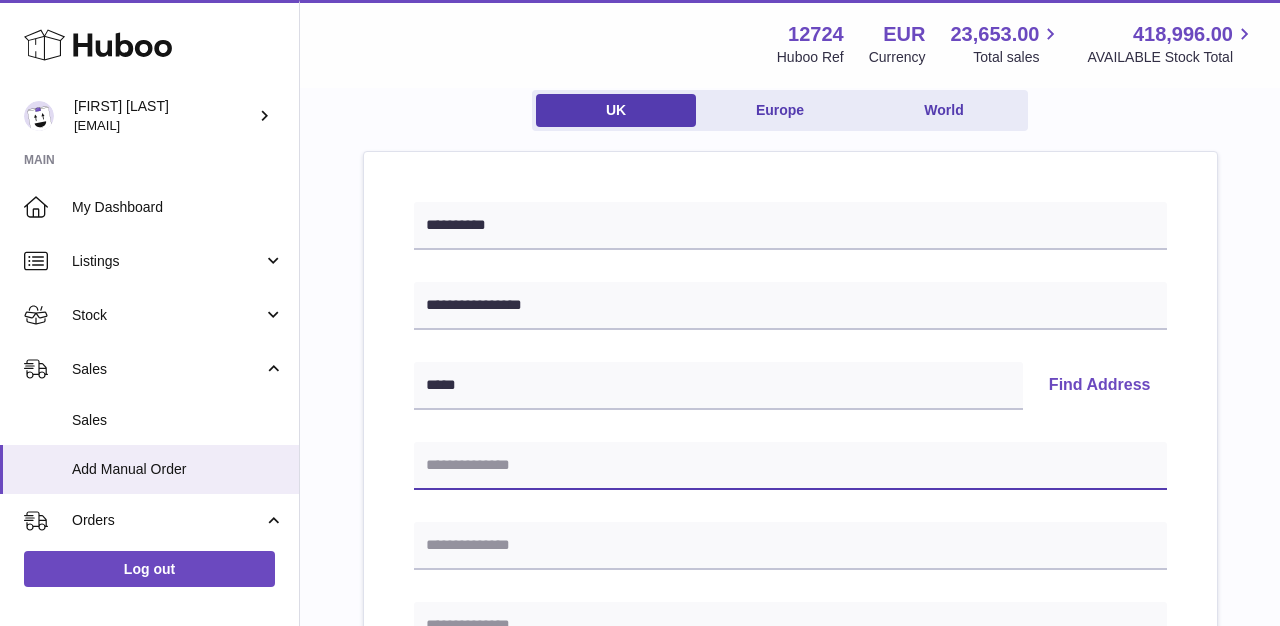 paste on "**********" 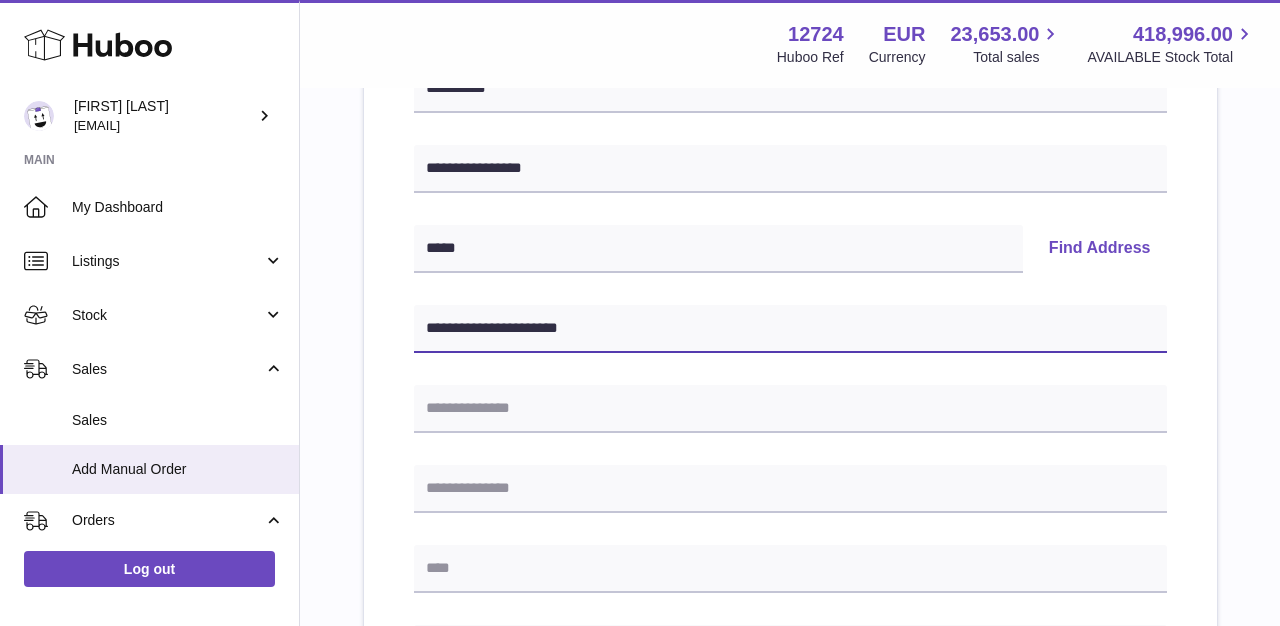 scroll, scrollTop: 319, scrollLeft: 0, axis: vertical 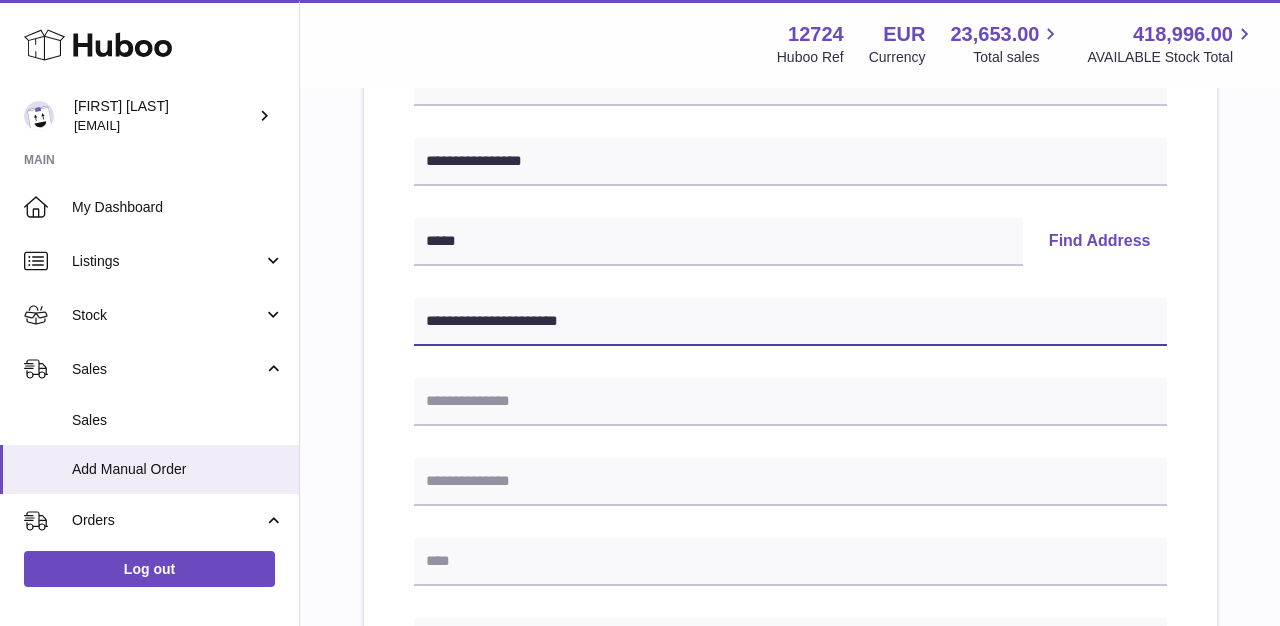 type on "**********" 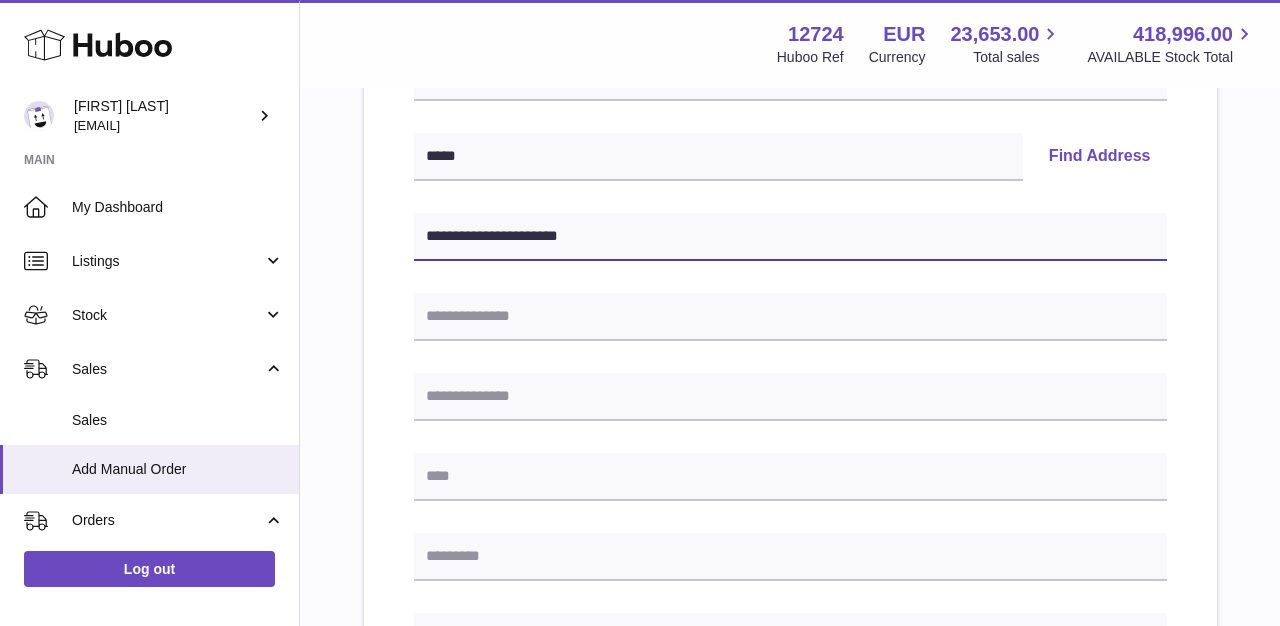 scroll, scrollTop: 418, scrollLeft: 0, axis: vertical 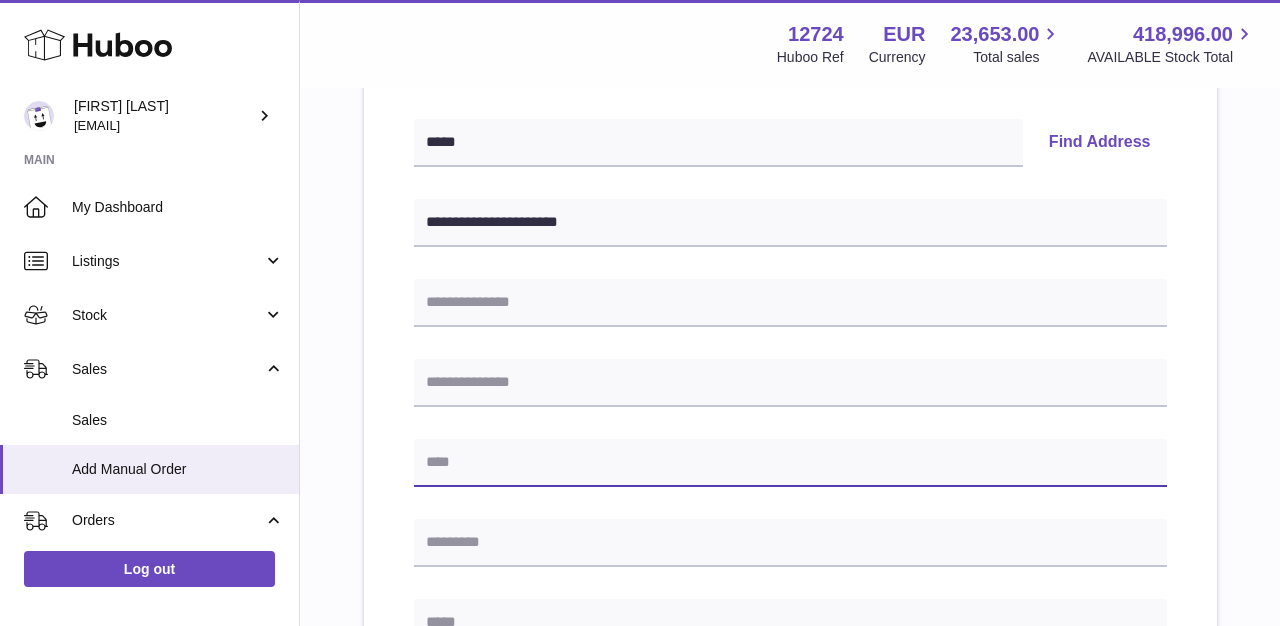 click at bounding box center (790, 463) 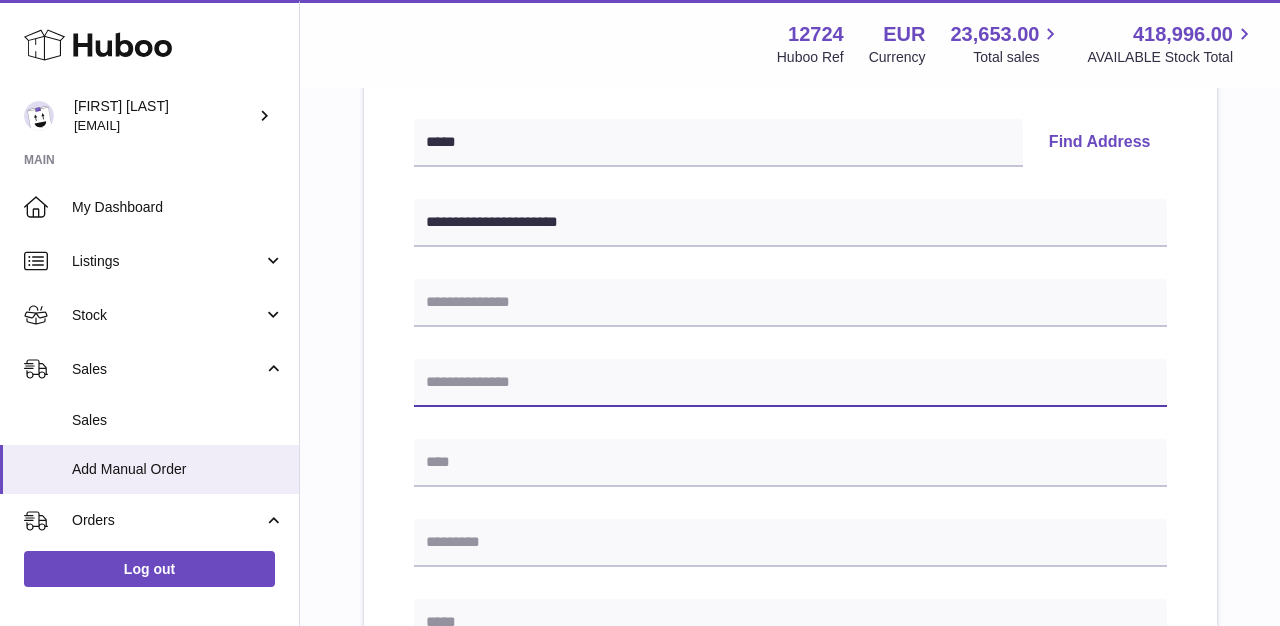 click at bounding box center (790, 383) 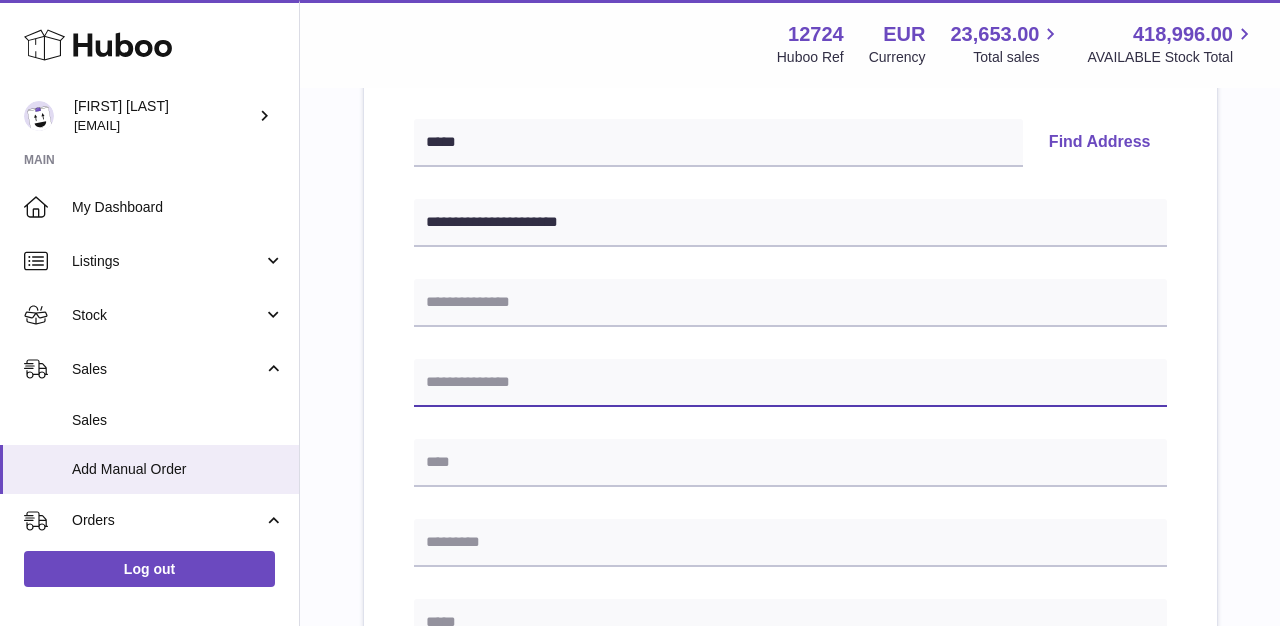 paste on "******" 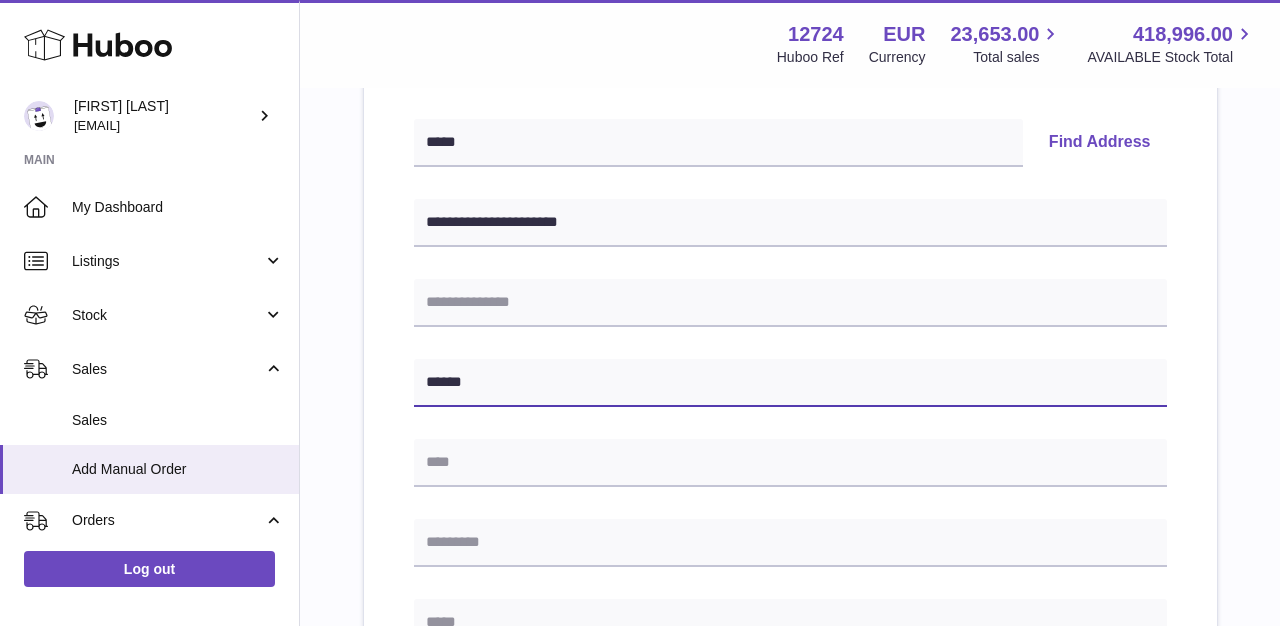 type on "******" 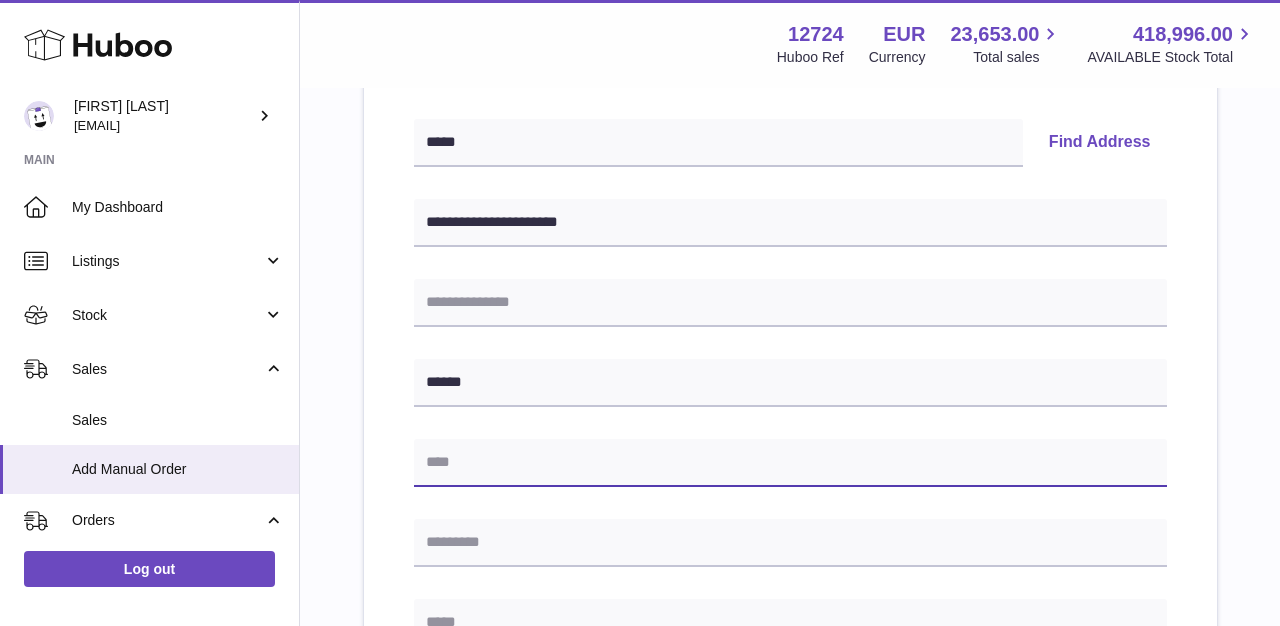 click at bounding box center (790, 463) 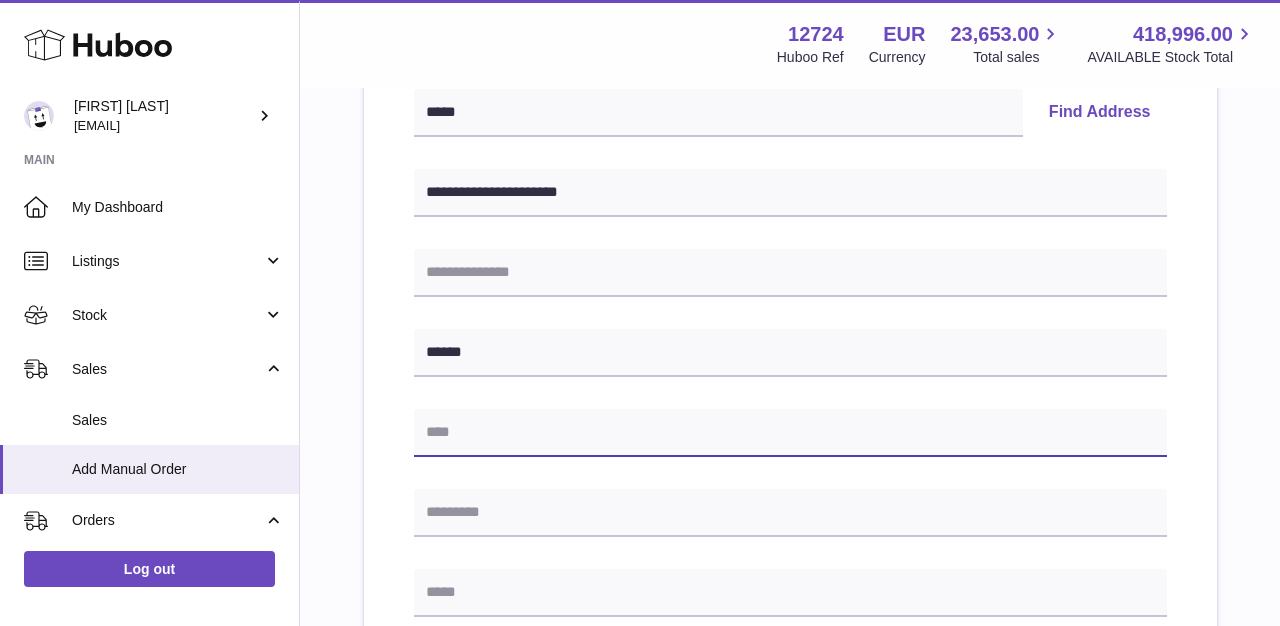 scroll, scrollTop: 450, scrollLeft: 0, axis: vertical 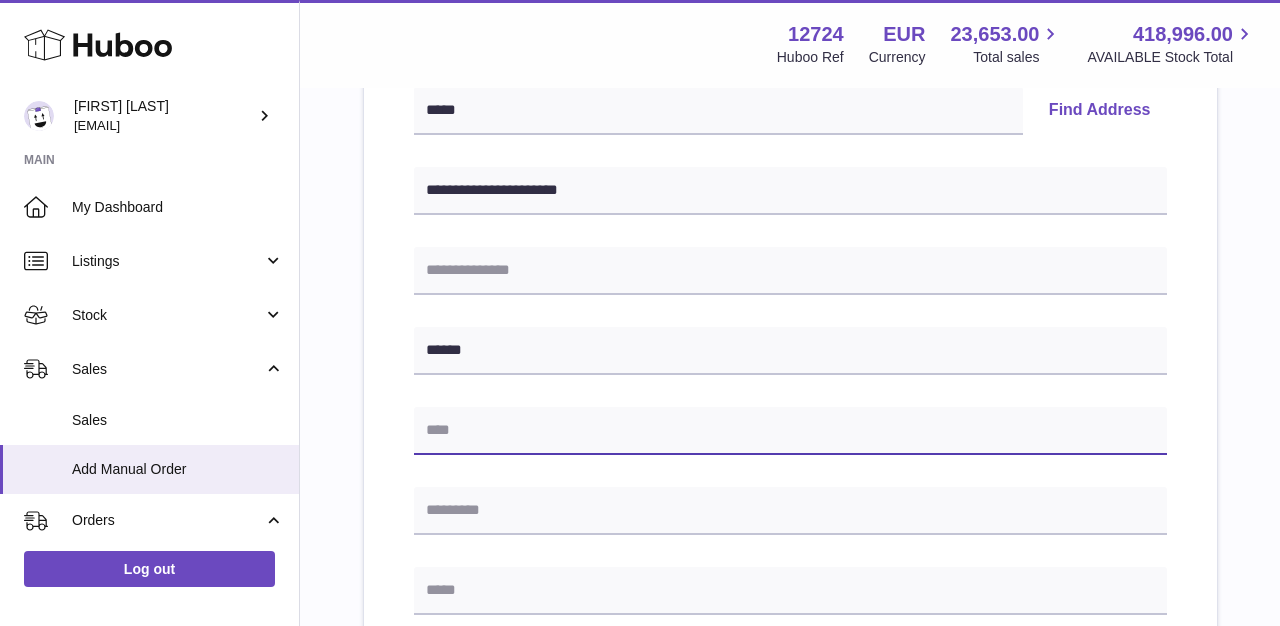 paste on "**********" 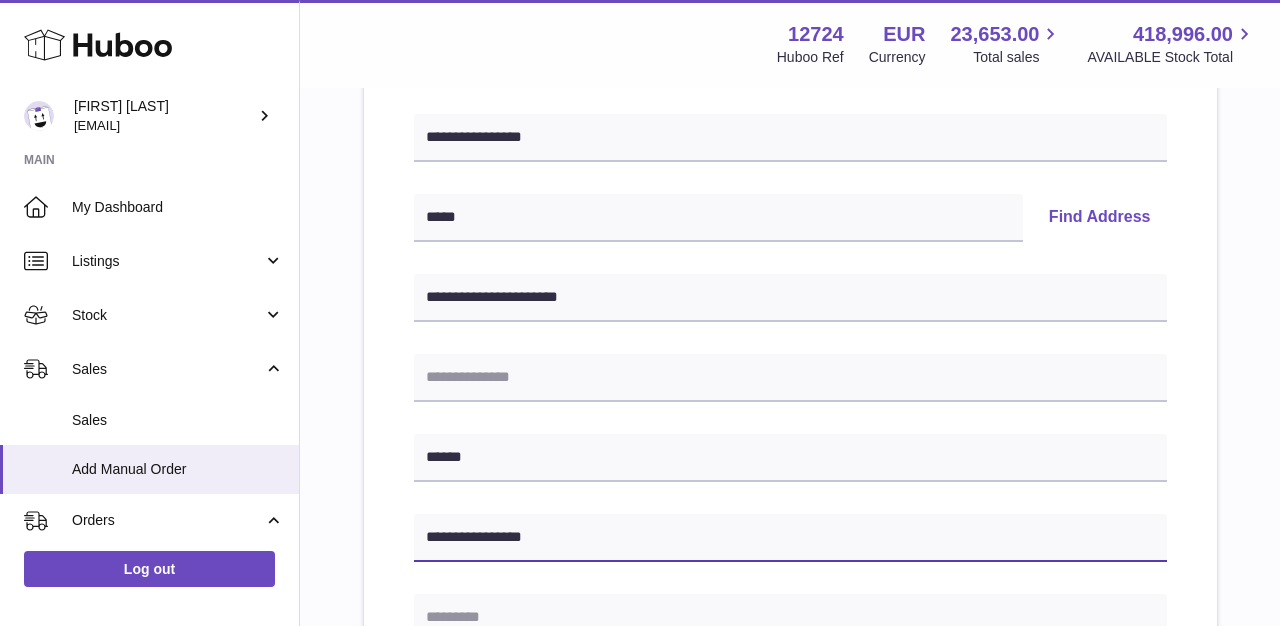 scroll, scrollTop: 339, scrollLeft: 0, axis: vertical 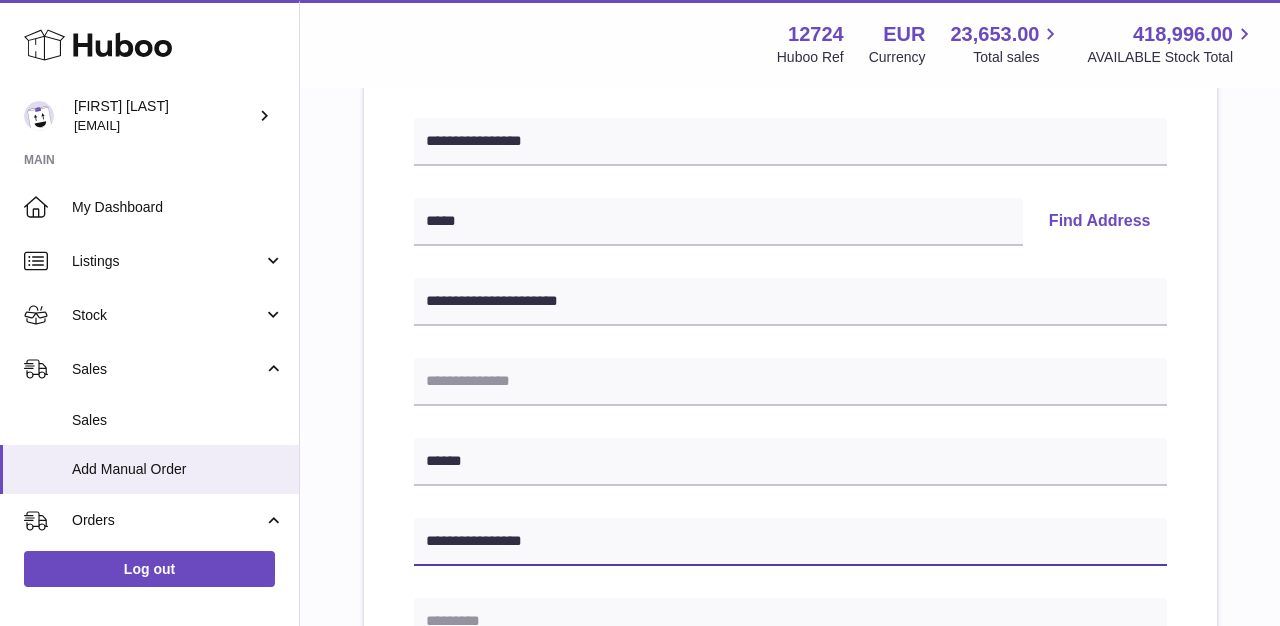 type on "**********" 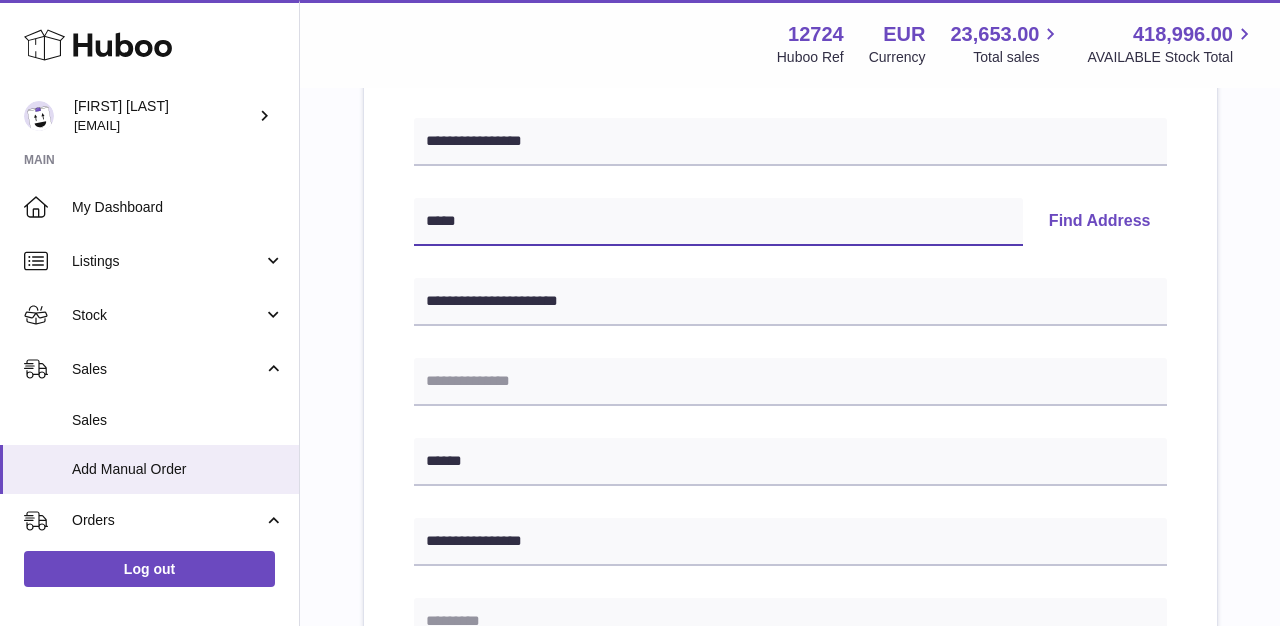drag, startPoint x: 501, startPoint y: 225, endPoint x: 405, endPoint y: 224, distance: 96.00521 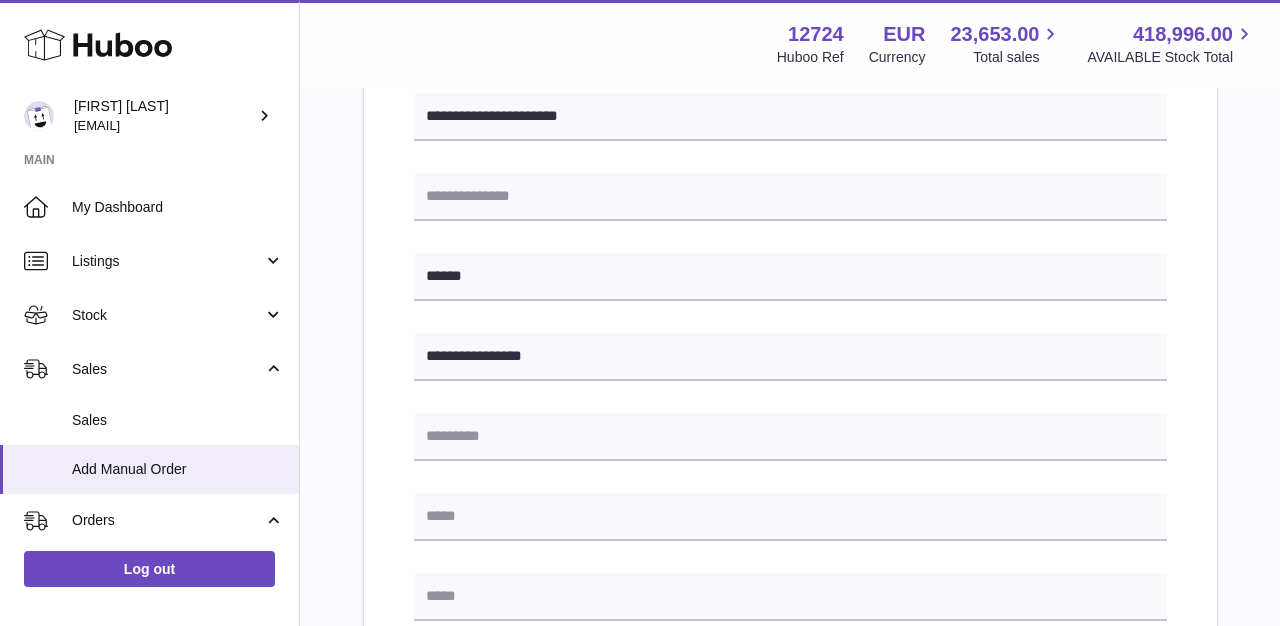 scroll, scrollTop: 528, scrollLeft: 0, axis: vertical 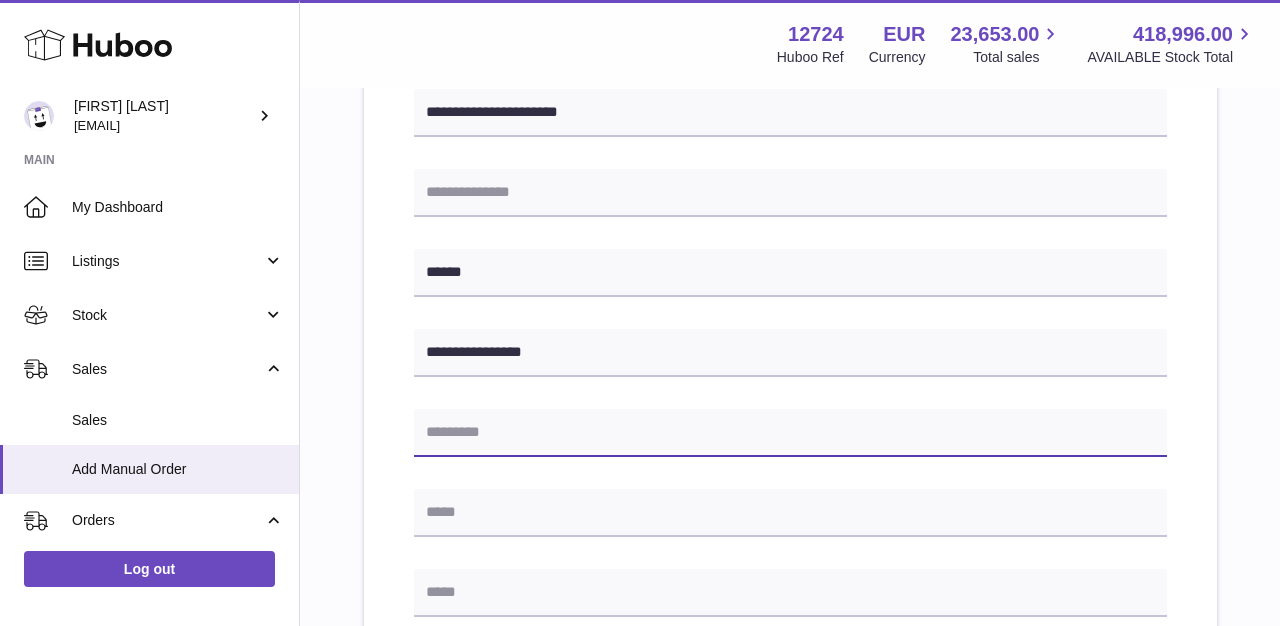 click at bounding box center [790, 433] 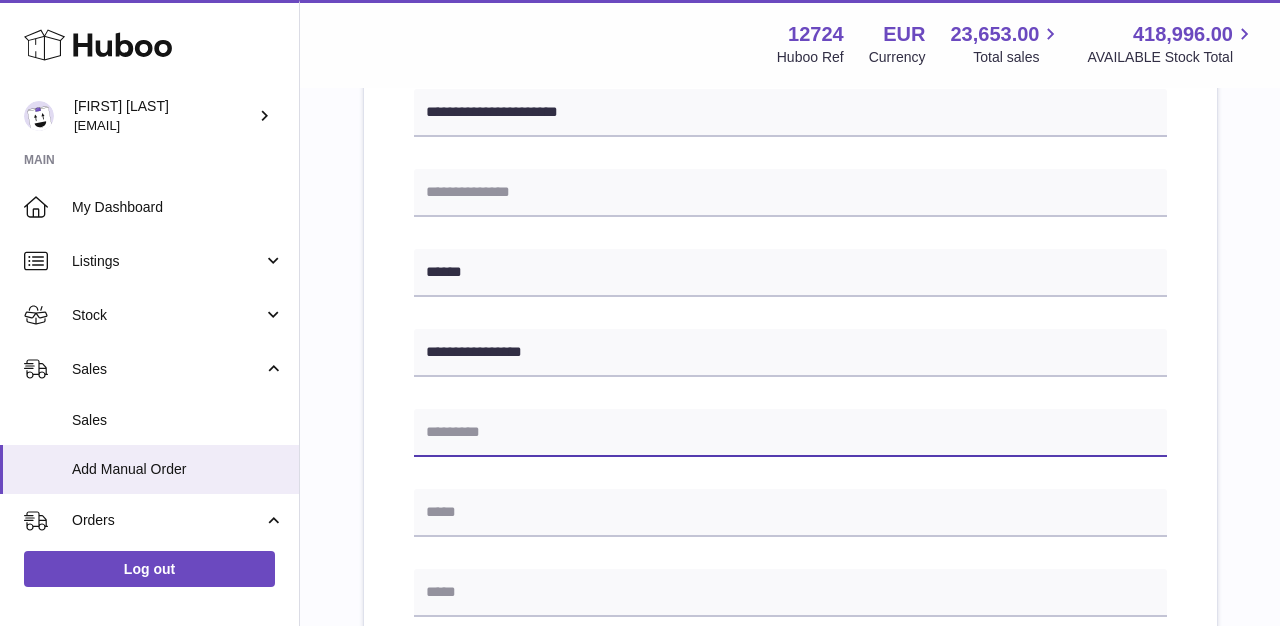 paste on "*****" 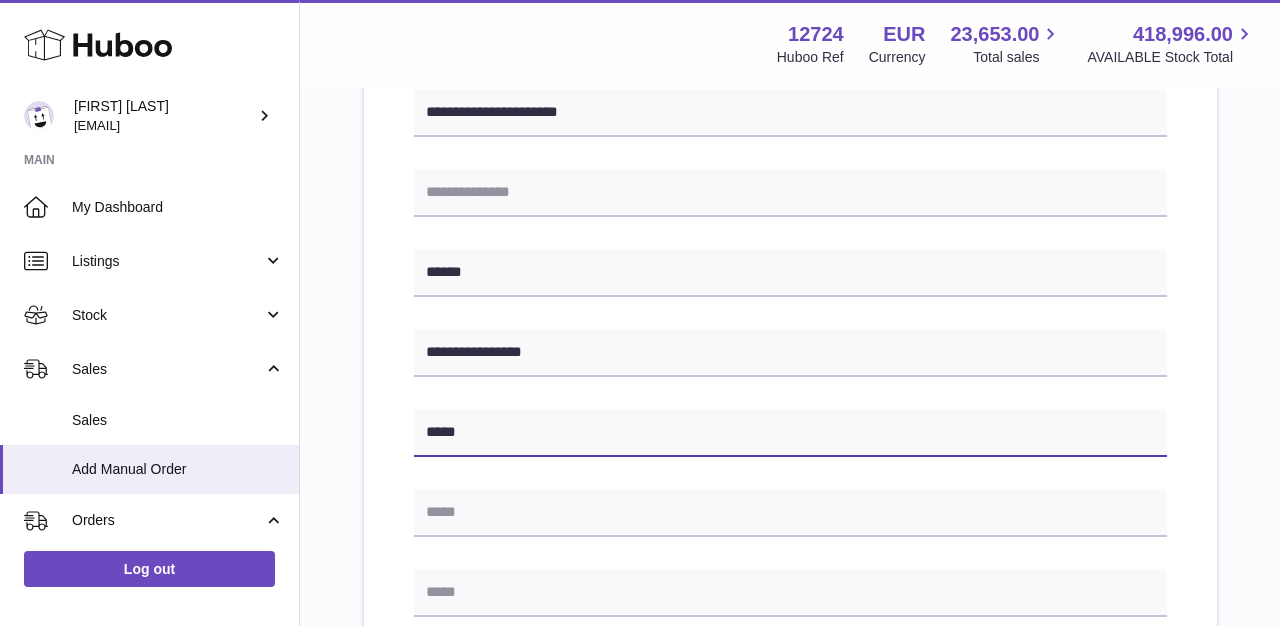 type on "*****" 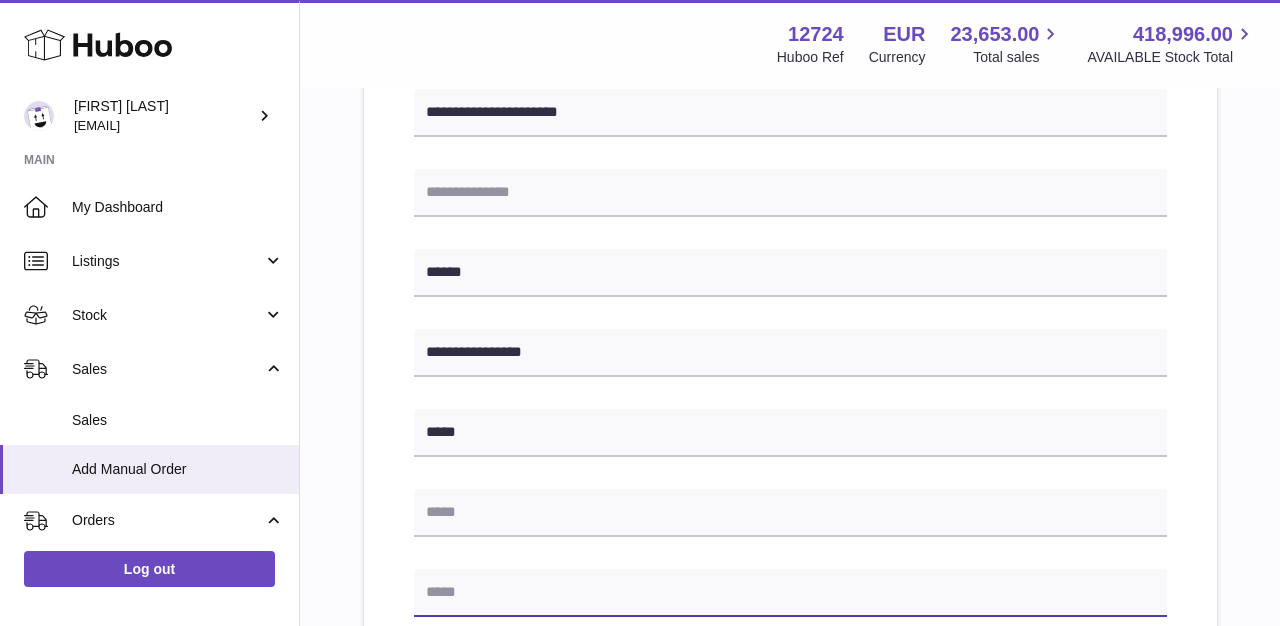 click at bounding box center (790, 593) 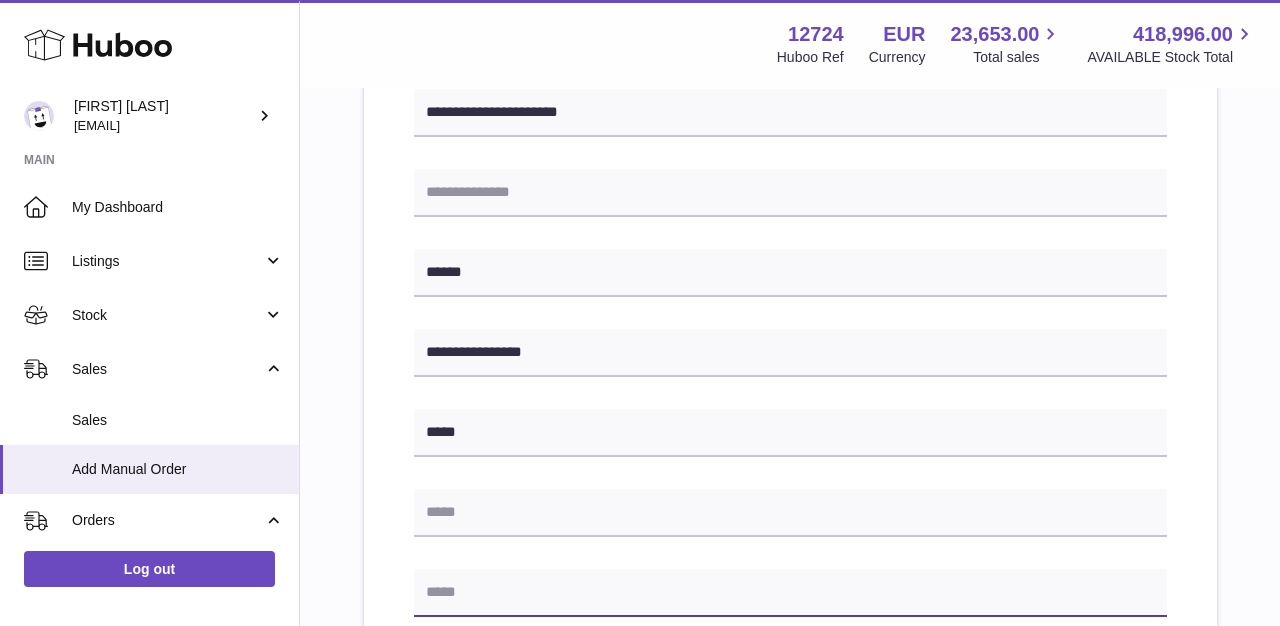 paste on "**********" 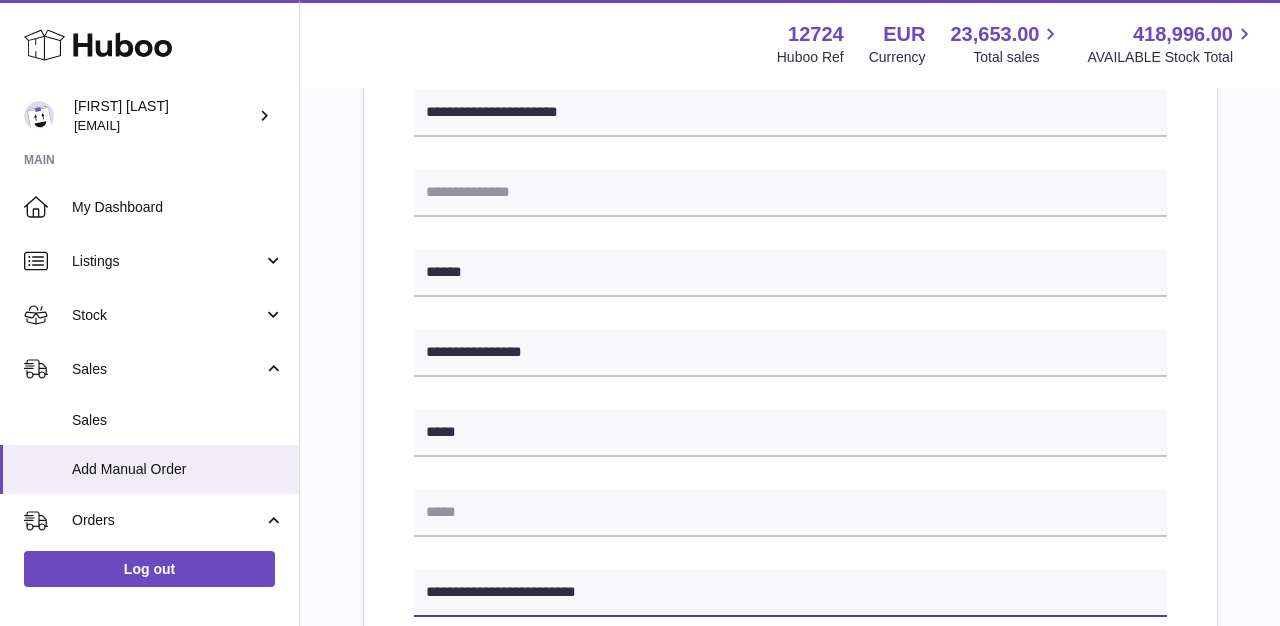 type on "**********" 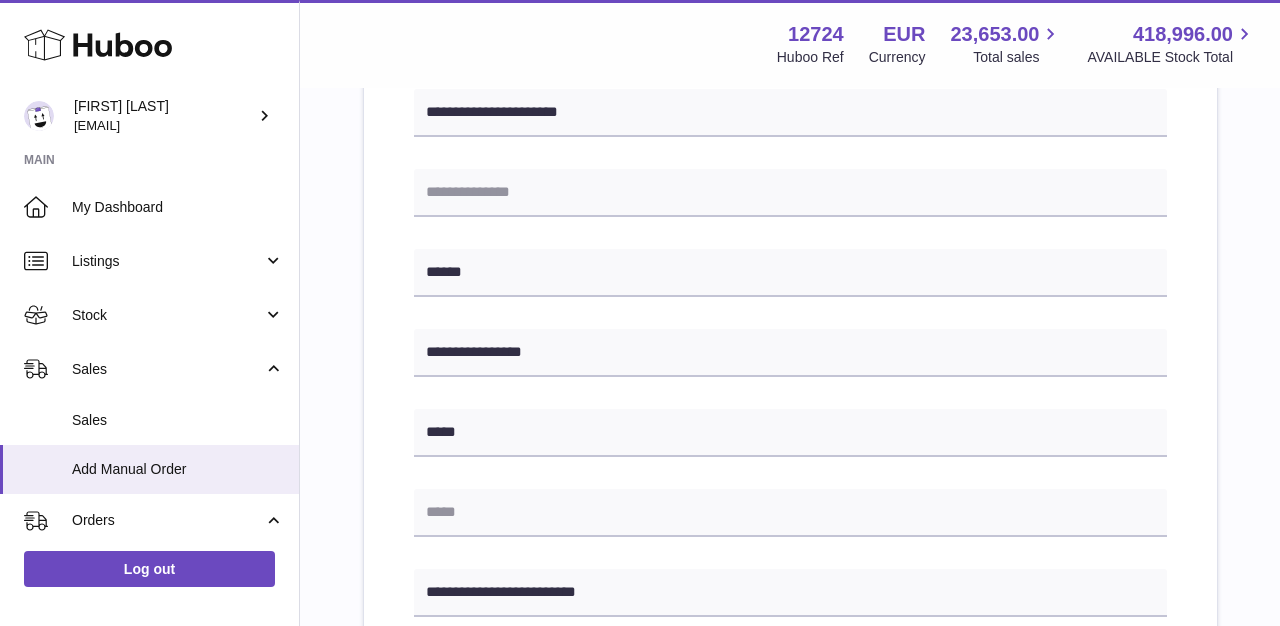 click on "**********" at bounding box center [790, 394] 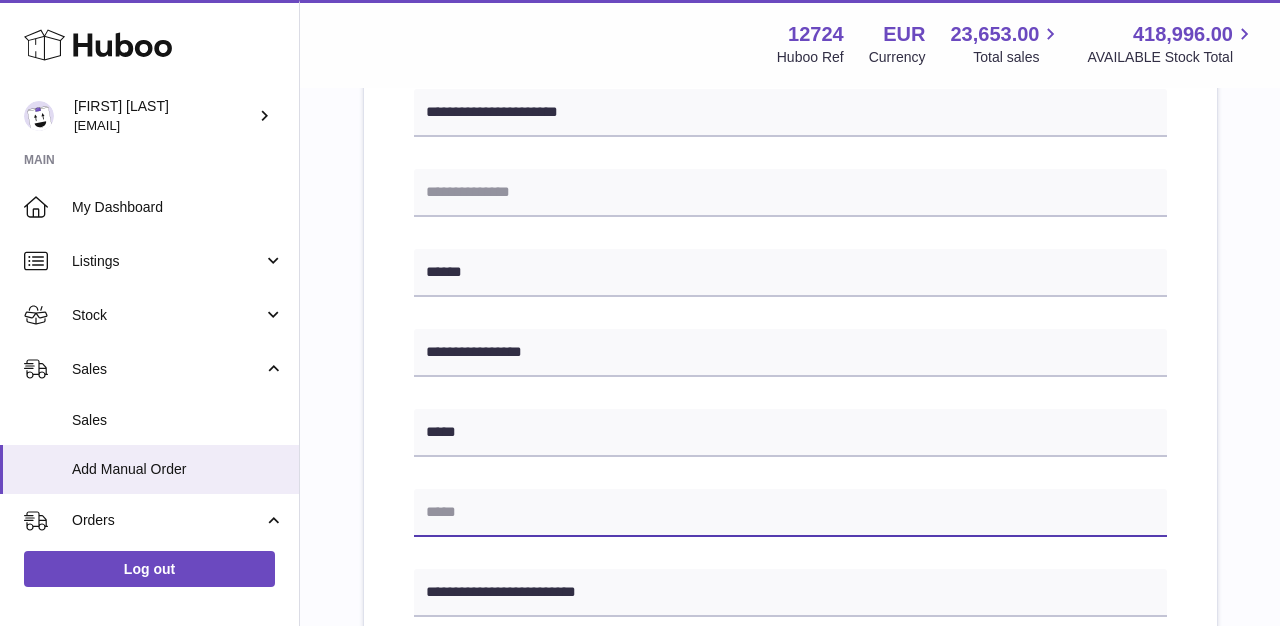 click at bounding box center (790, 513) 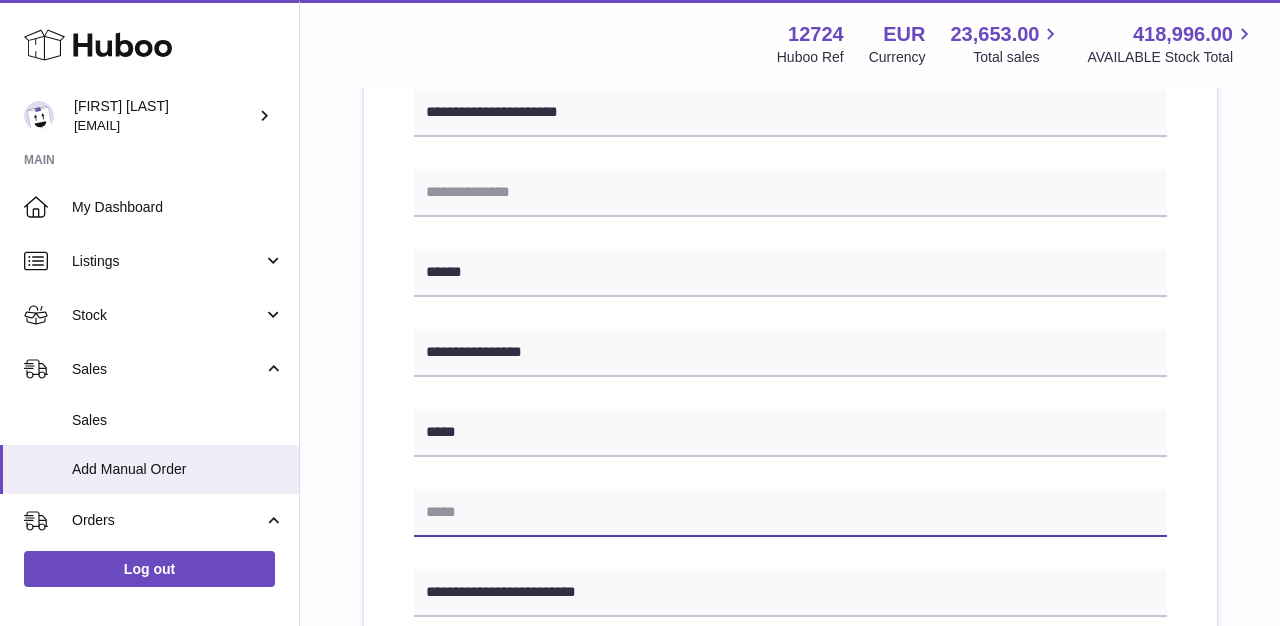 paste on "**********" 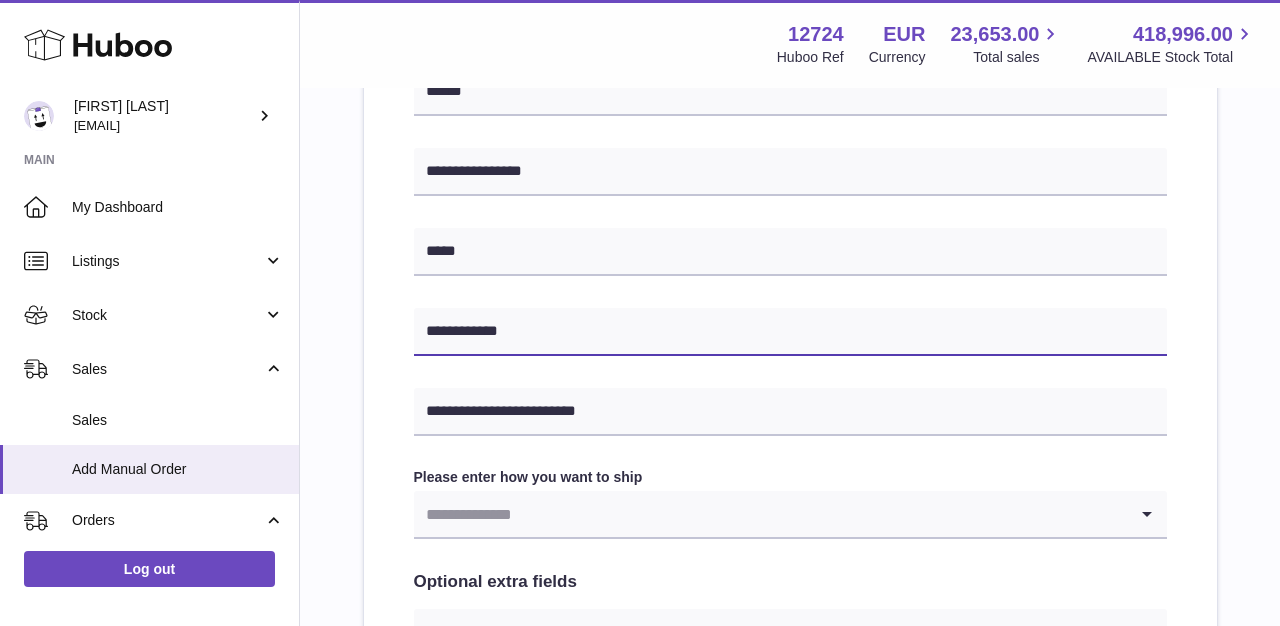 scroll, scrollTop: 787, scrollLeft: 0, axis: vertical 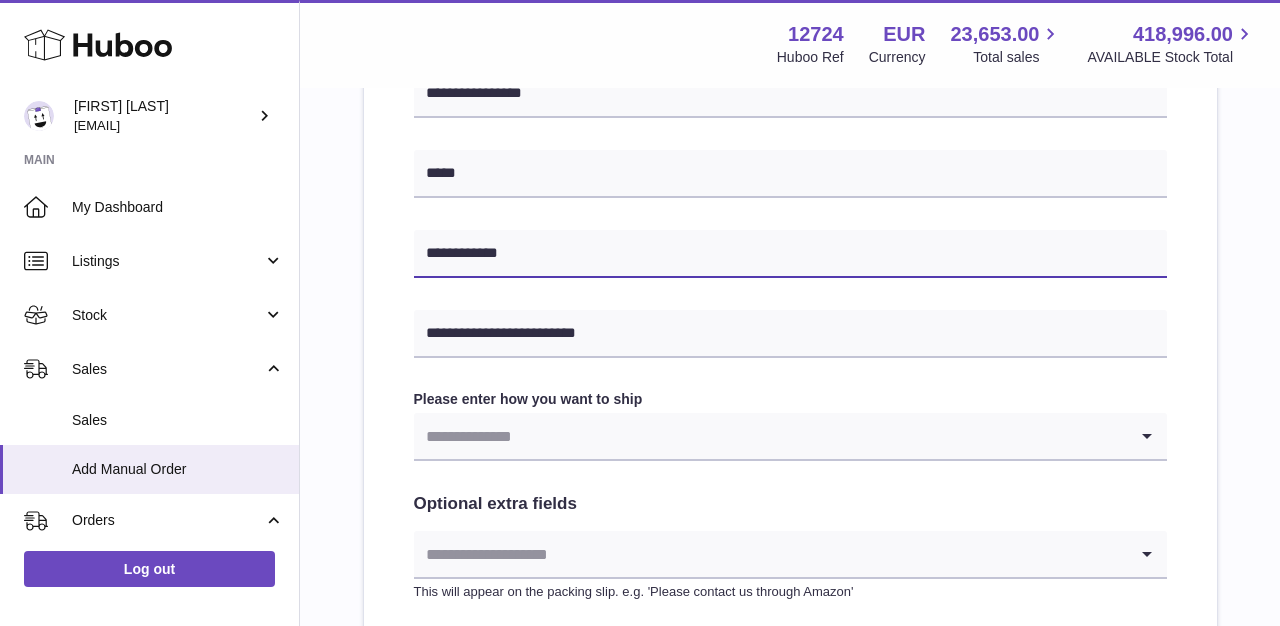 type on "**********" 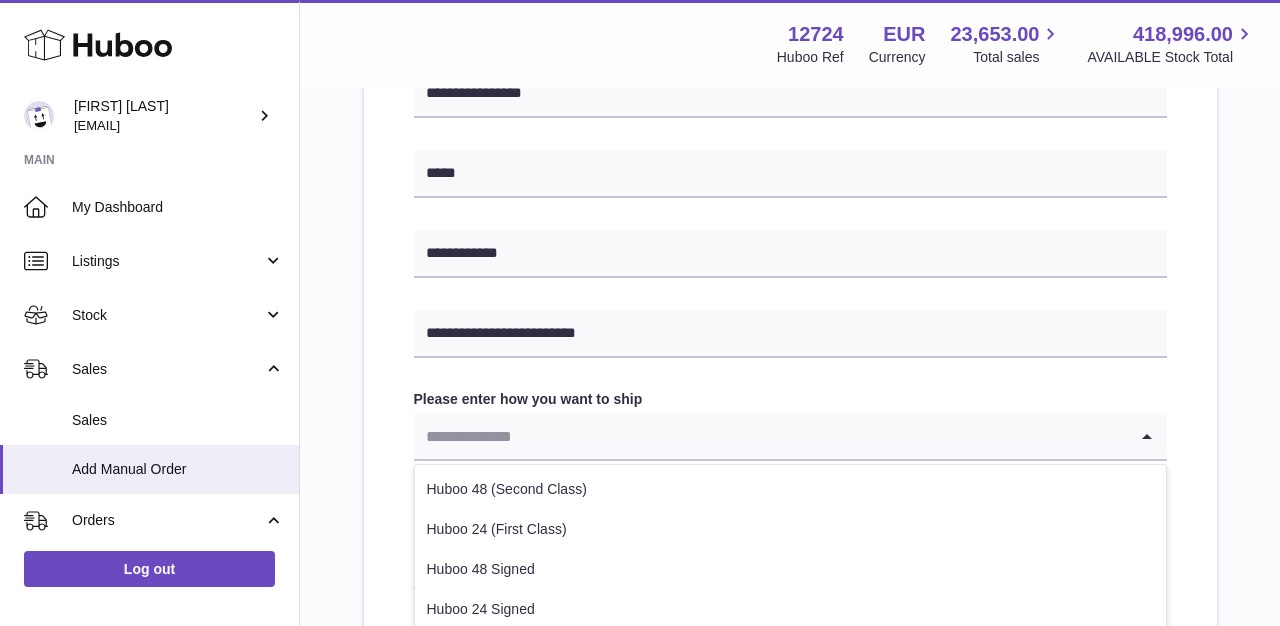 click at bounding box center [770, 436] 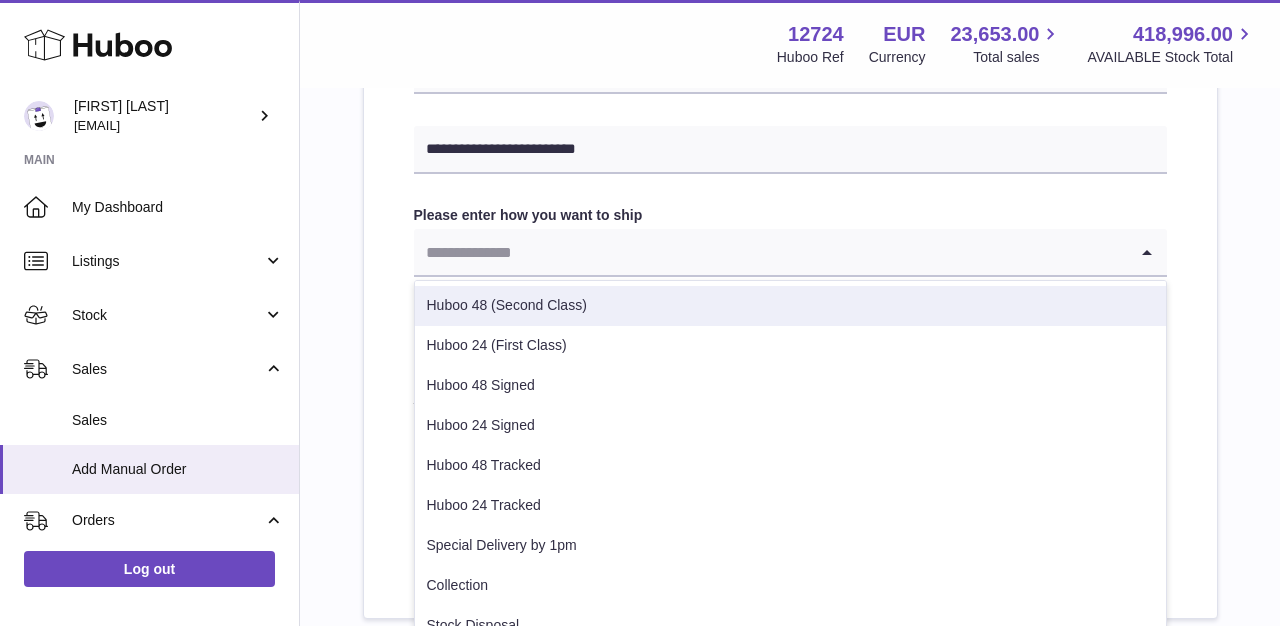 scroll, scrollTop: 978, scrollLeft: 0, axis: vertical 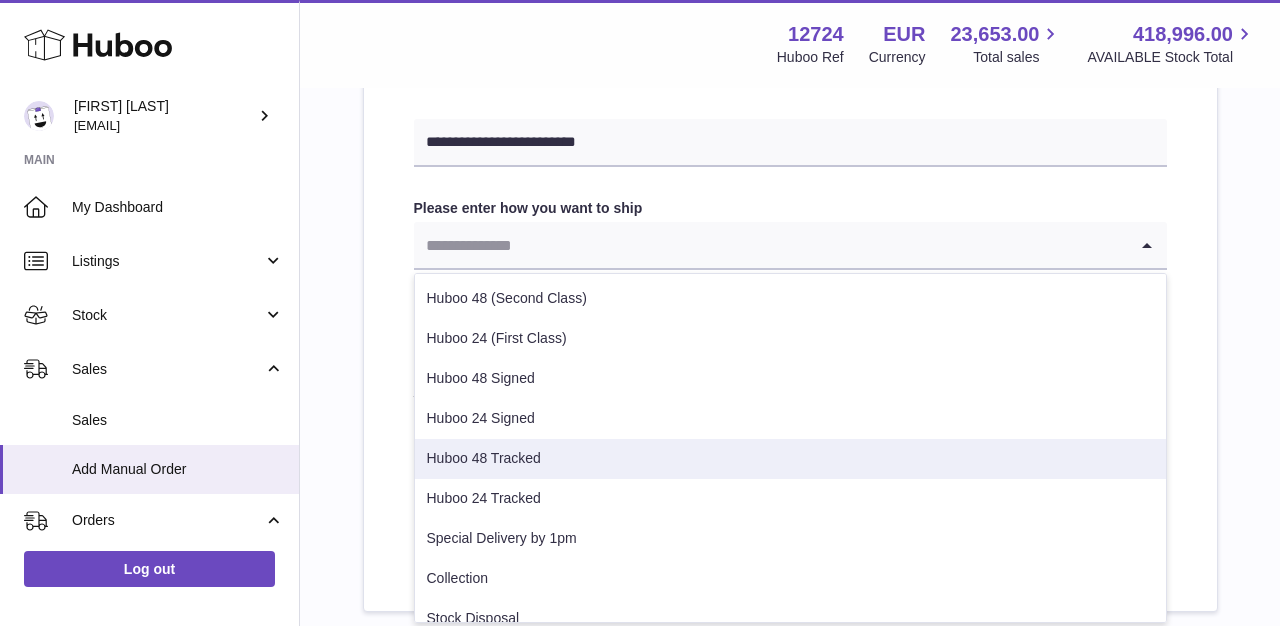 click on "Huboo 48 Tracked" at bounding box center [790, 459] 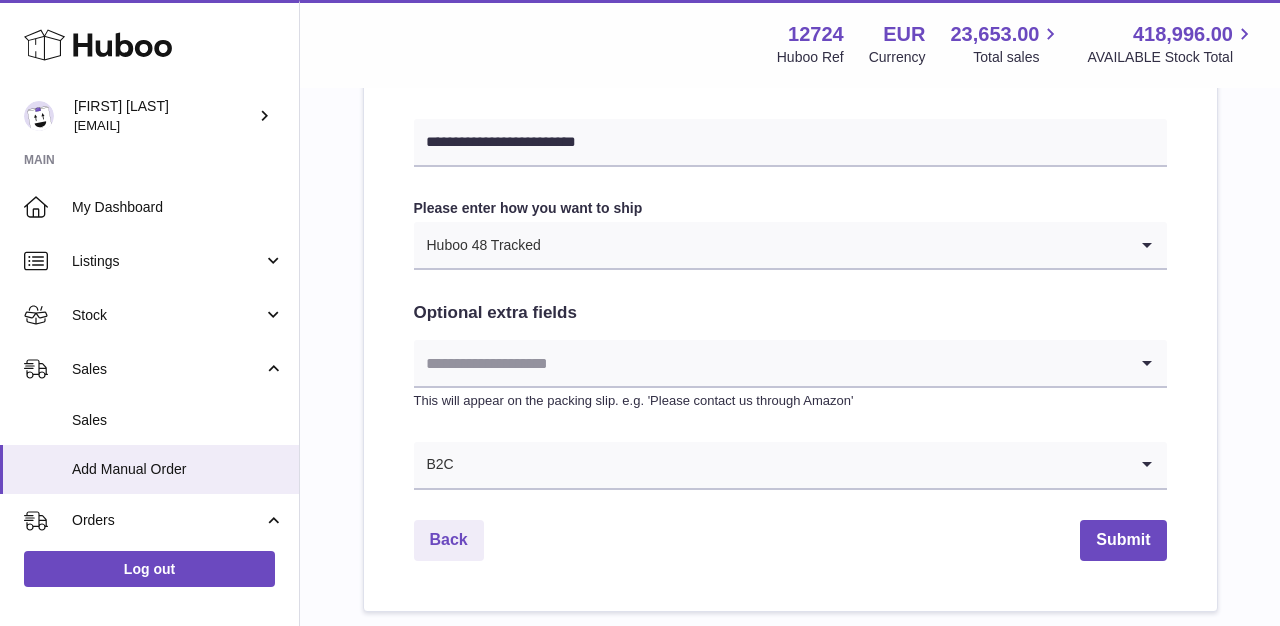 click at bounding box center [770, 363] 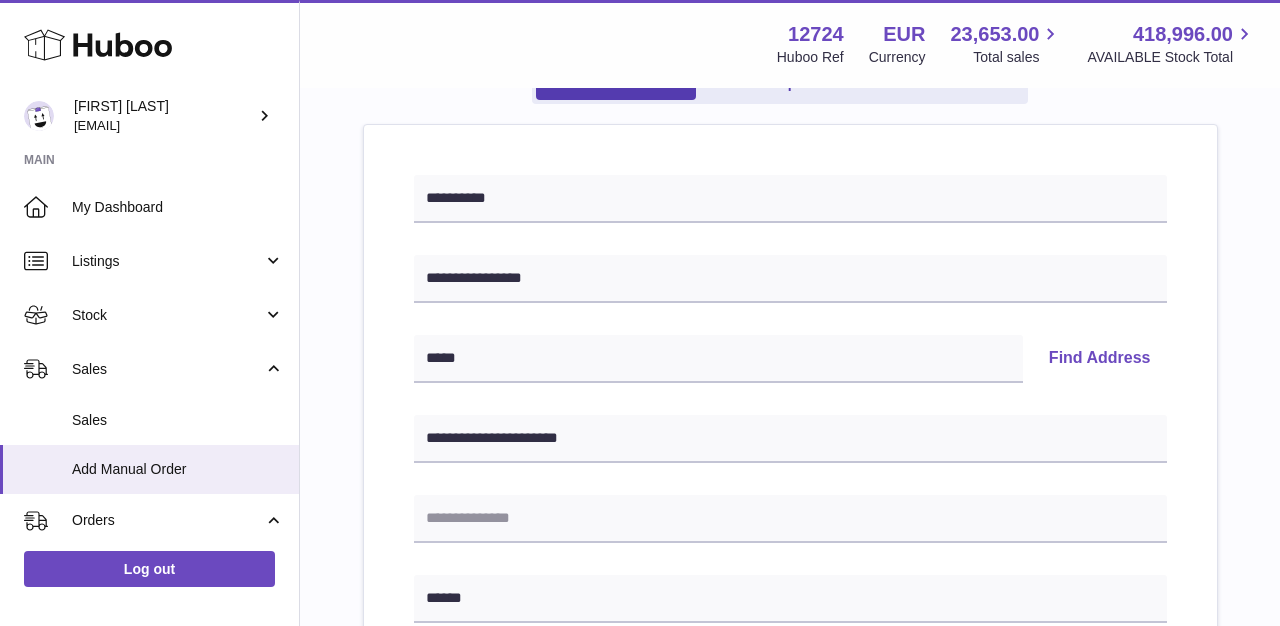 scroll, scrollTop: 175, scrollLeft: 0, axis: vertical 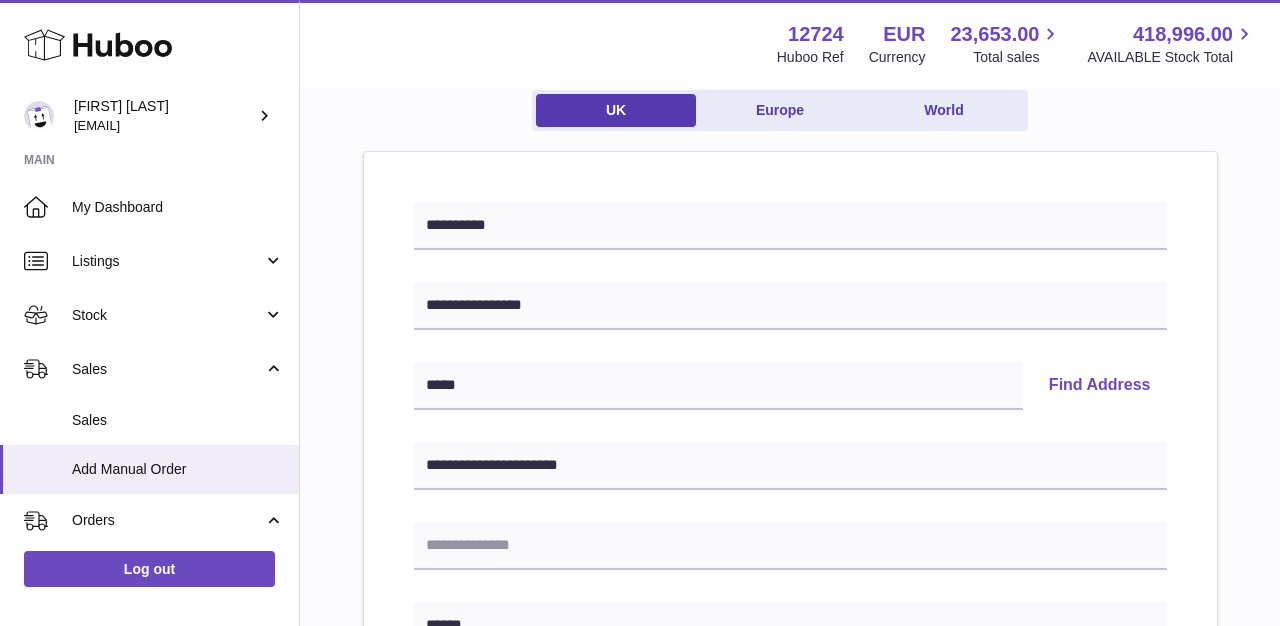 click on "Find Address" at bounding box center (1100, 386) 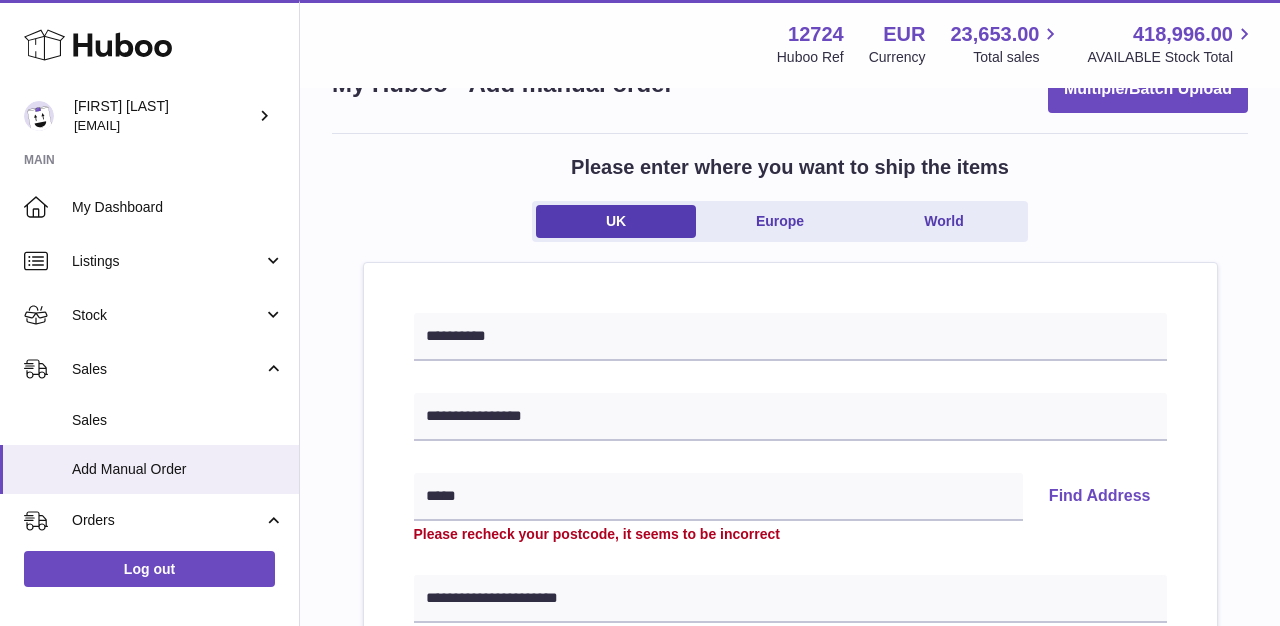 scroll, scrollTop: 59, scrollLeft: 0, axis: vertical 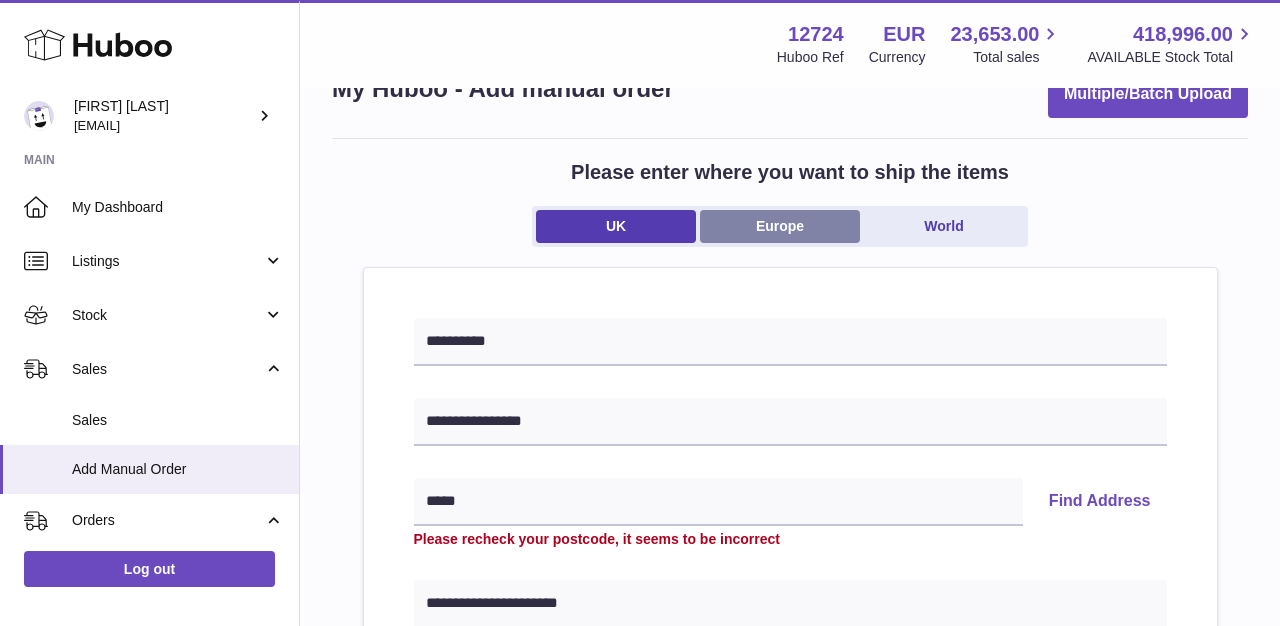 click on "Europe" at bounding box center (780, 226) 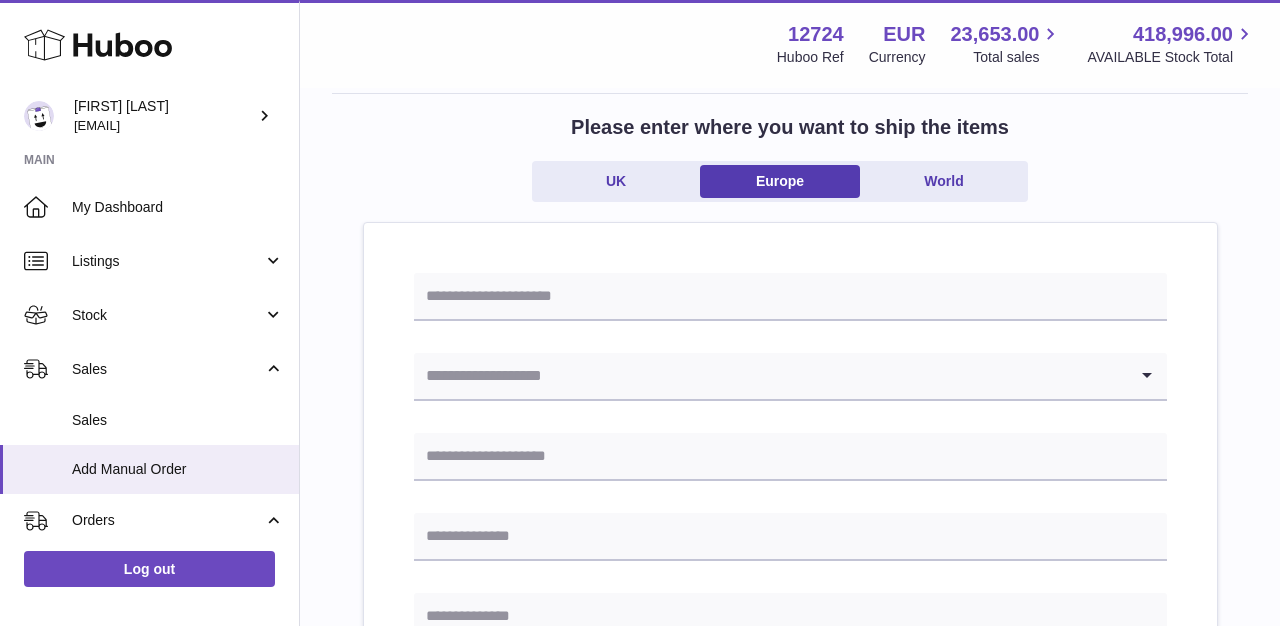 scroll, scrollTop: 105, scrollLeft: 0, axis: vertical 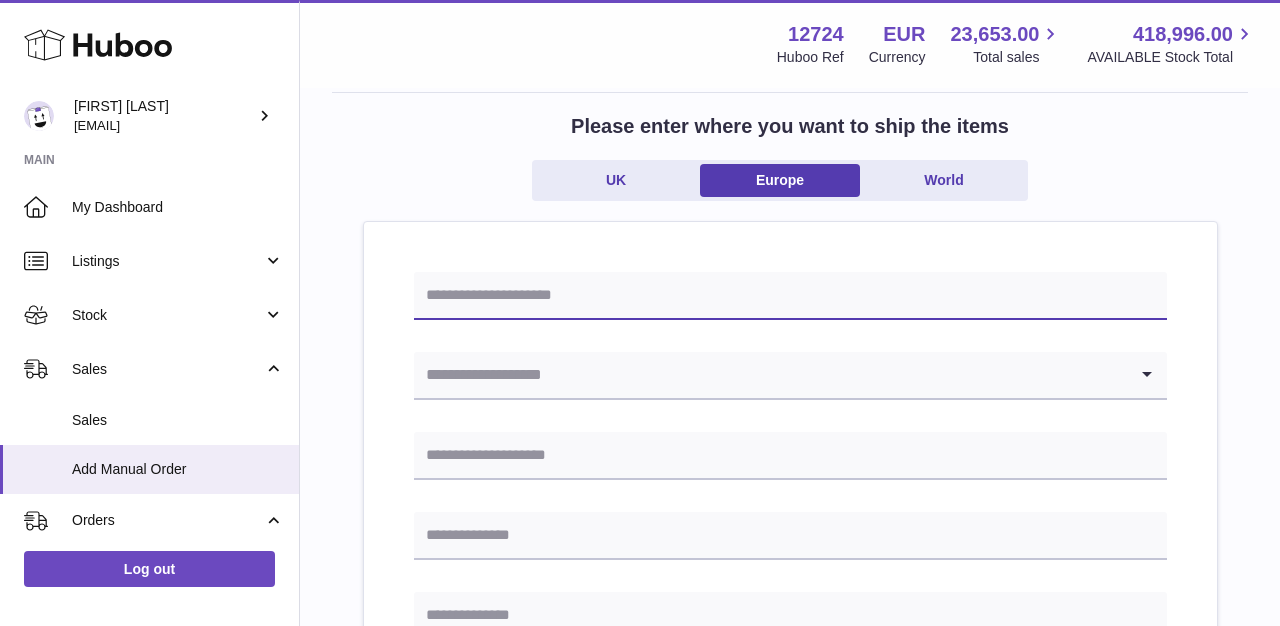 click at bounding box center [790, 296] 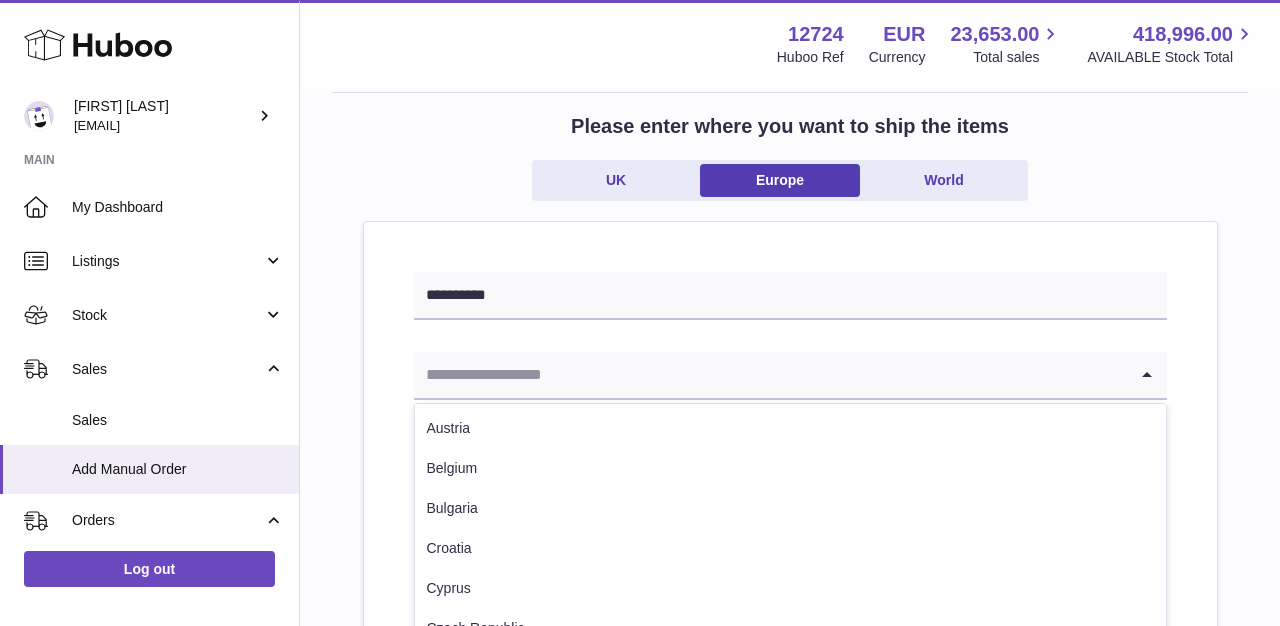 click at bounding box center [770, 375] 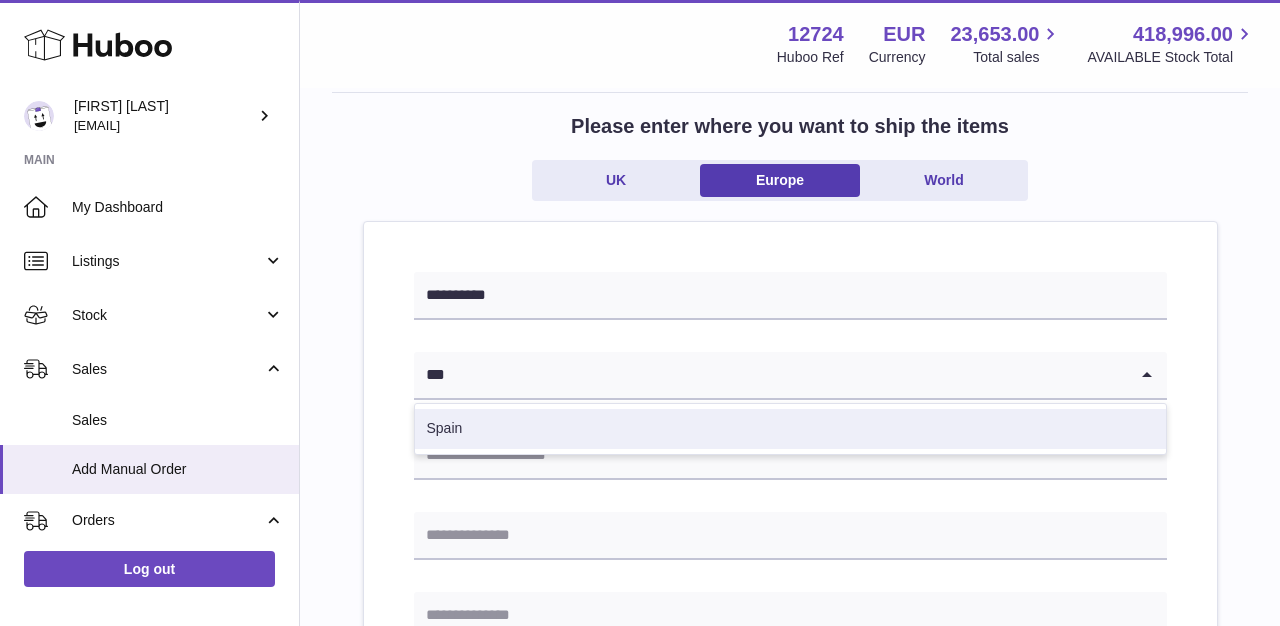 click on "Spain" at bounding box center [790, 429] 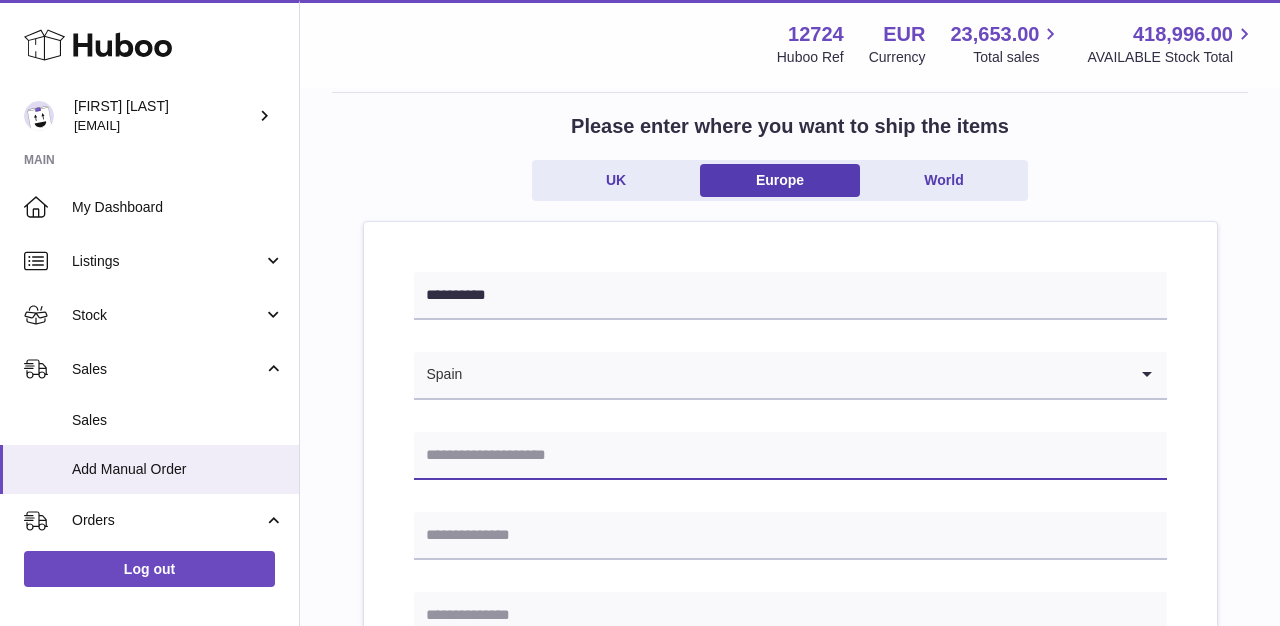 click at bounding box center [790, 456] 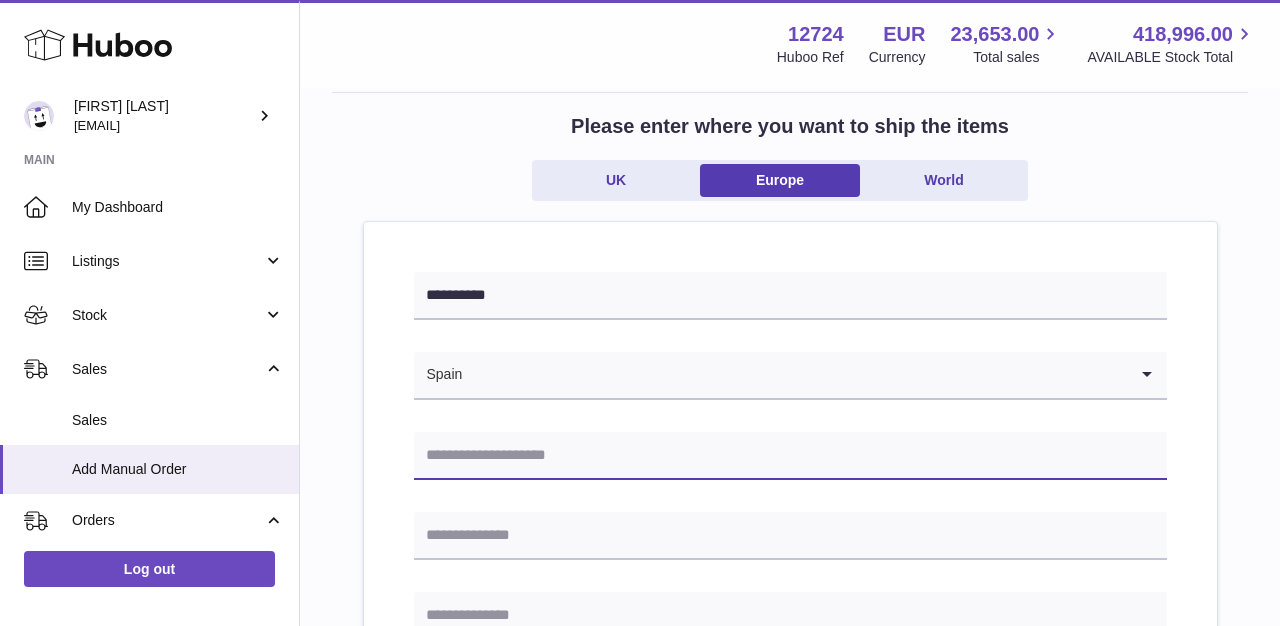paste on "**********" 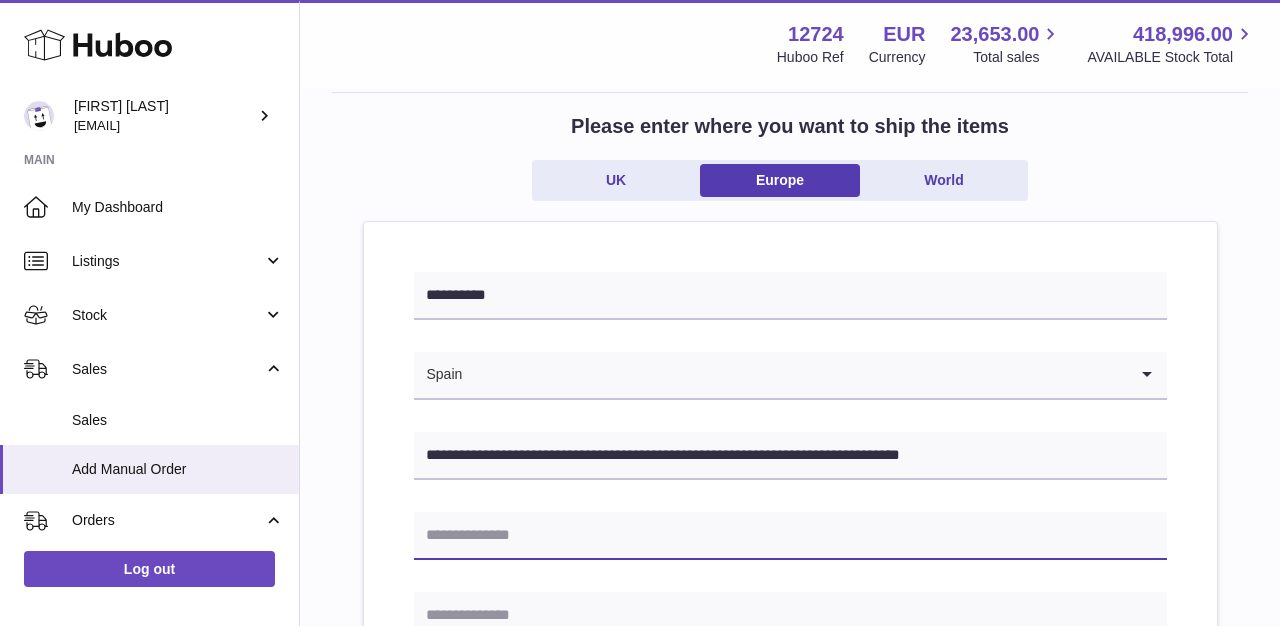 click at bounding box center [790, 536] 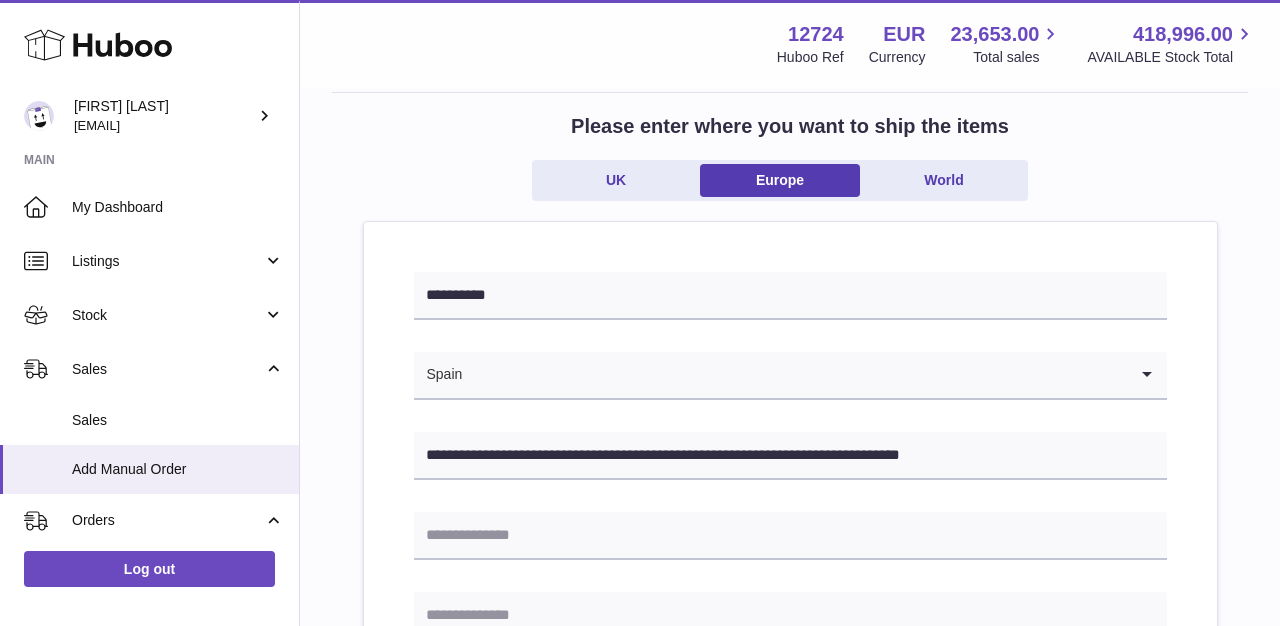 click on "**********" at bounding box center (790, 840) 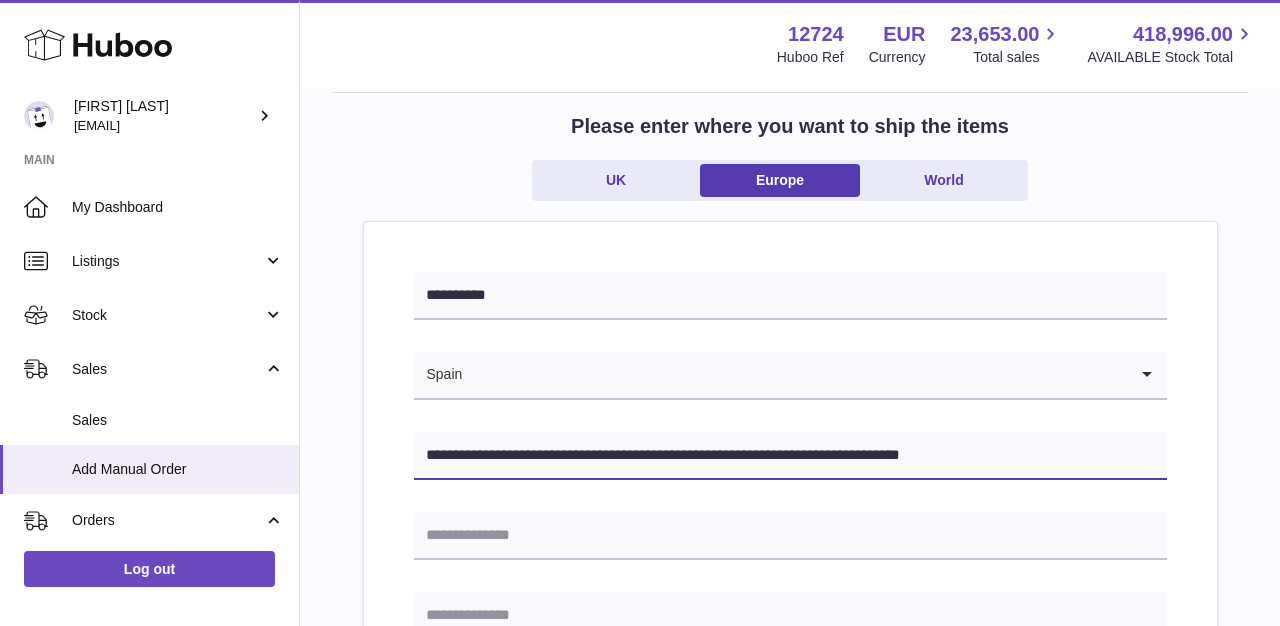 drag, startPoint x: 696, startPoint y: 456, endPoint x: 557, endPoint y: 456, distance: 139 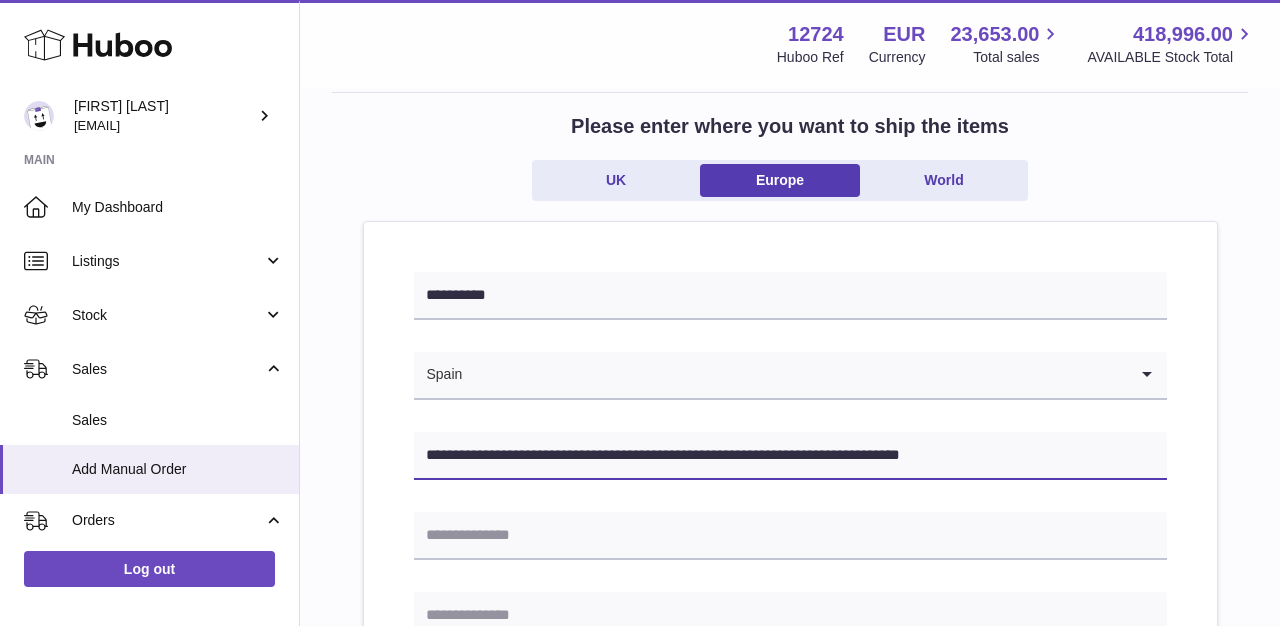 click on "**********" at bounding box center (790, 456) 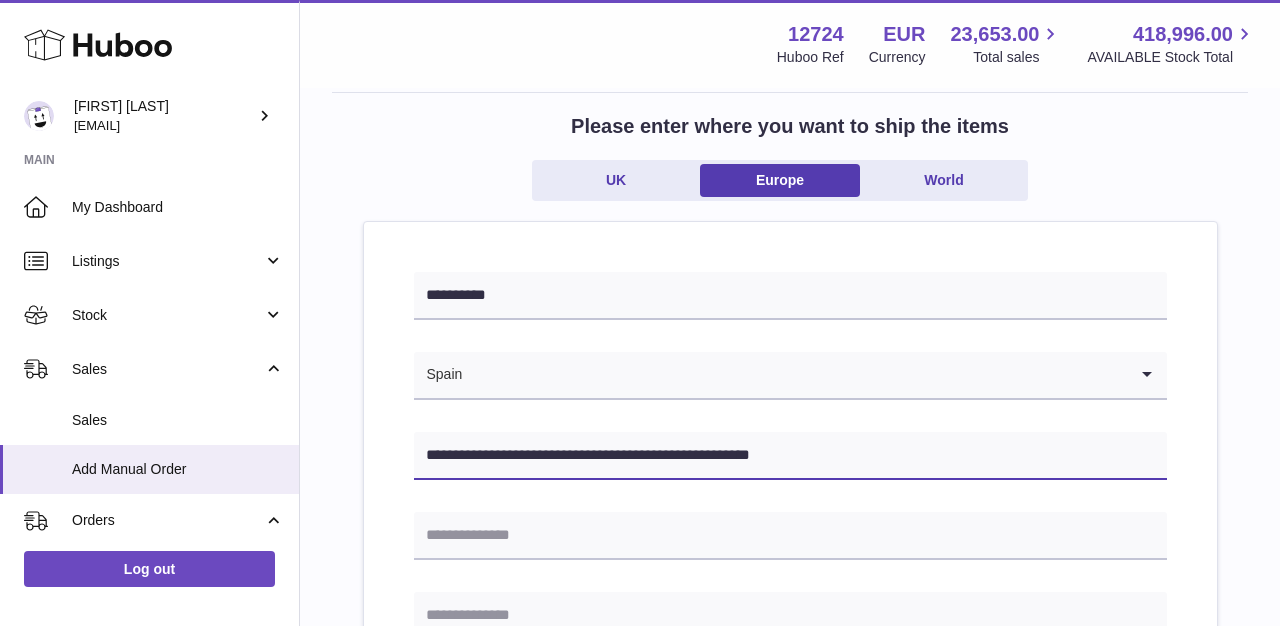 type on "**********" 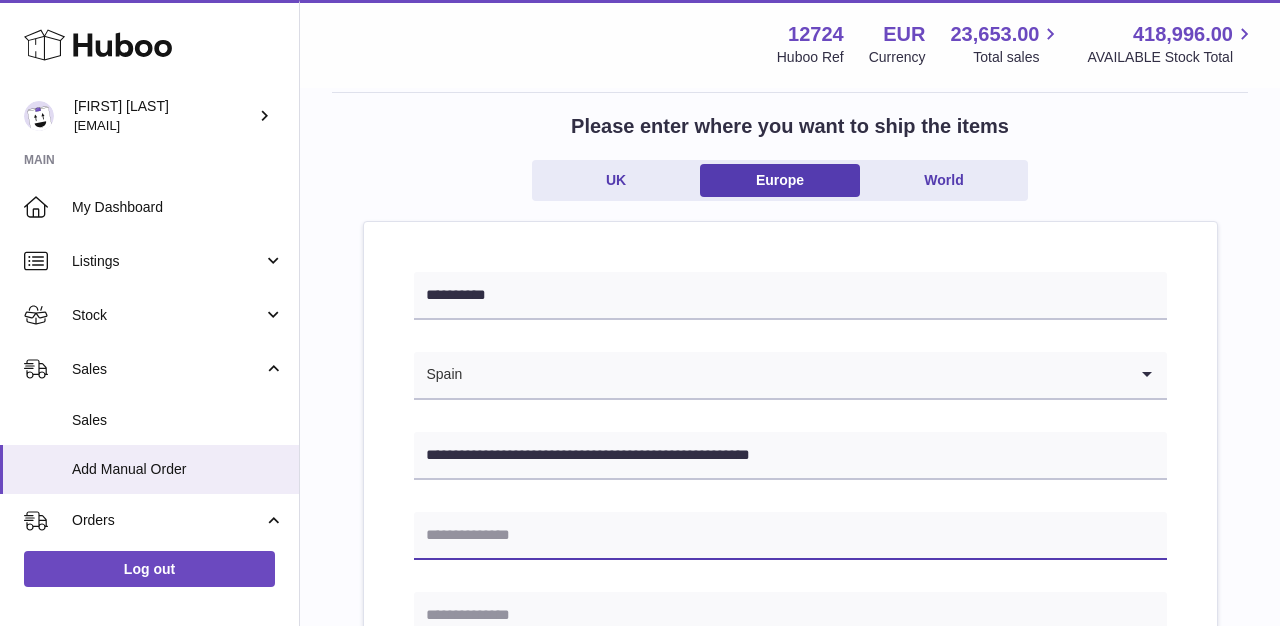 click at bounding box center [790, 536] 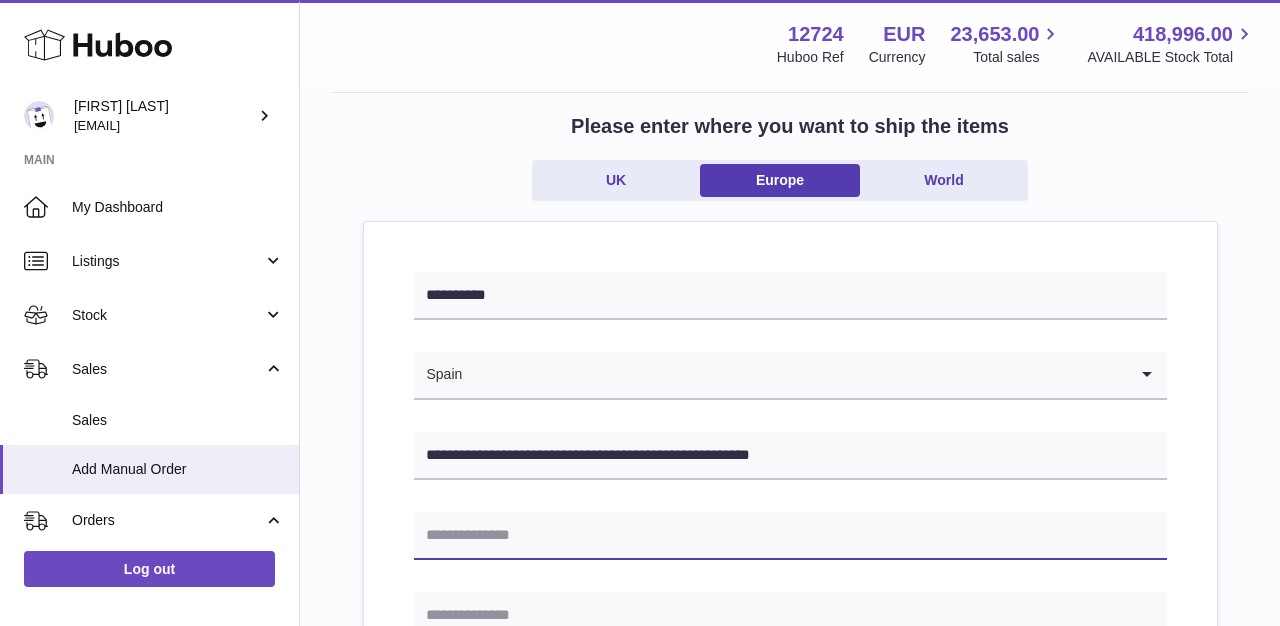 paste on "**********" 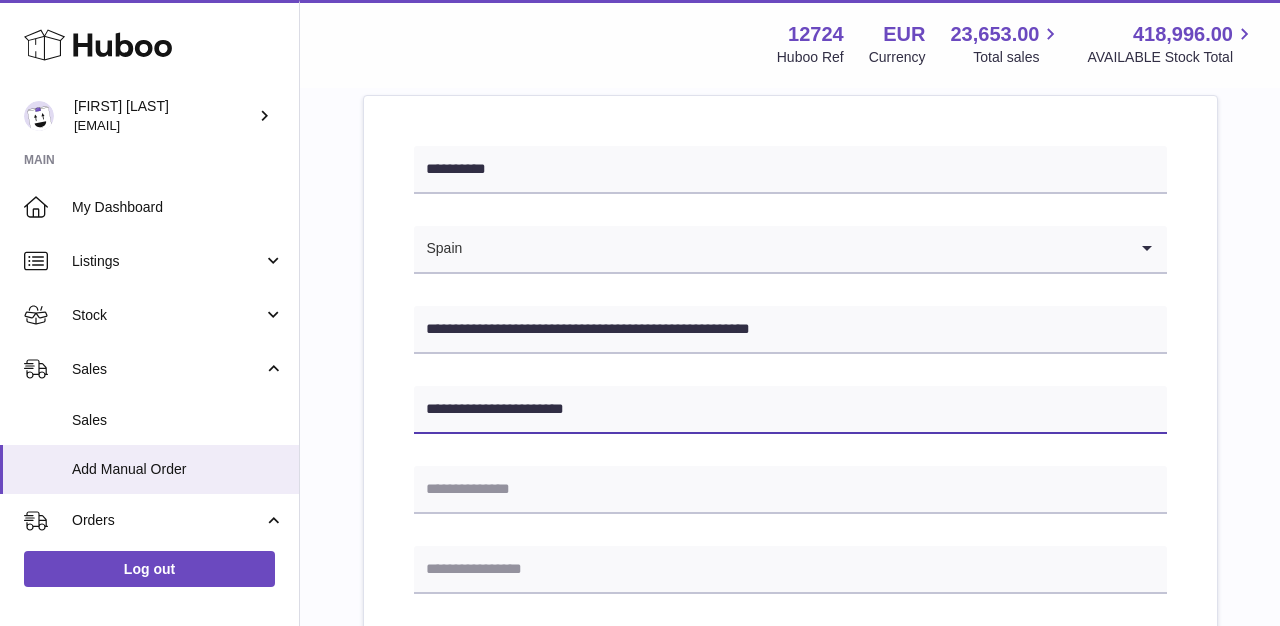 scroll, scrollTop: 240, scrollLeft: 0, axis: vertical 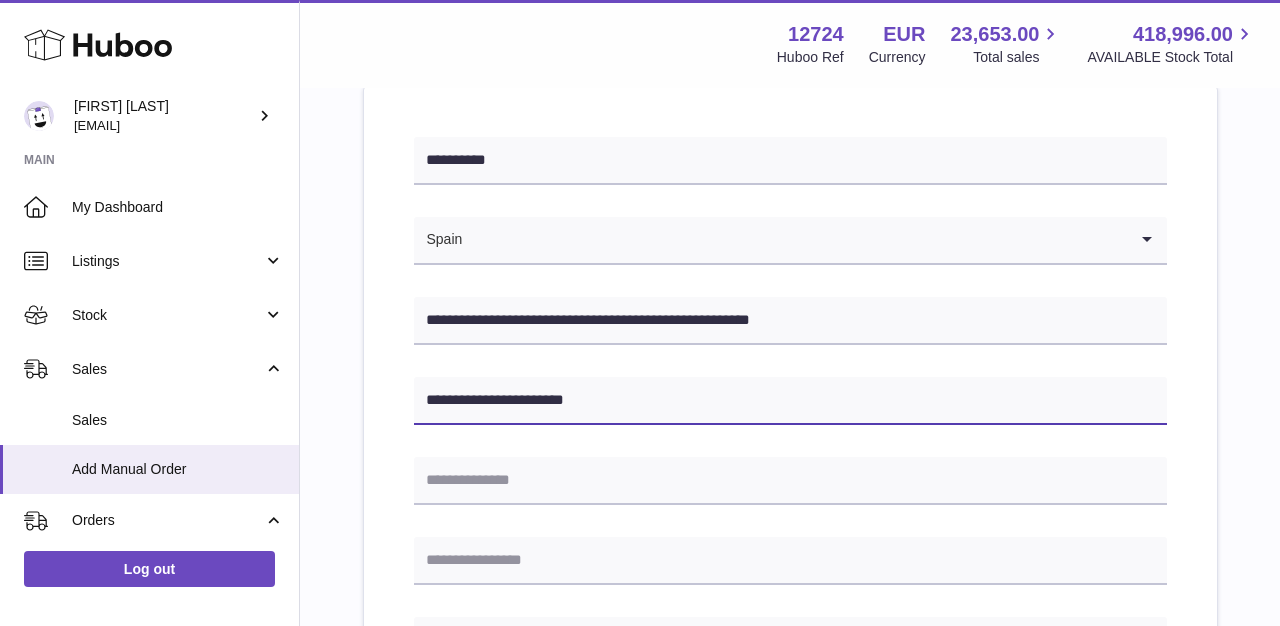 type on "**********" 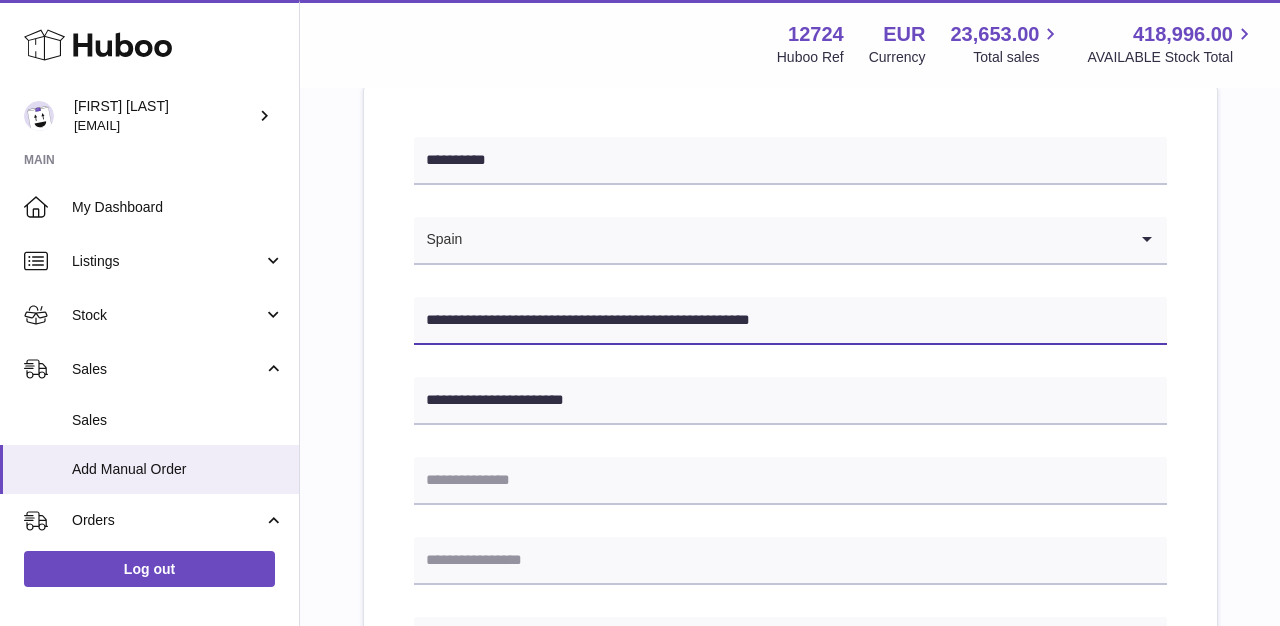 drag, startPoint x: 757, startPoint y: 324, endPoint x: 641, endPoint y: 322, distance: 116.01724 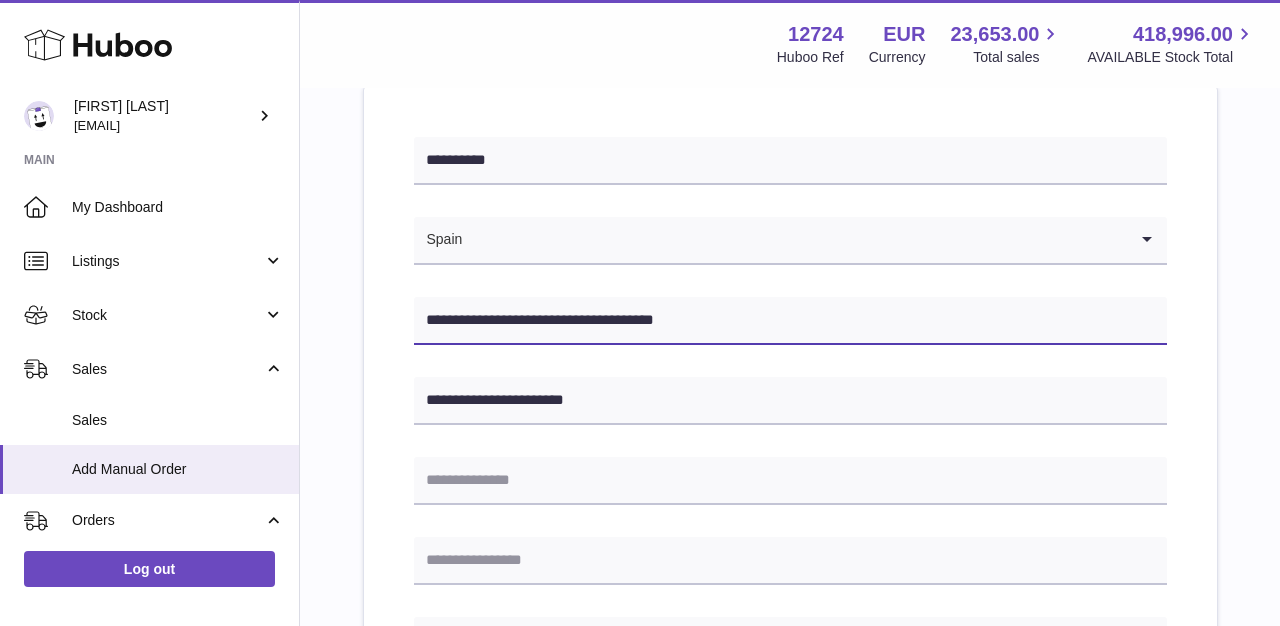 type on "**********" 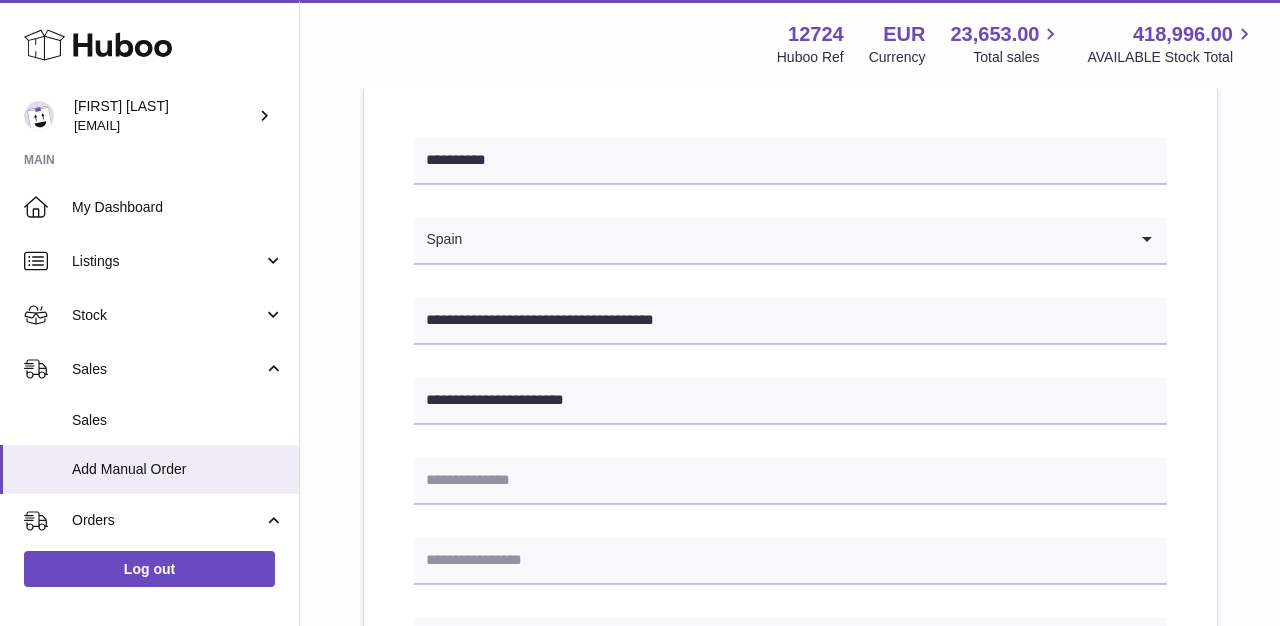 click on "**********" at bounding box center [790, 705] 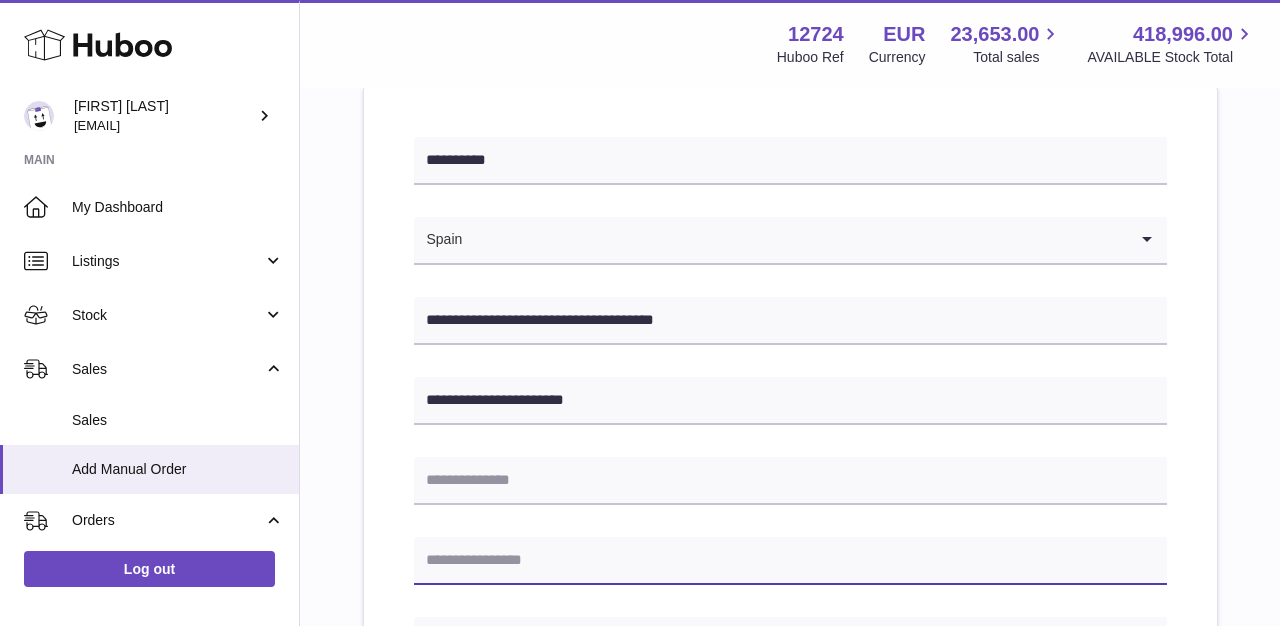 click at bounding box center [790, 561] 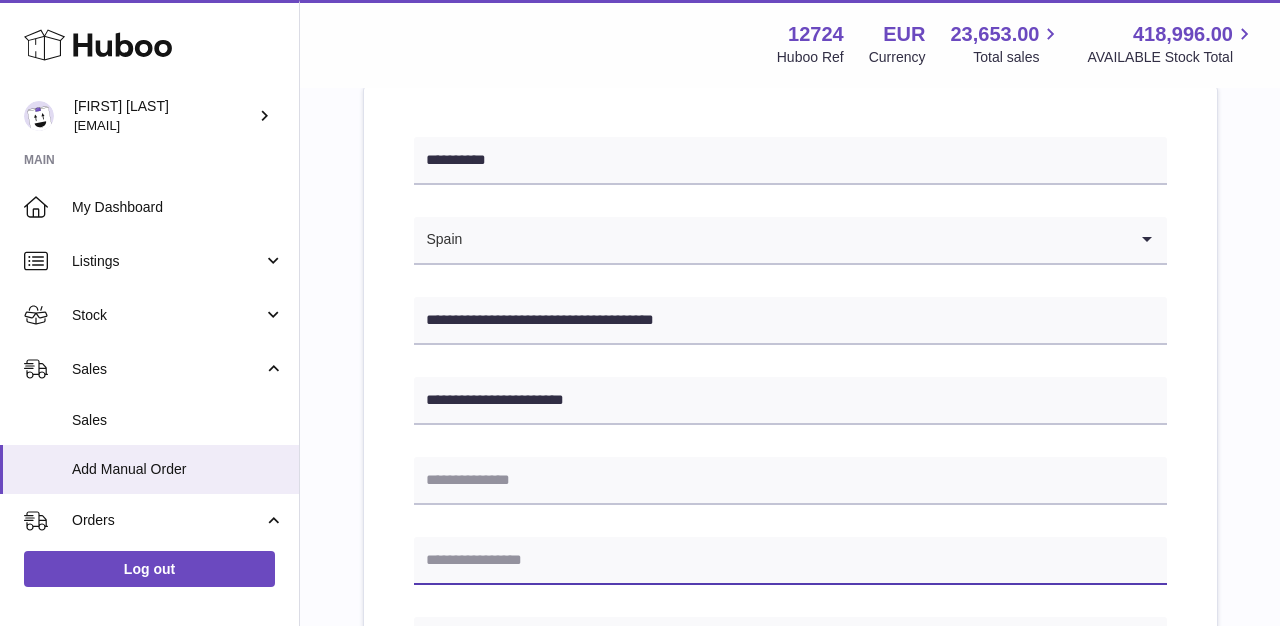 paste on "**********" 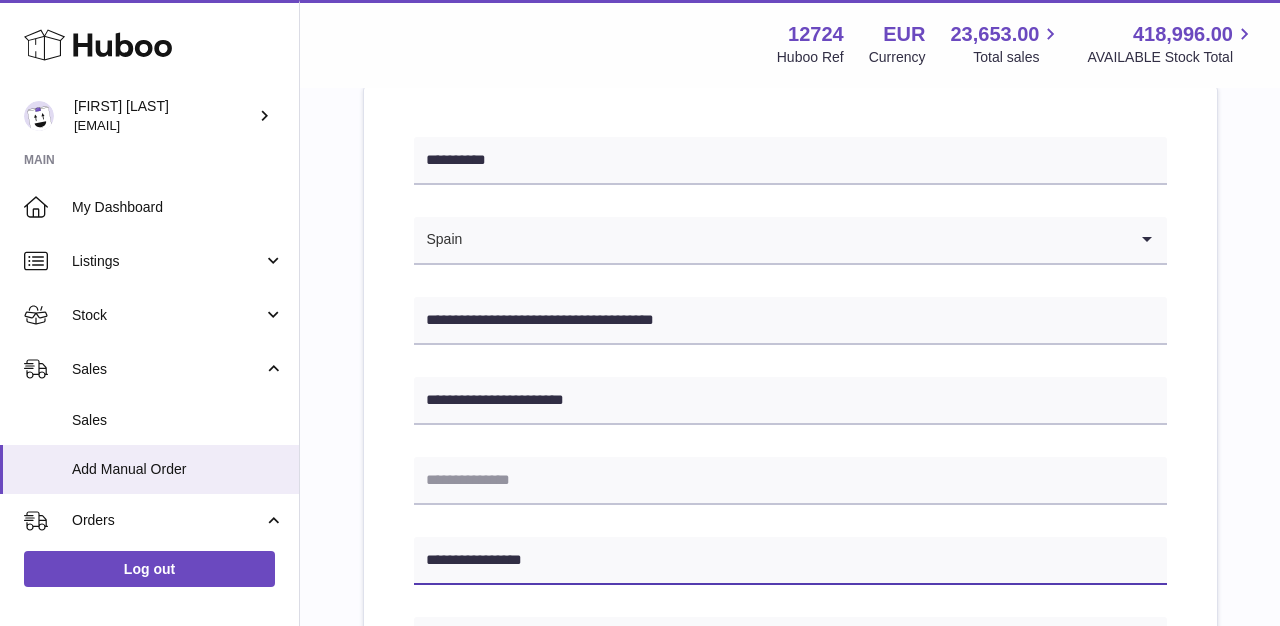 type on "**********" 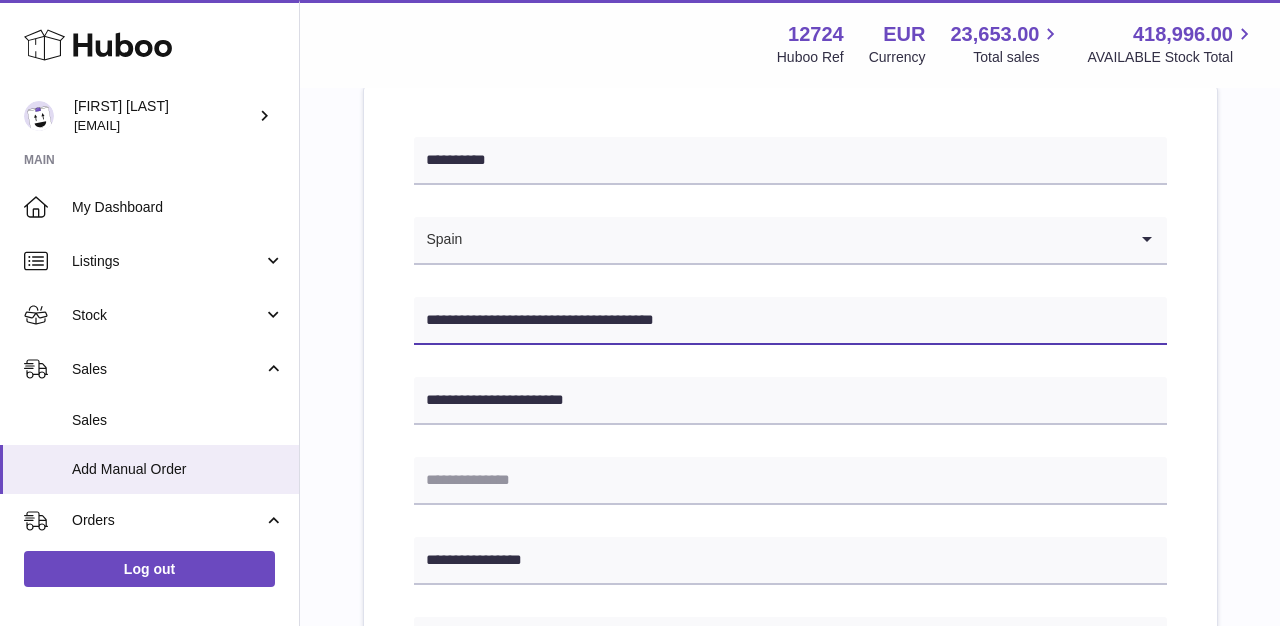 drag, startPoint x: 650, startPoint y: 322, endPoint x: 704, endPoint y: 322, distance: 54 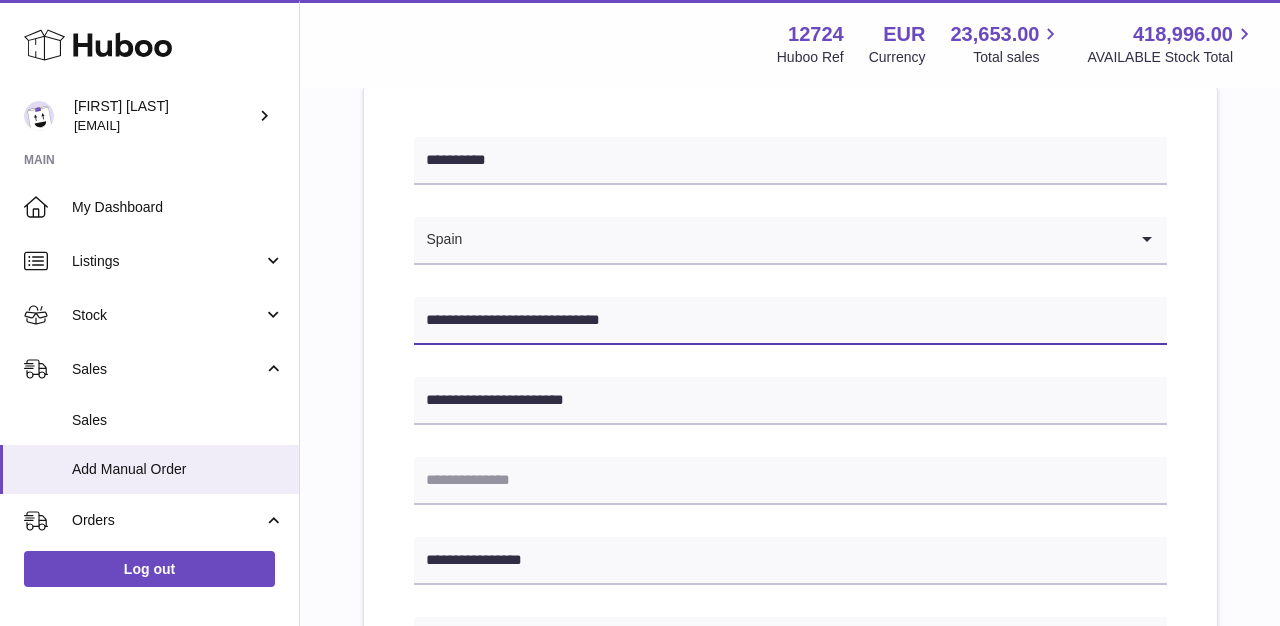 drag, startPoint x: 598, startPoint y: 319, endPoint x: 628, endPoint y: 320, distance: 30.016663 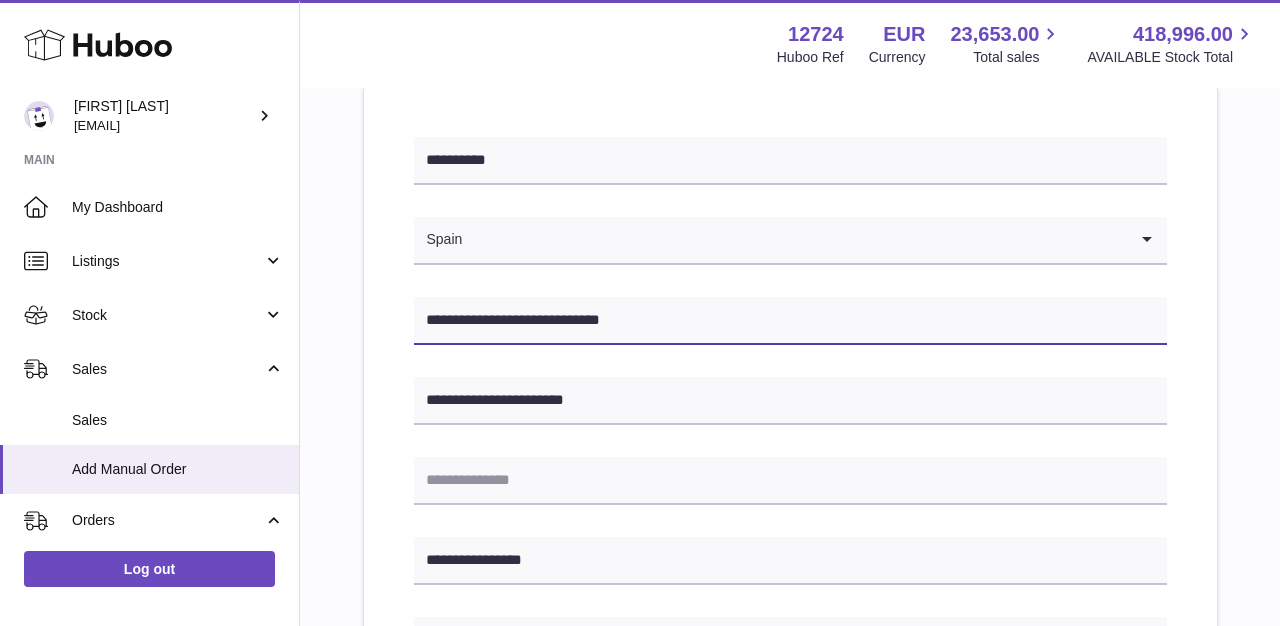 drag, startPoint x: 650, startPoint y: 322, endPoint x: 597, endPoint y: 322, distance: 53 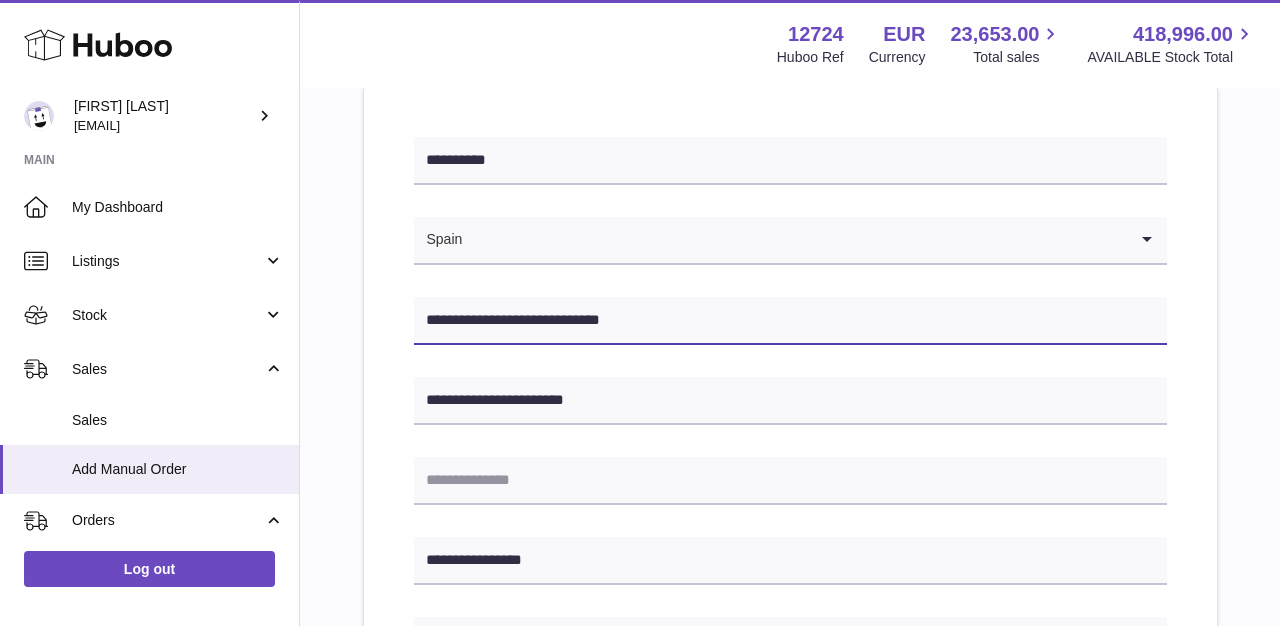 click on "**********" at bounding box center (790, 321) 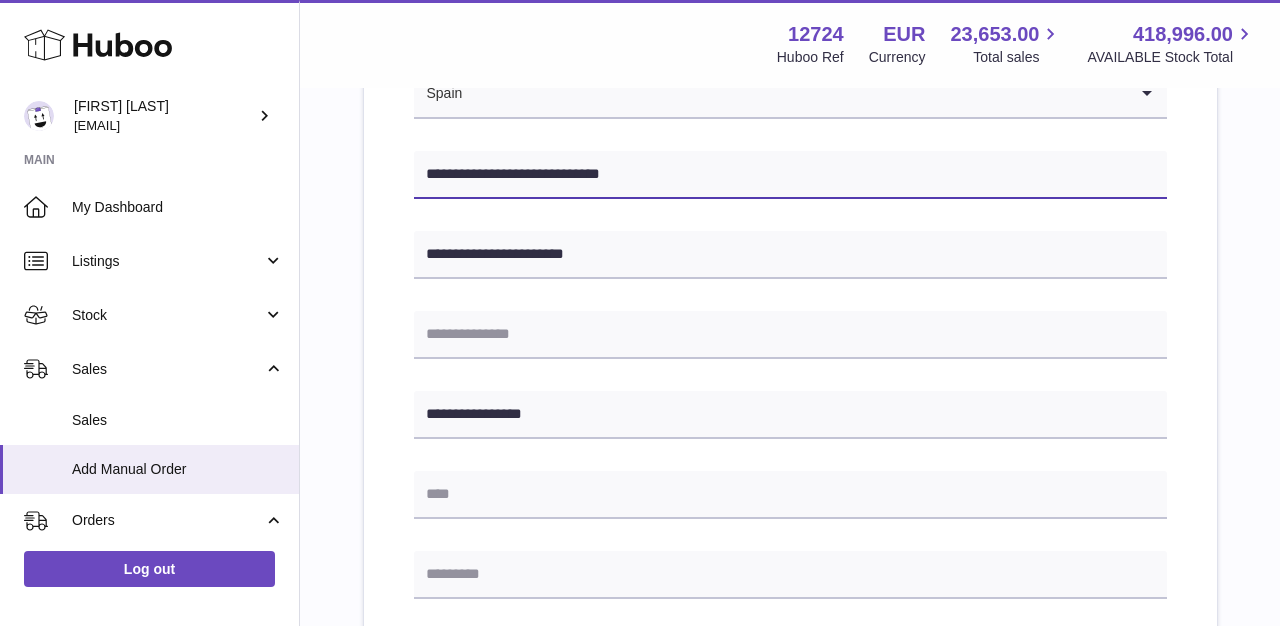 scroll, scrollTop: 388, scrollLeft: 0, axis: vertical 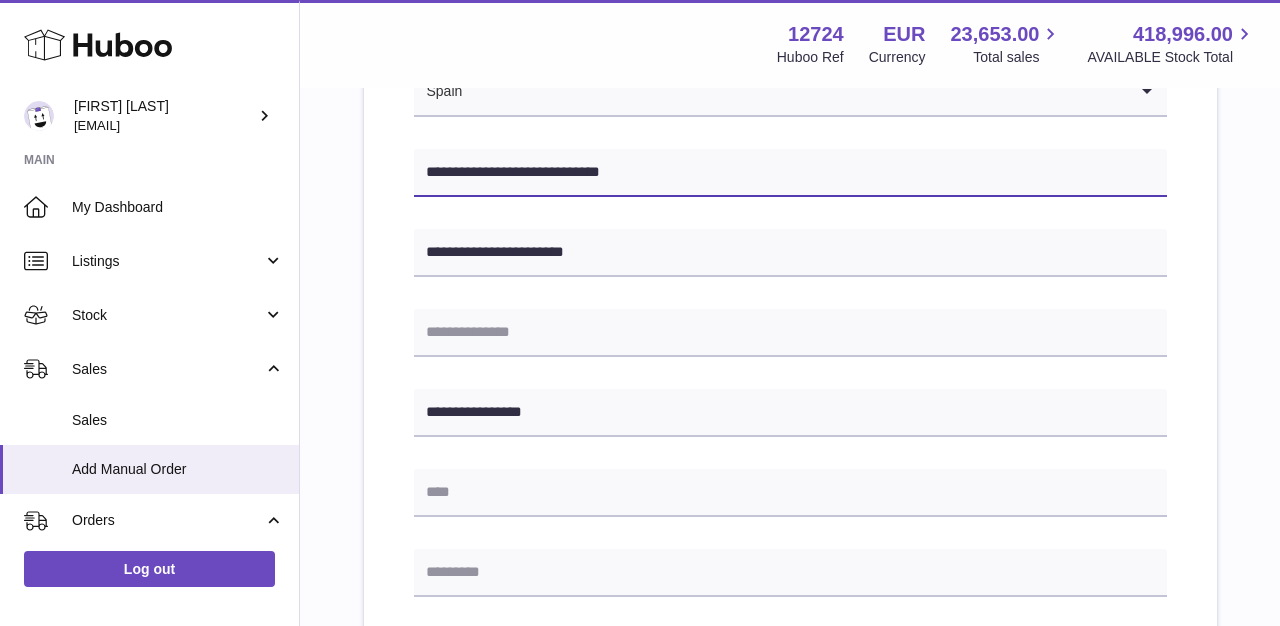 type on "**********" 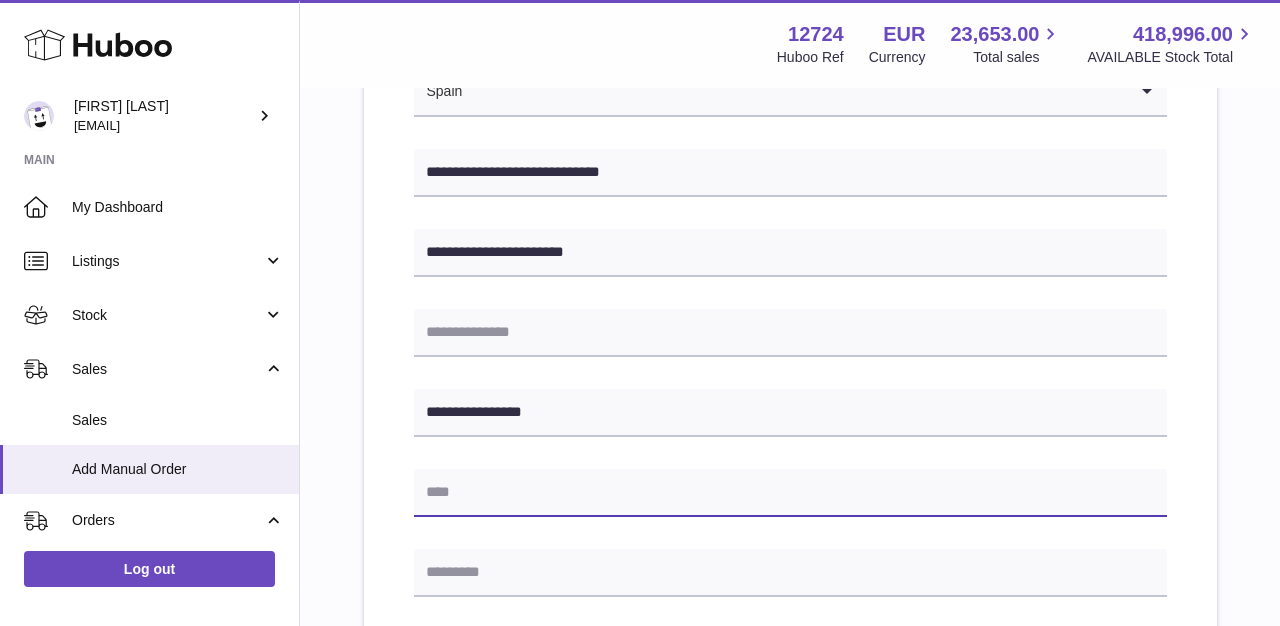 click at bounding box center (790, 493) 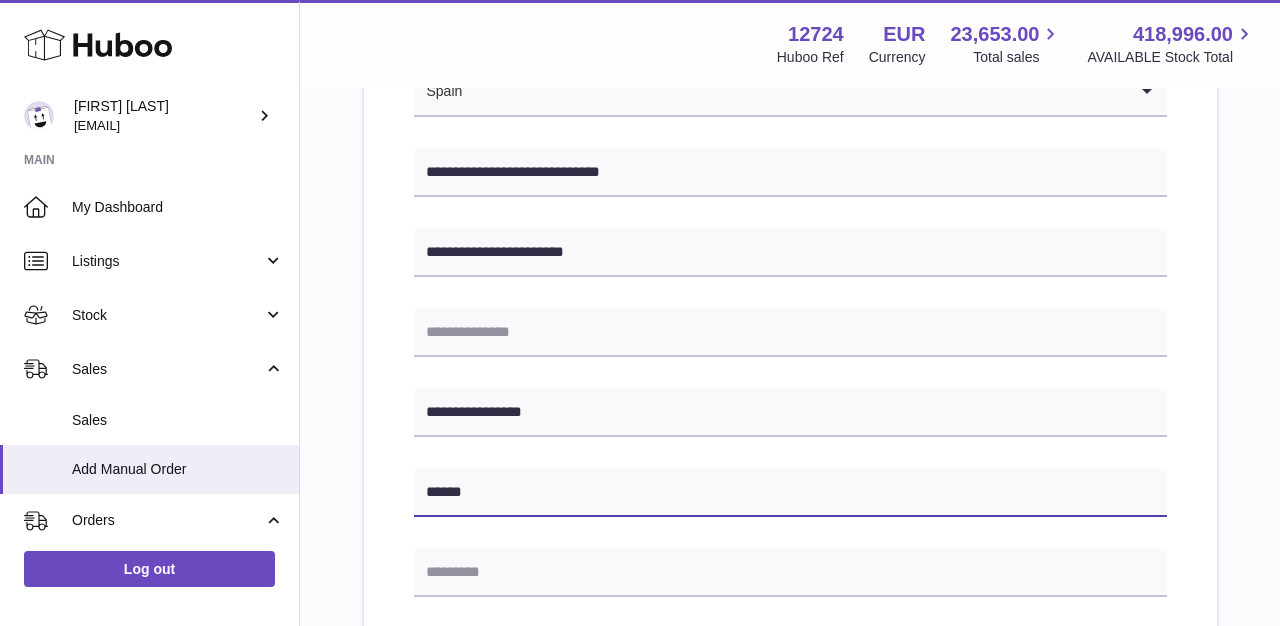type on "******" 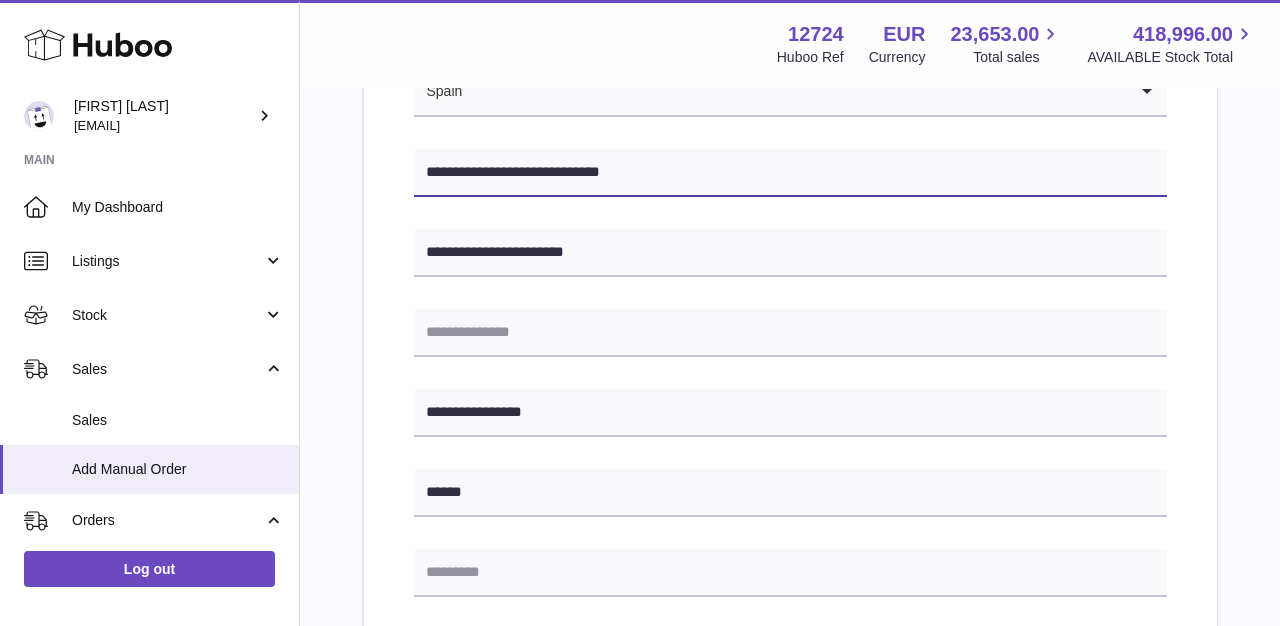drag, startPoint x: 598, startPoint y: 168, endPoint x: 644, endPoint y: 172, distance: 46.173584 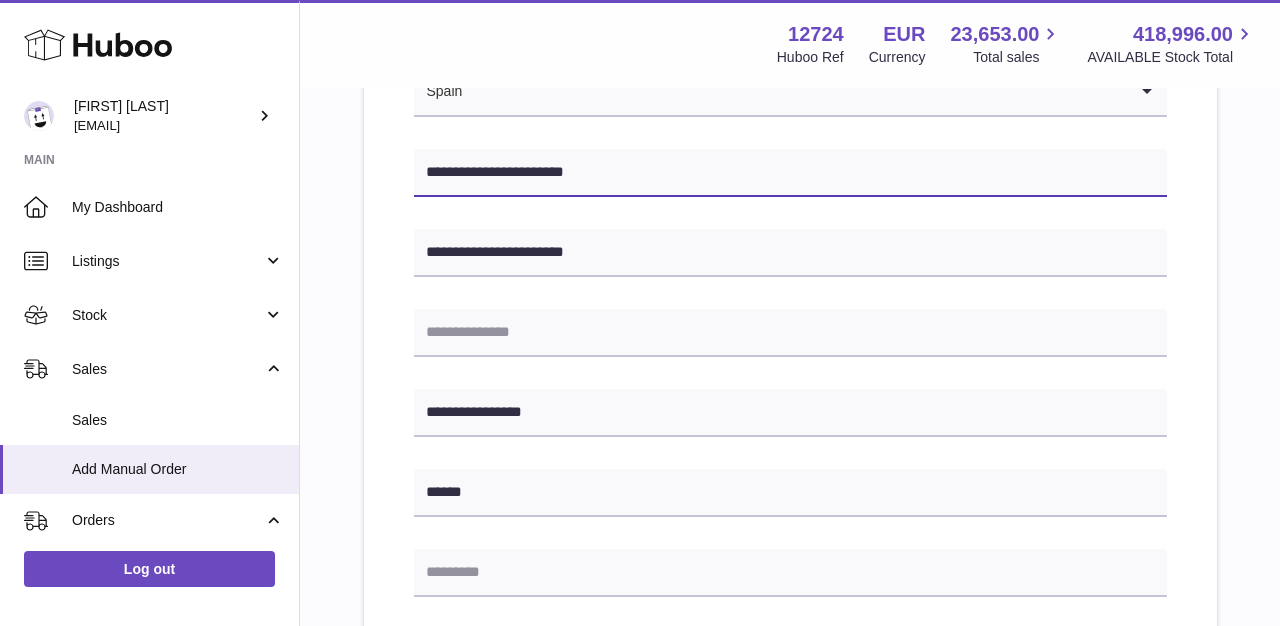 drag, startPoint x: 552, startPoint y: 171, endPoint x: 591, endPoint y: 171, distance: 39 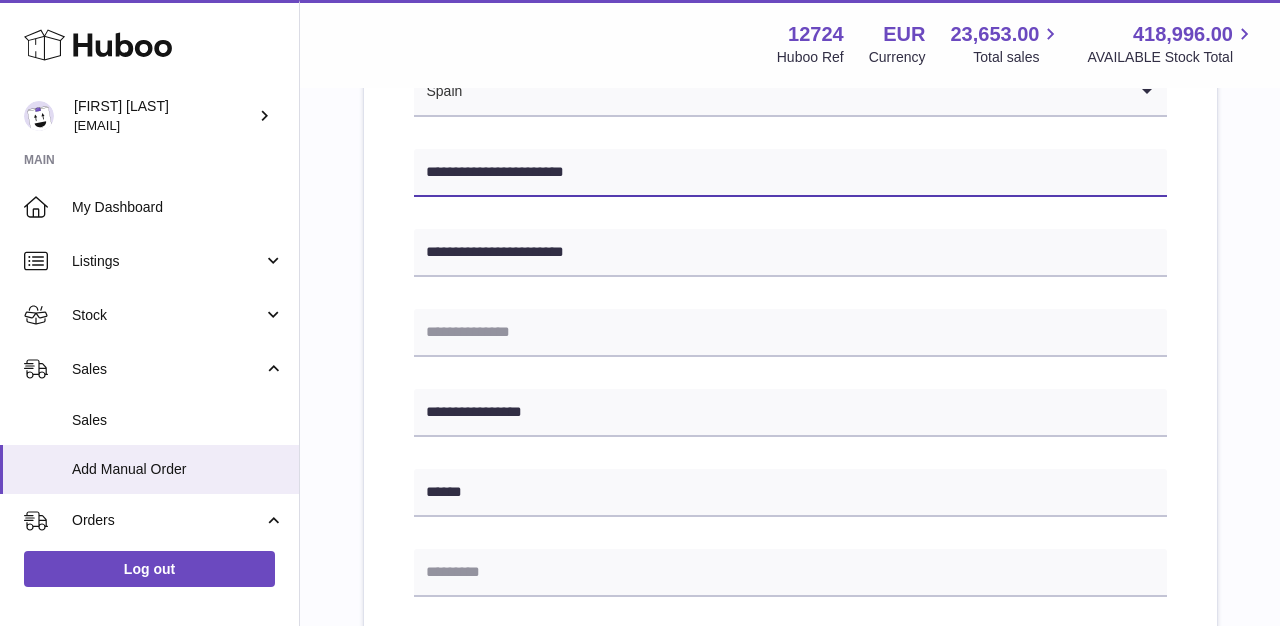 click on "**********" at bounding box center (790, 173) 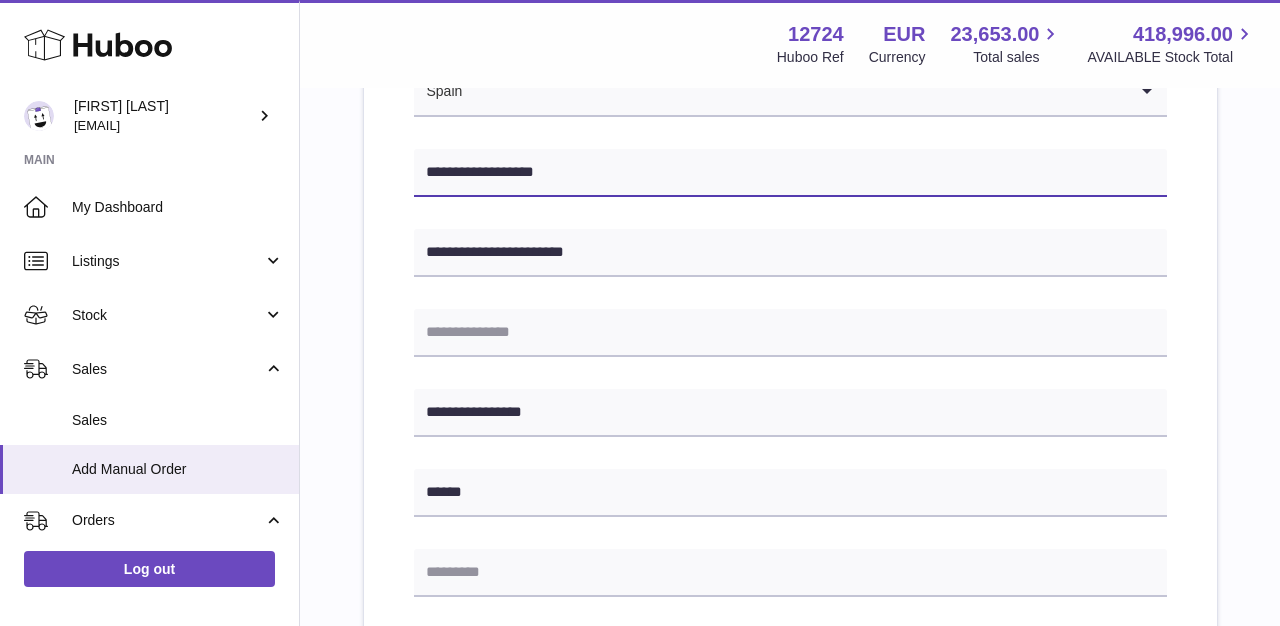 type on "**********" 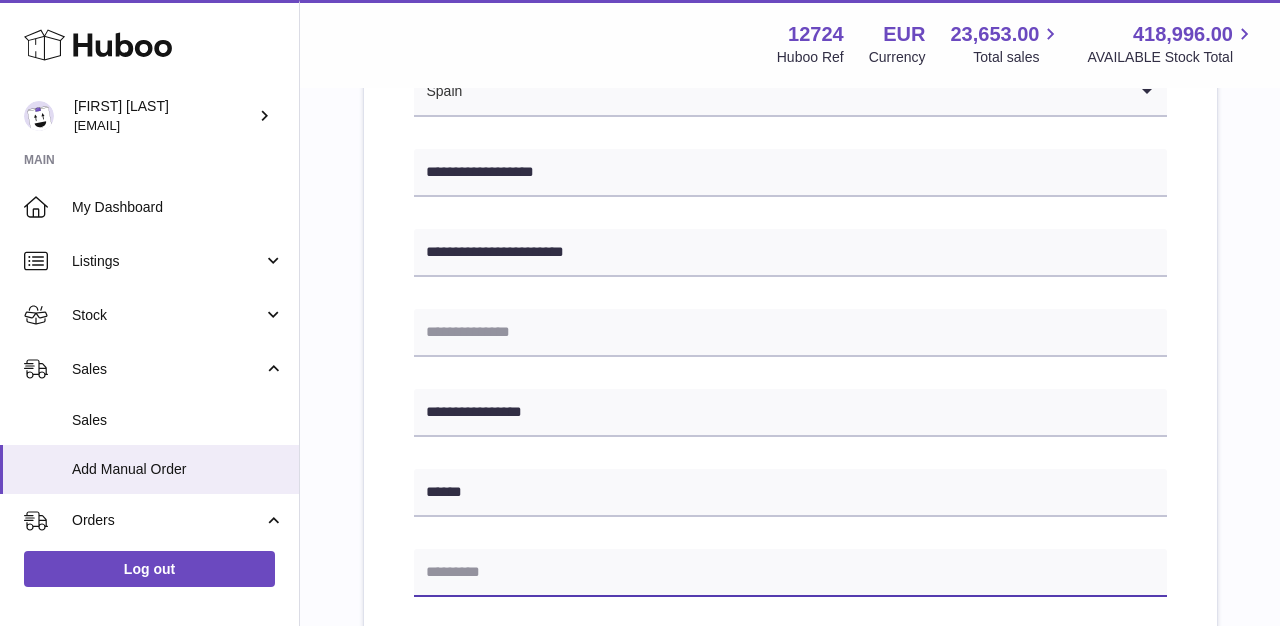 click at bounding box center [790, 573] 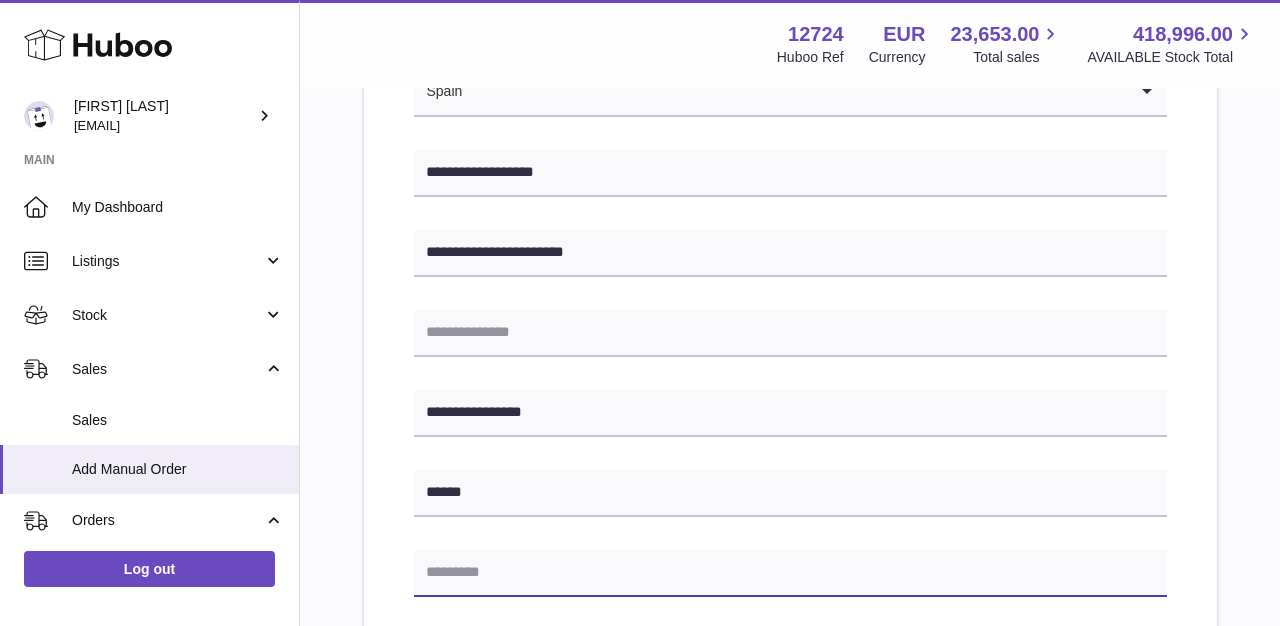 paste on "*****" 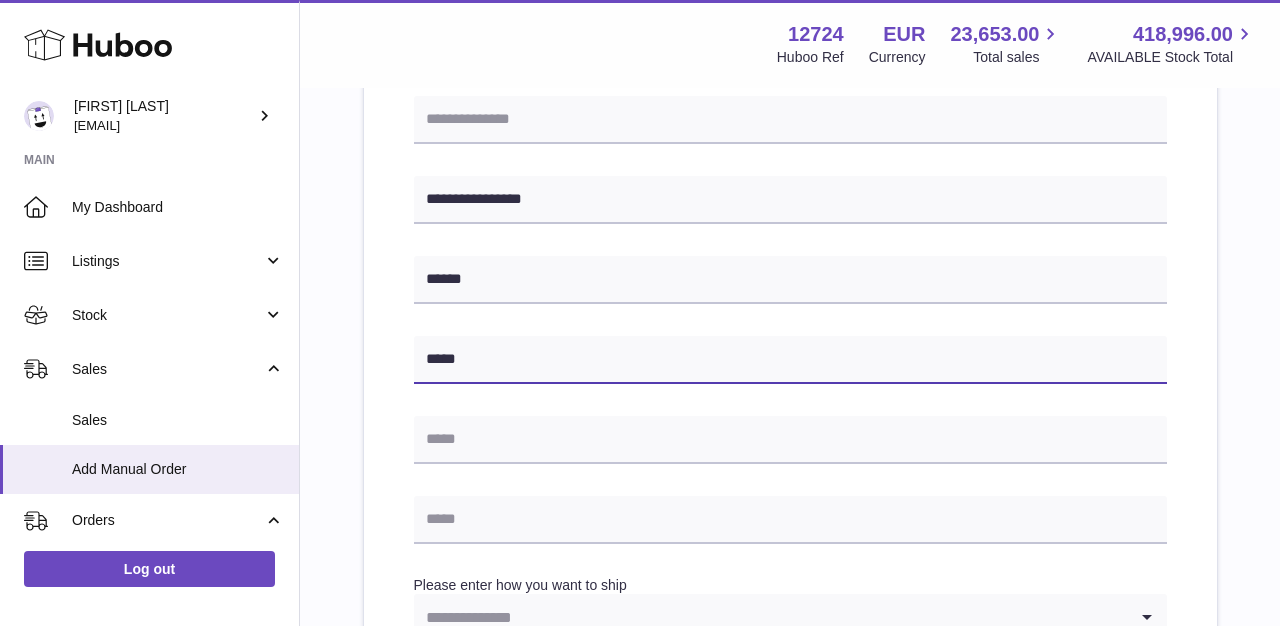 scroll, scrollTop: 602, scrollLeft: 0, axis: vertical 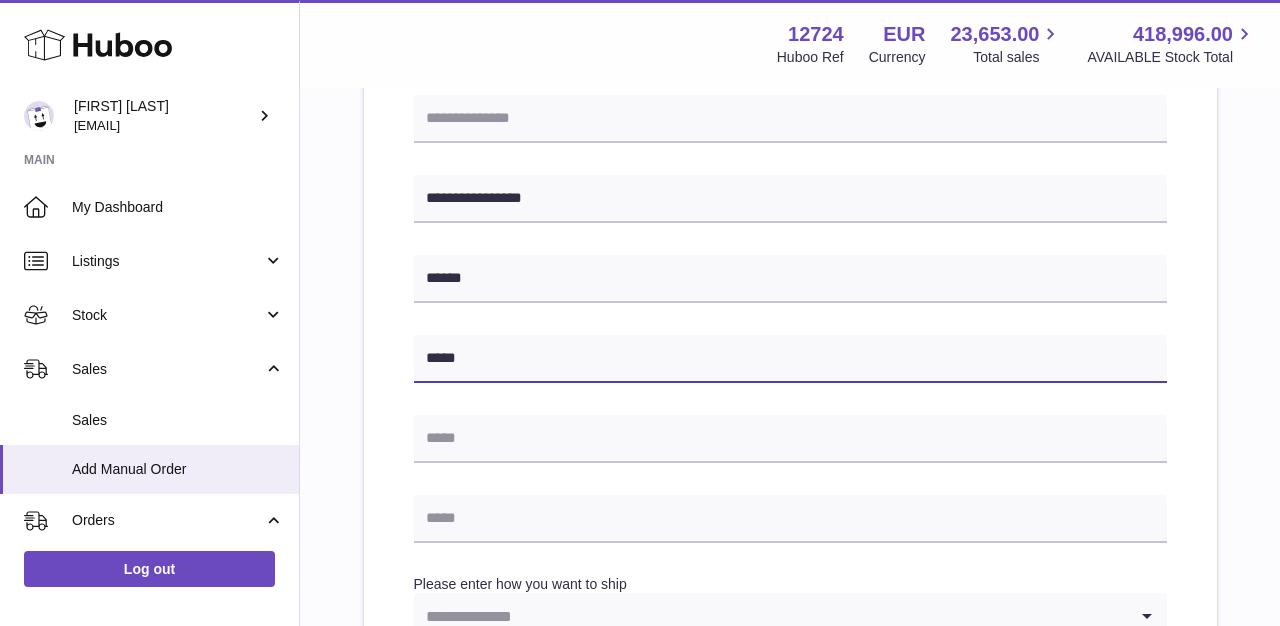 type on "*****" 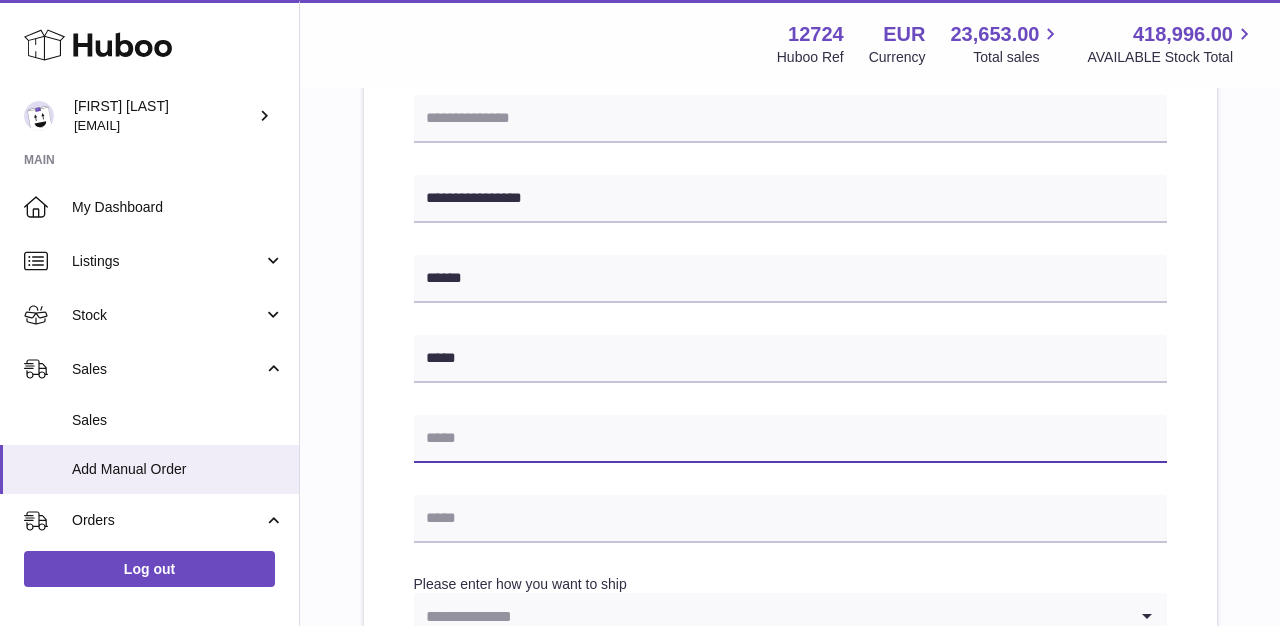 click at bounding box center (790, 439) 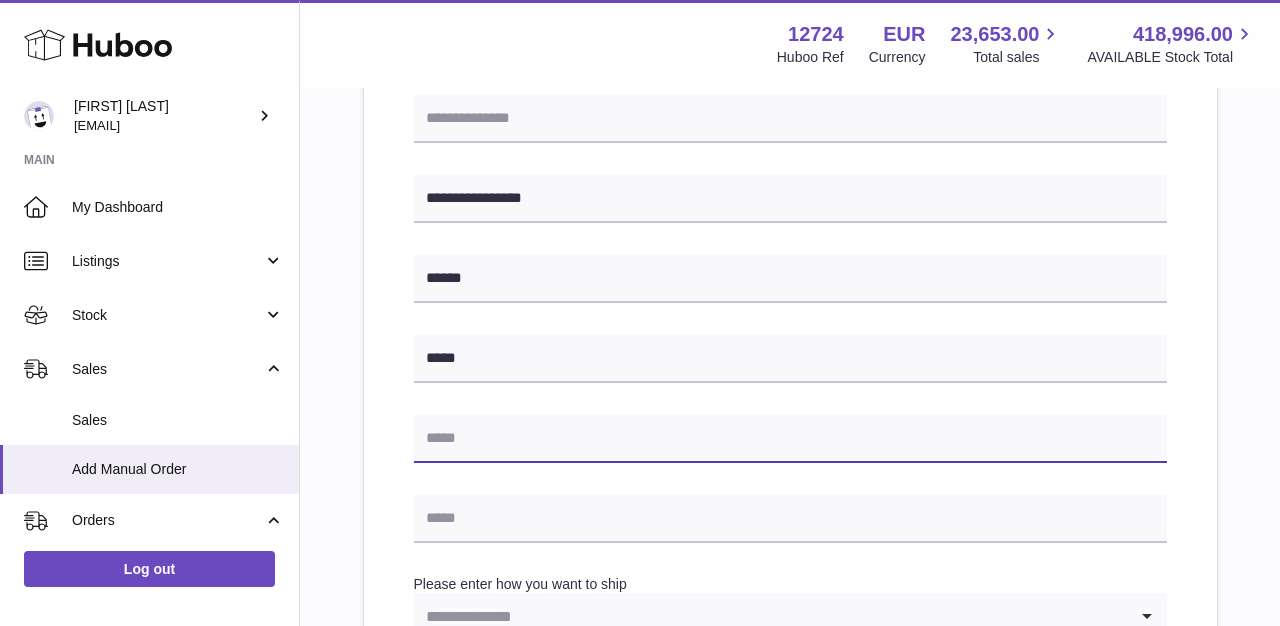 paste on "**********" 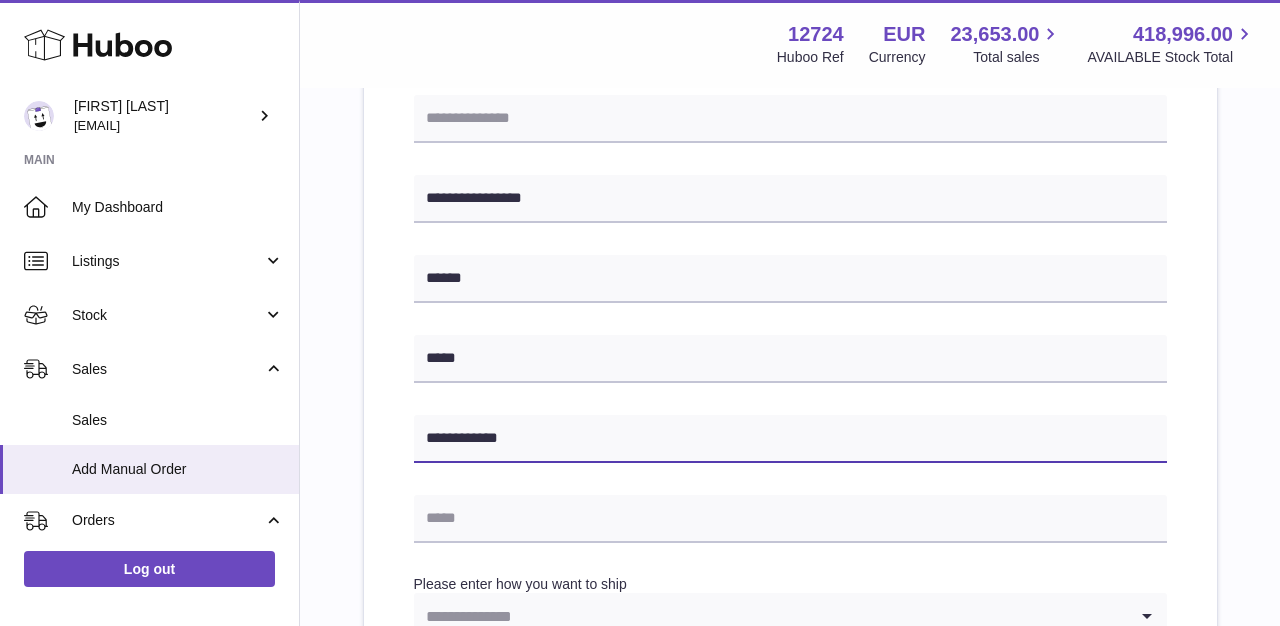 type on "**********" 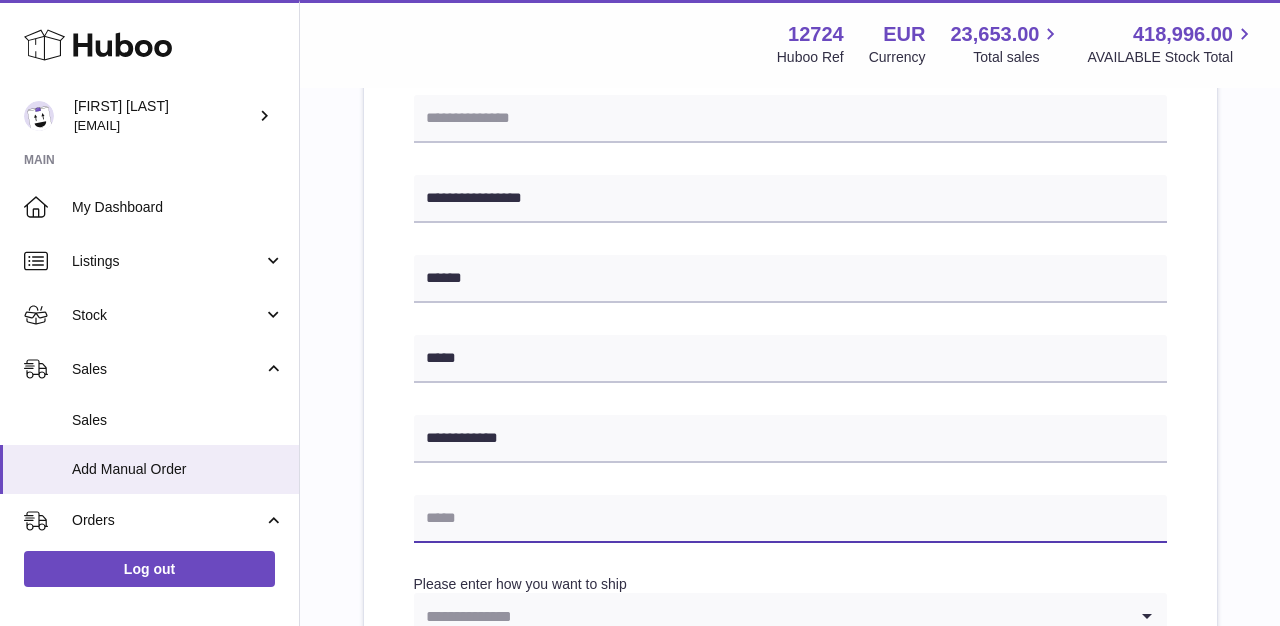 click at bounding box center [790, 519] 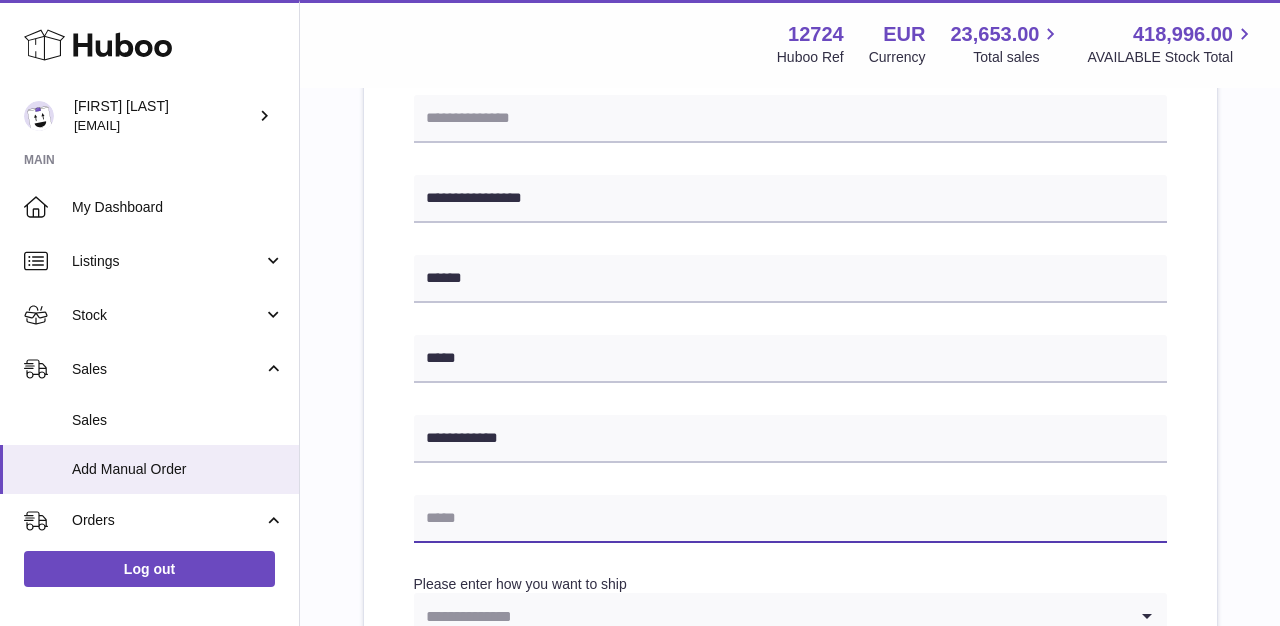 click at bounding box center [790, 519] 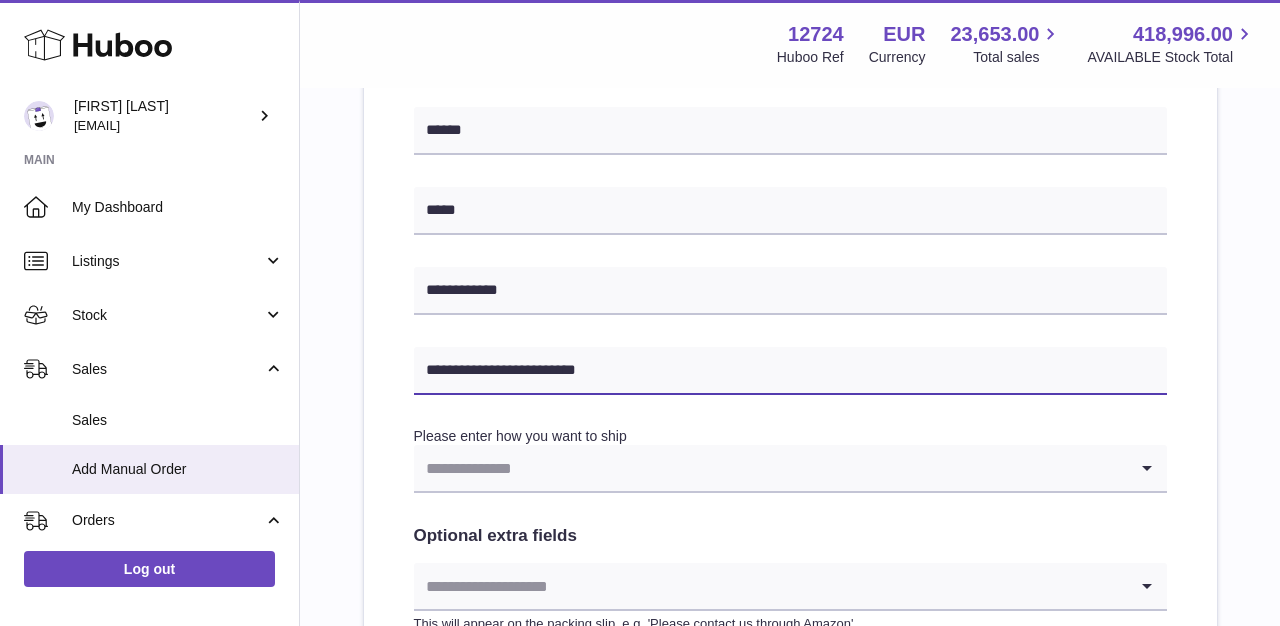 scroll, scrollTop: 799, scrollLeft: 0, axis: vertical 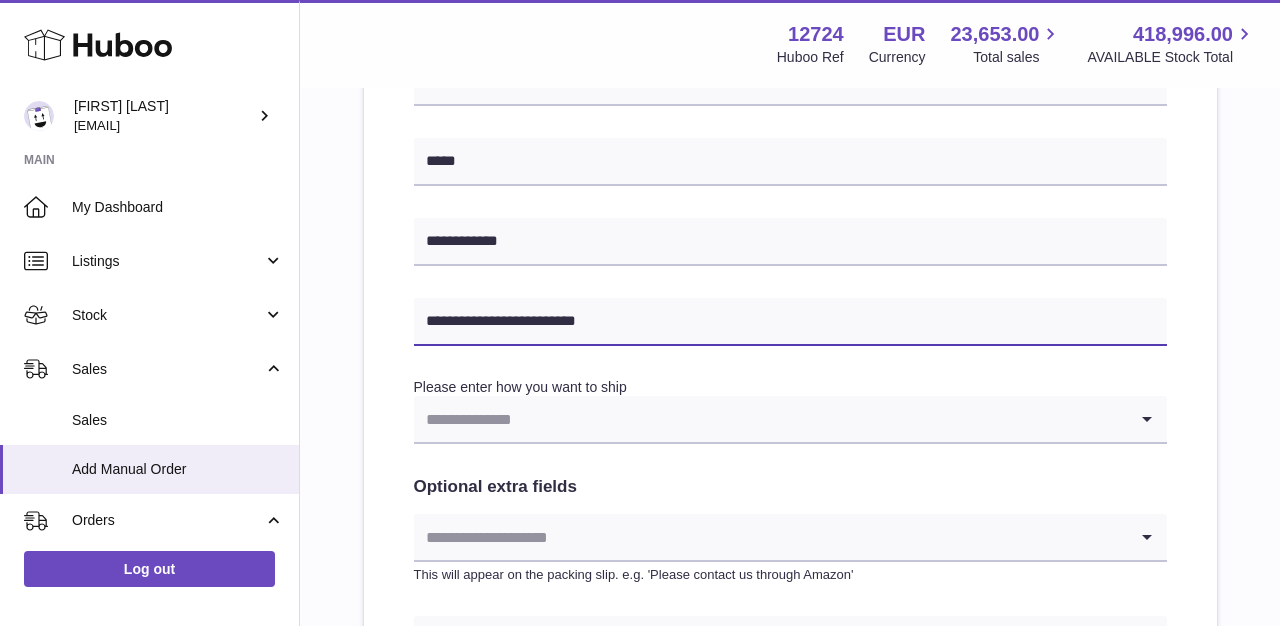 type on "**********" 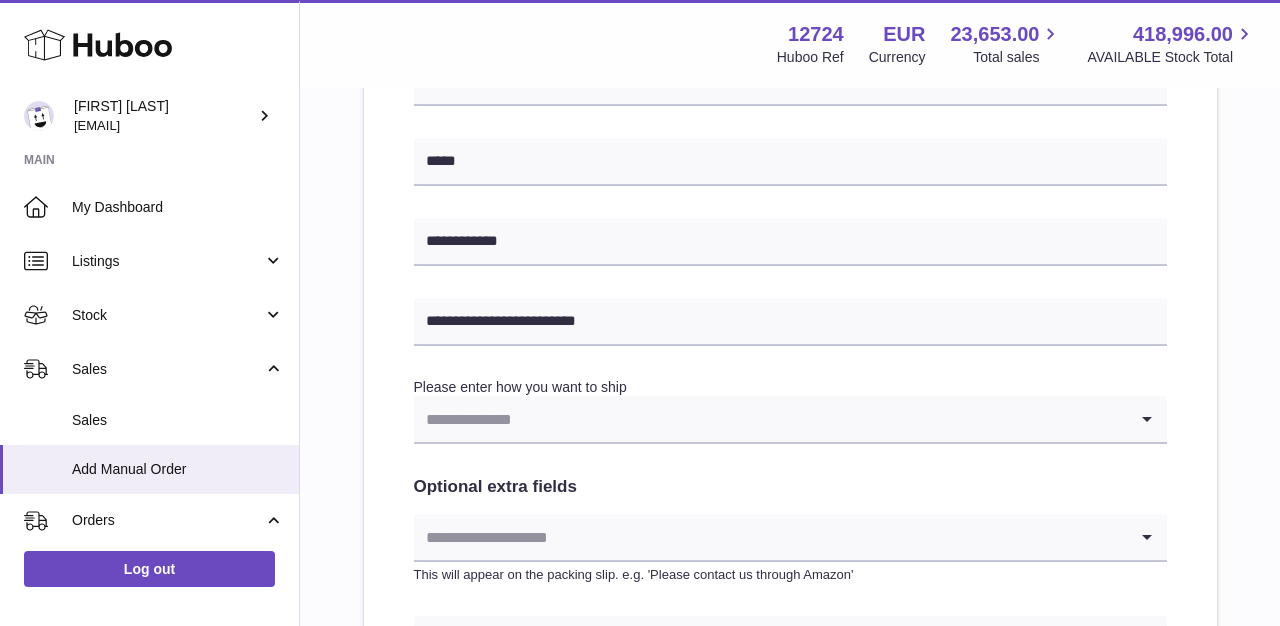 click at bounding box center [770, 419] 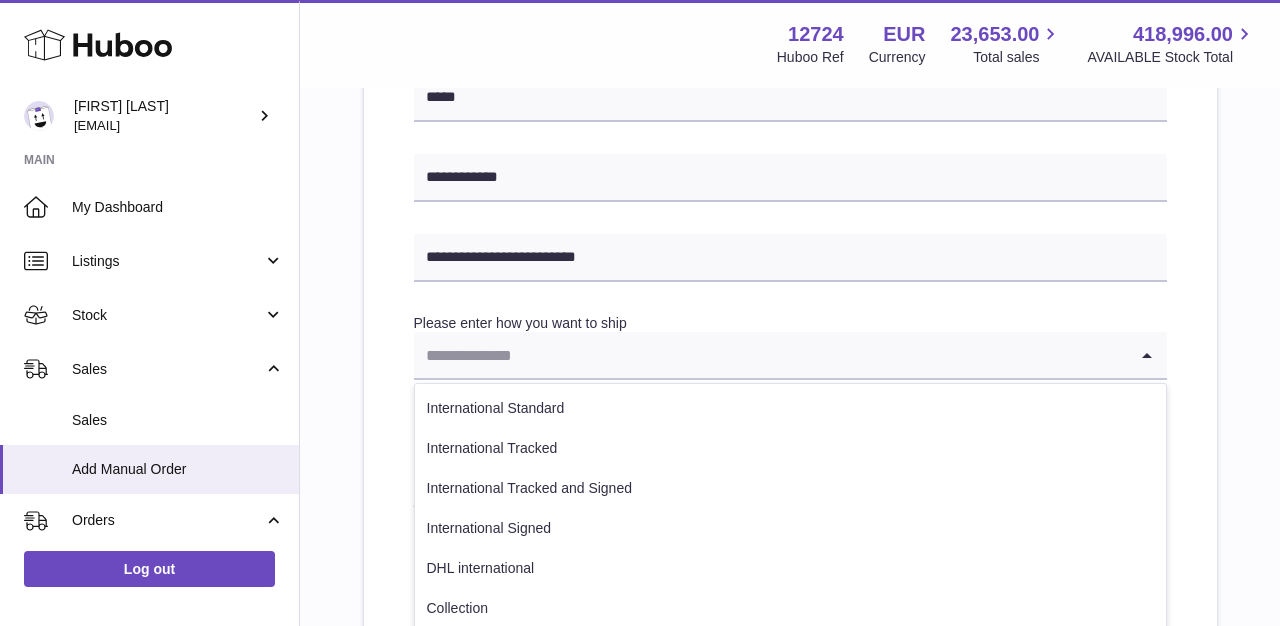 scroll, scrollTop: 902, scrollLeft: 0, axis: vertical 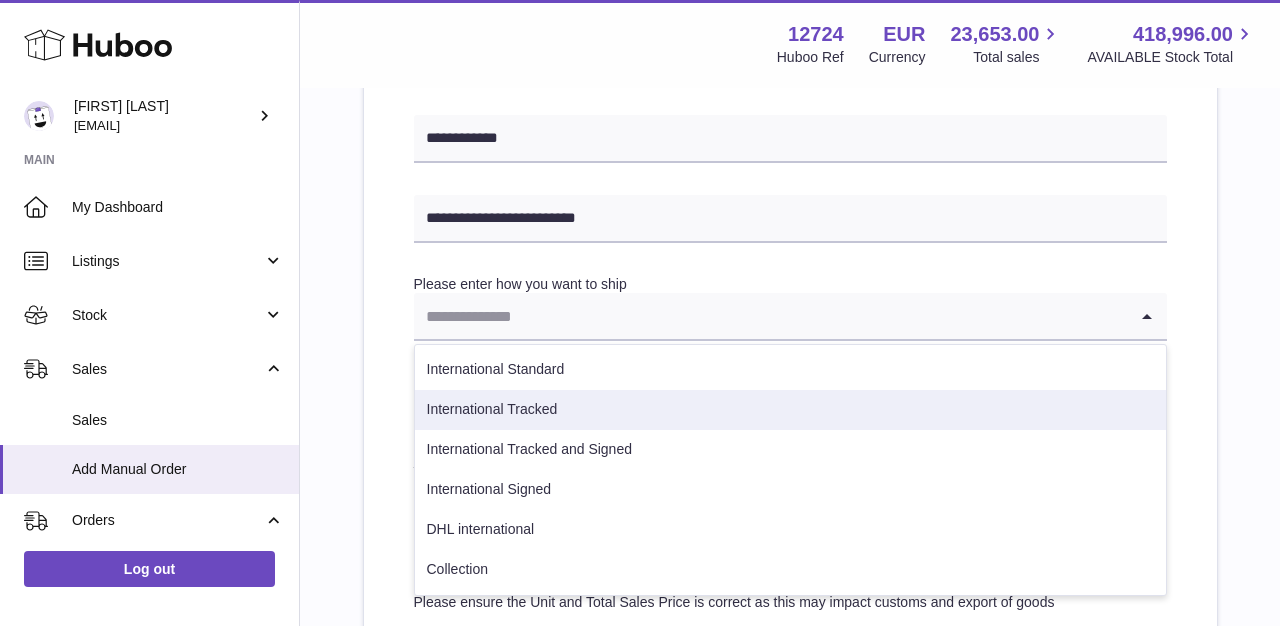 click on "International Tracked" at bounding box center [790, 410] 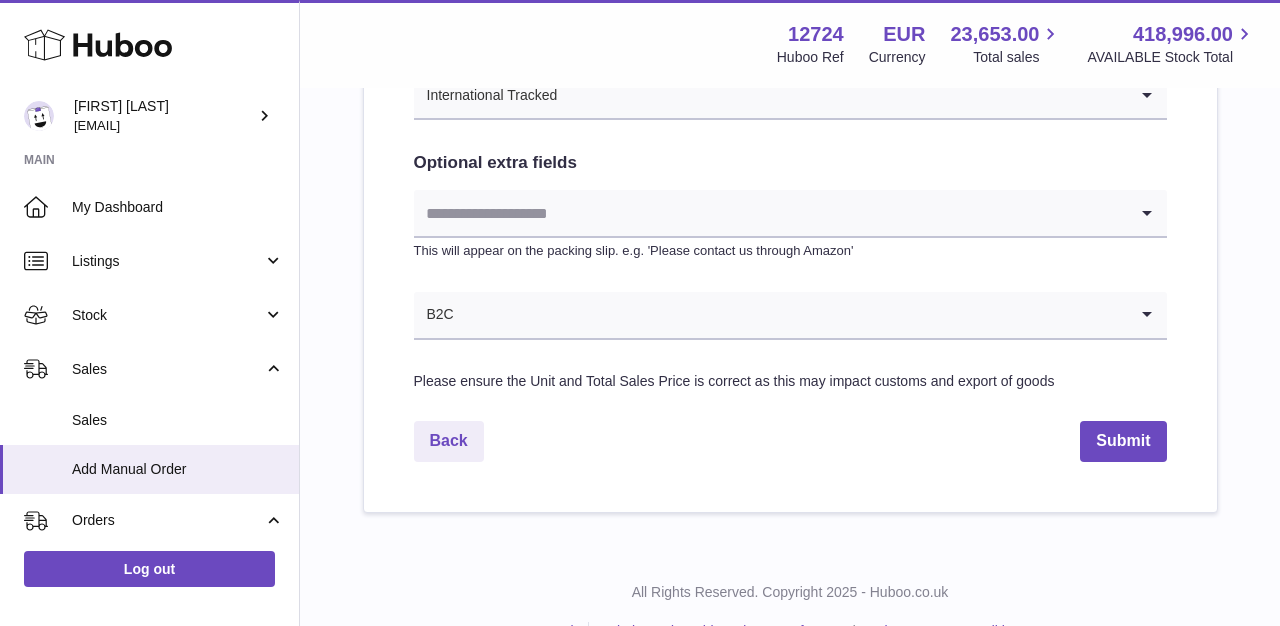 scroll, scrollTop: 1129, scrollLeft: 0, axis: vertical 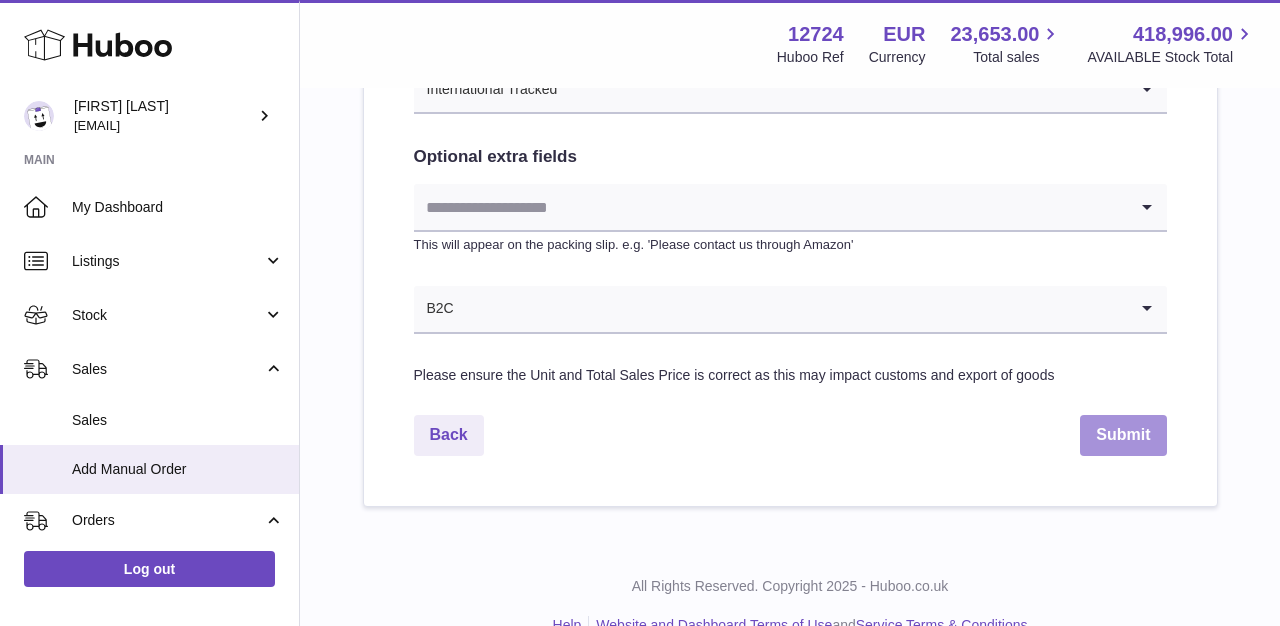 click on "Submit" at bounding box center [1123, 435] 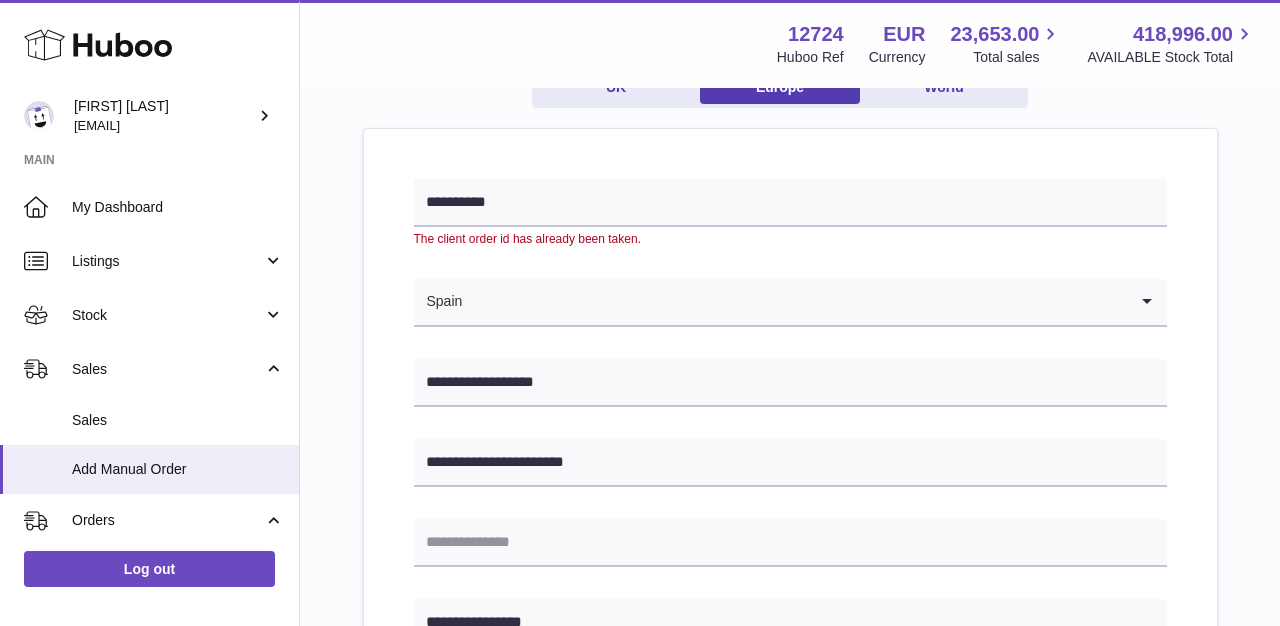 scroll, scrollTop: 195, scrollLeft: 0, axis: vertical 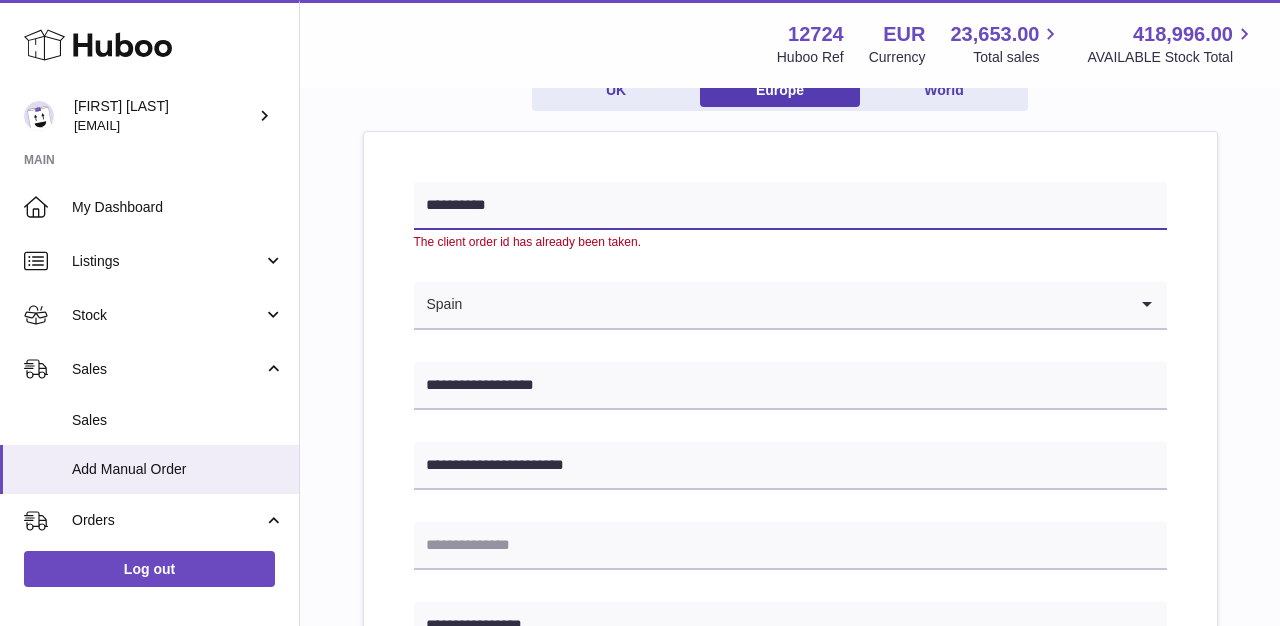 click on "**********" at bounding box center [790, 206] 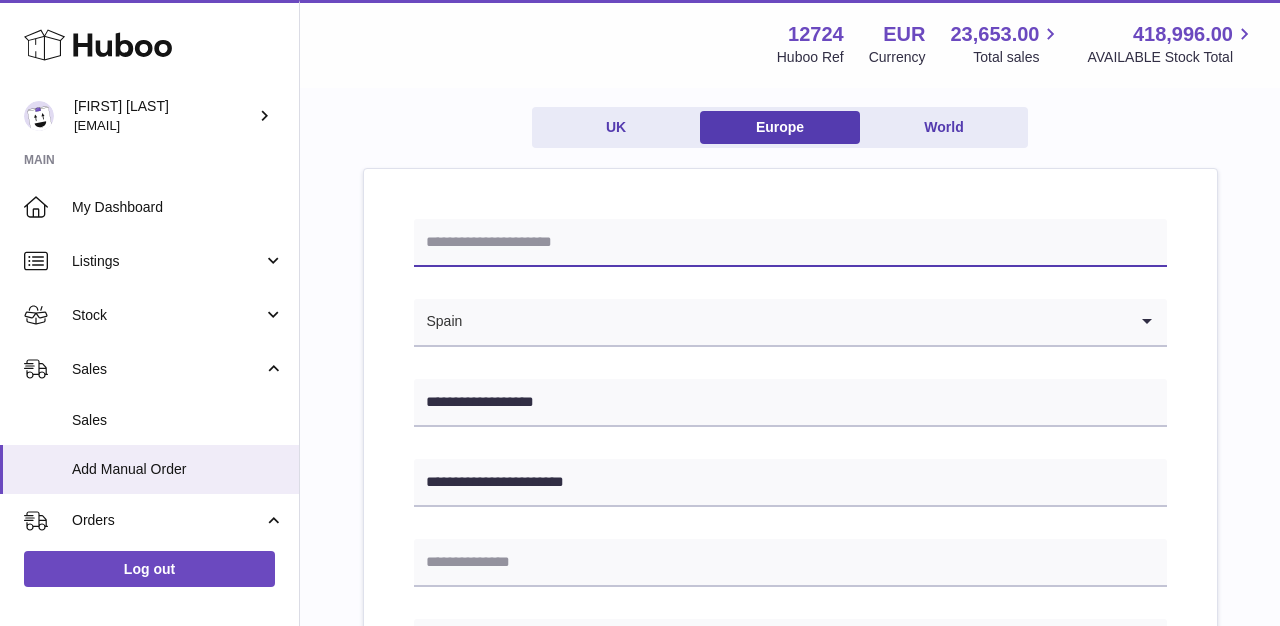 scroll, scrollTop: 0, scrollLeft: 0, axis: both 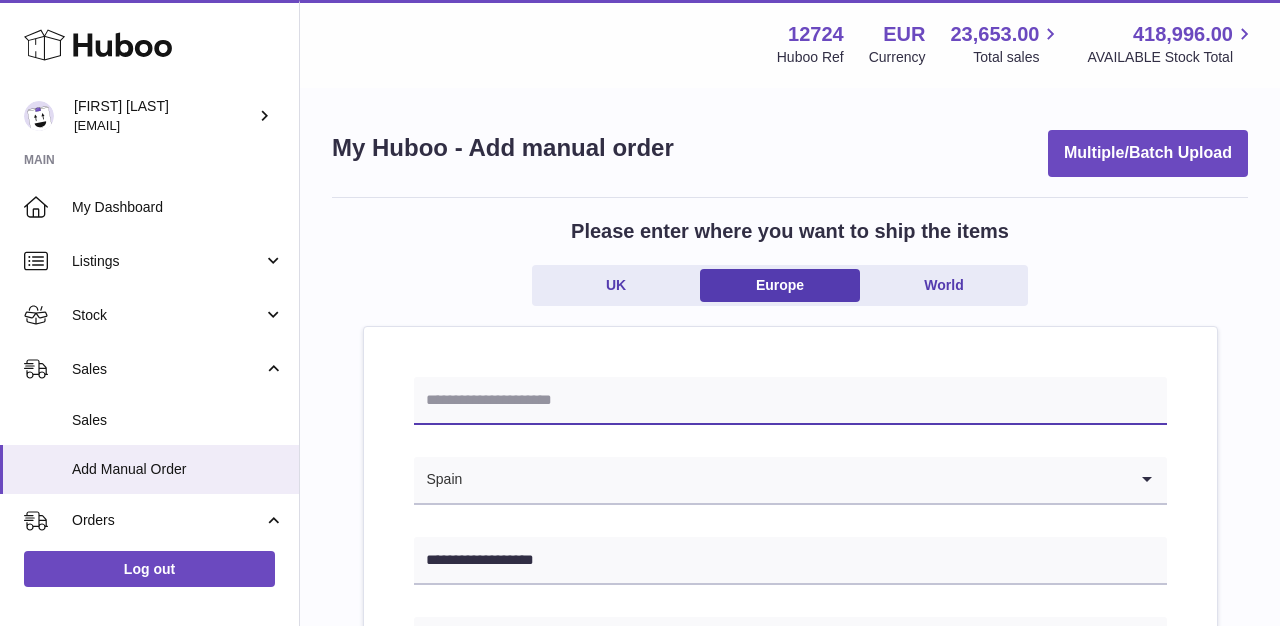 click at bounding box center [790, 401] 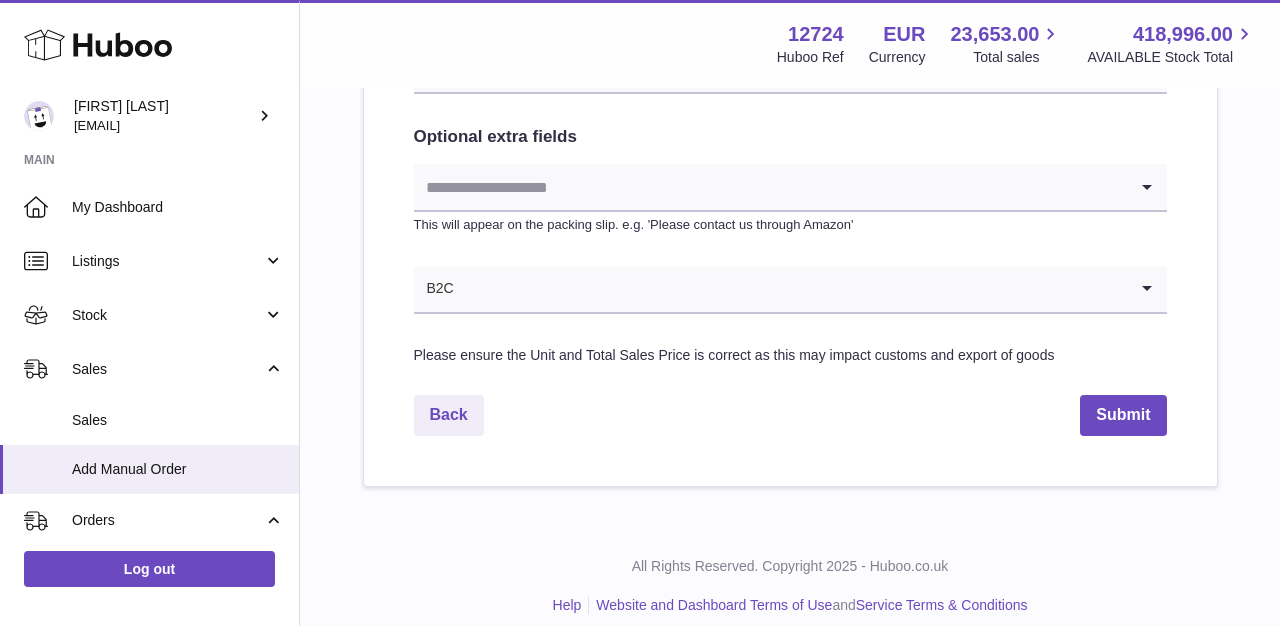 scroll, scrollTop: 1167, scrollLeft: 0, axis: vertical 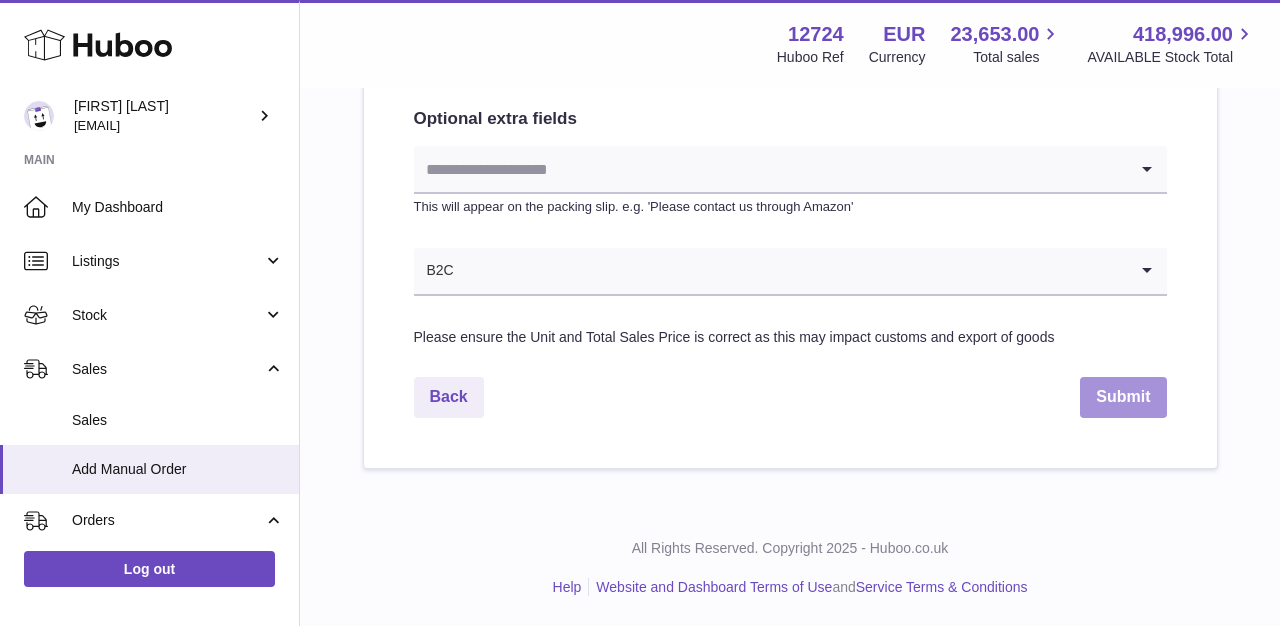 click on "Submit" at bounding box center (1123, 397) 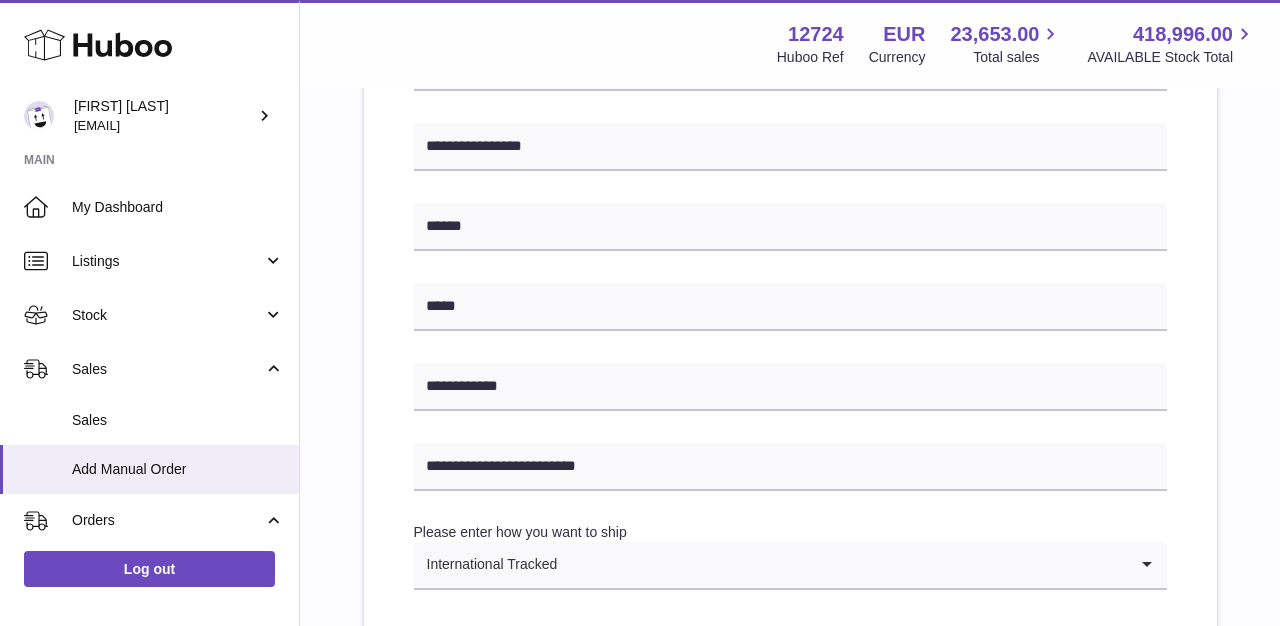 scroll, scrollTop: 0, scrollLeft: 0, axis: both 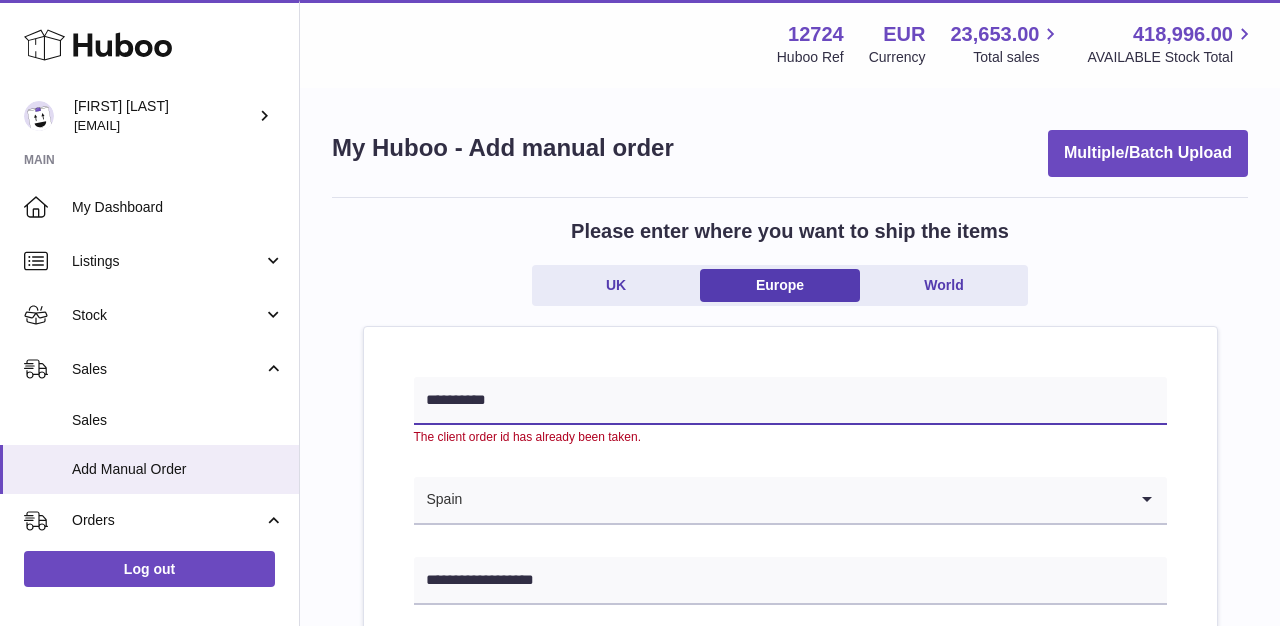 drag, startPoint x: 542, startPoint y: 399, endPoint x: 413, endPoint y: 396, distance: 129.03488 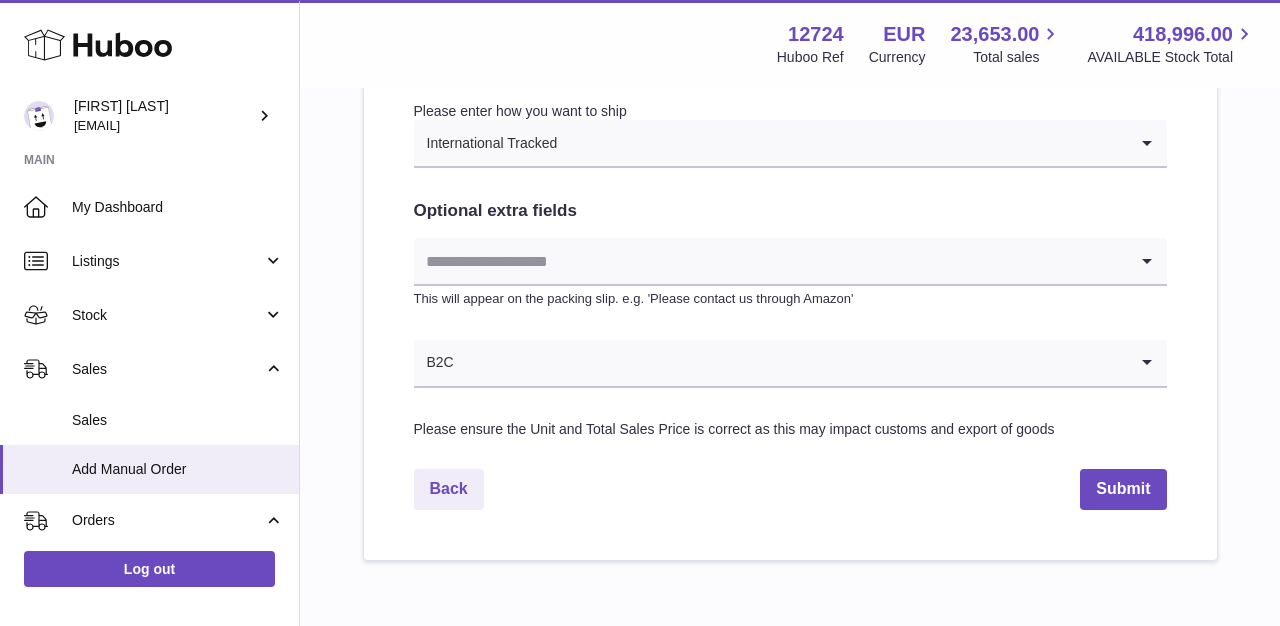 scroll, scrollTop: 1167, scrollLeft: 0, axis: vertical 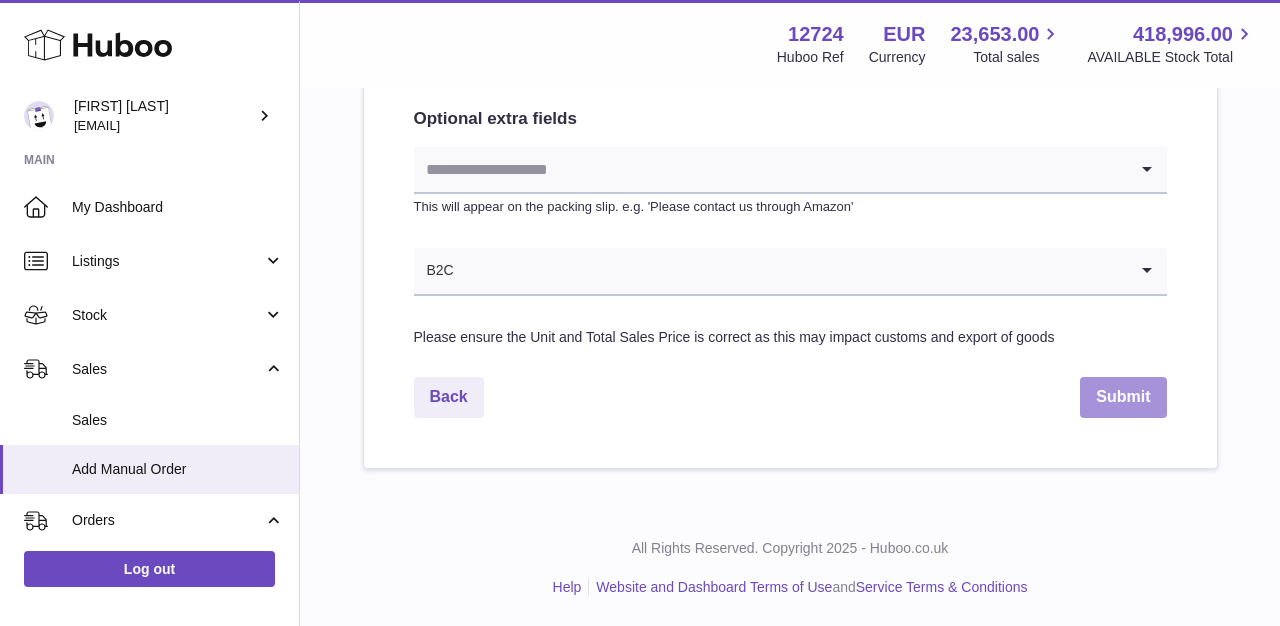 type 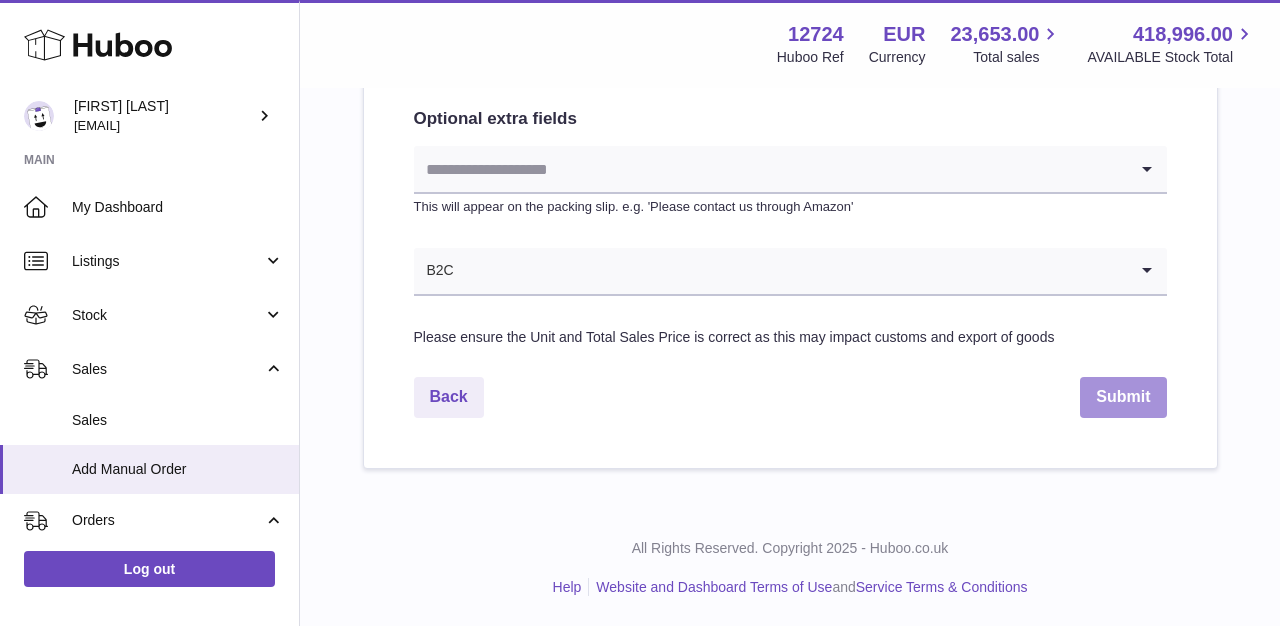 click on "Submit" at bounding box center [1123, 397] 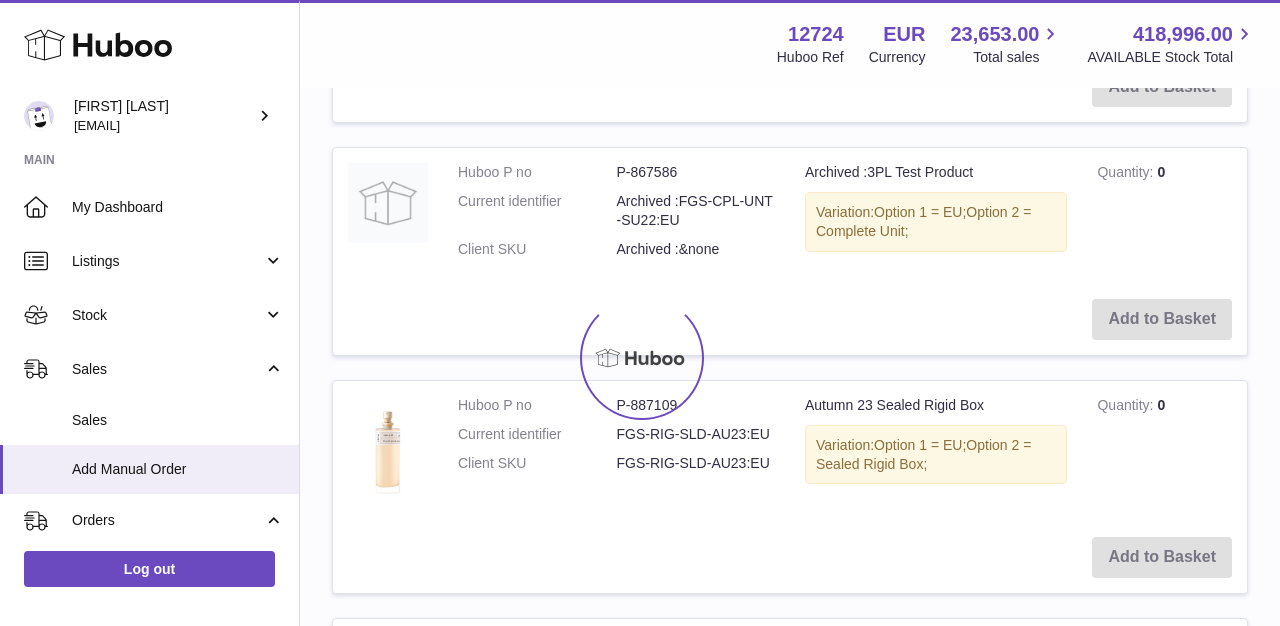 scroll, scrollTop: 0, scrollLeft: 0, axis: both 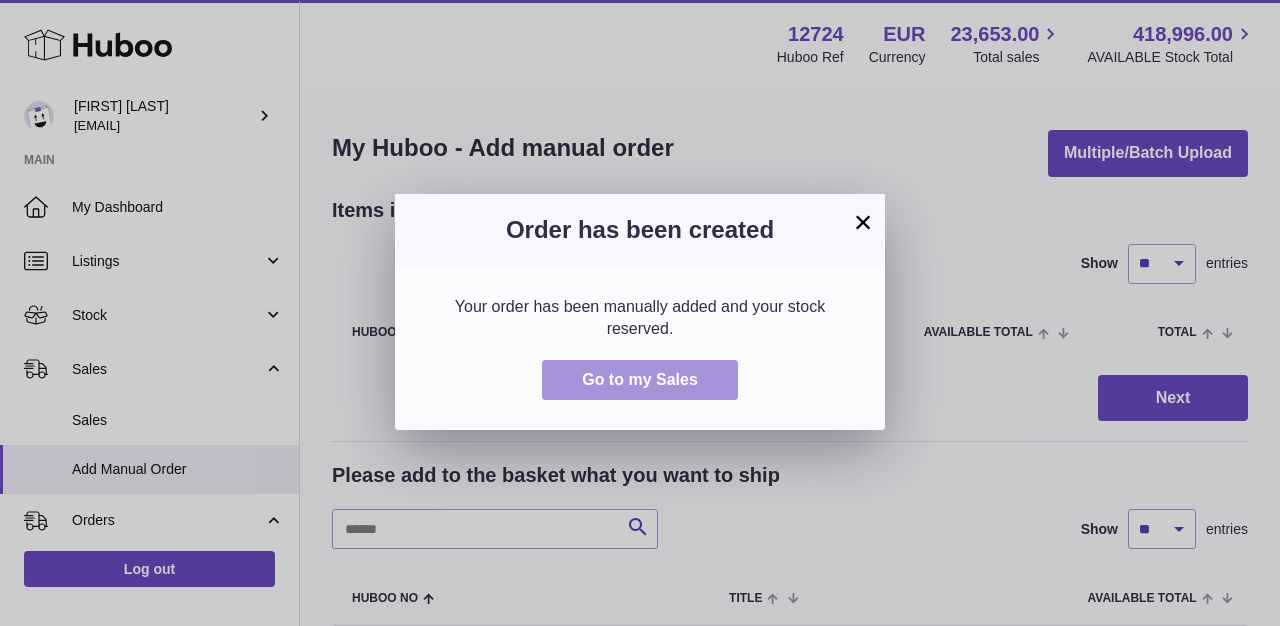 click on "Go to my Sales" at bounding box center (640, 379) 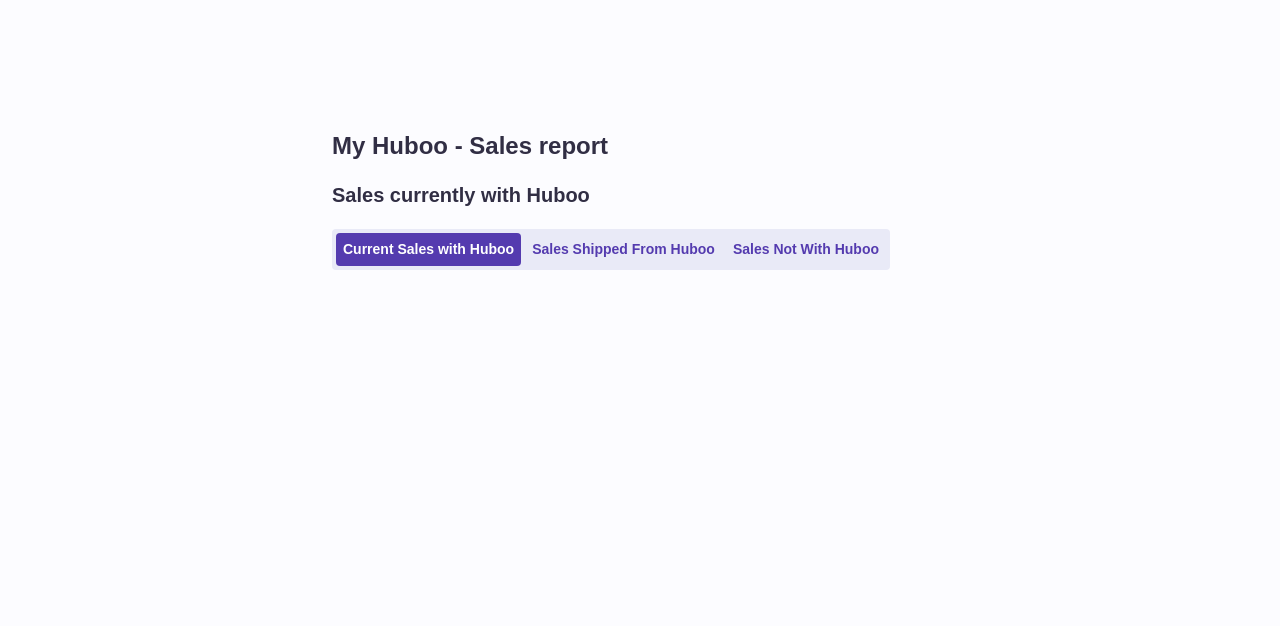 scroll, scrollTop: 0, scrollLeft: 0, axis: both 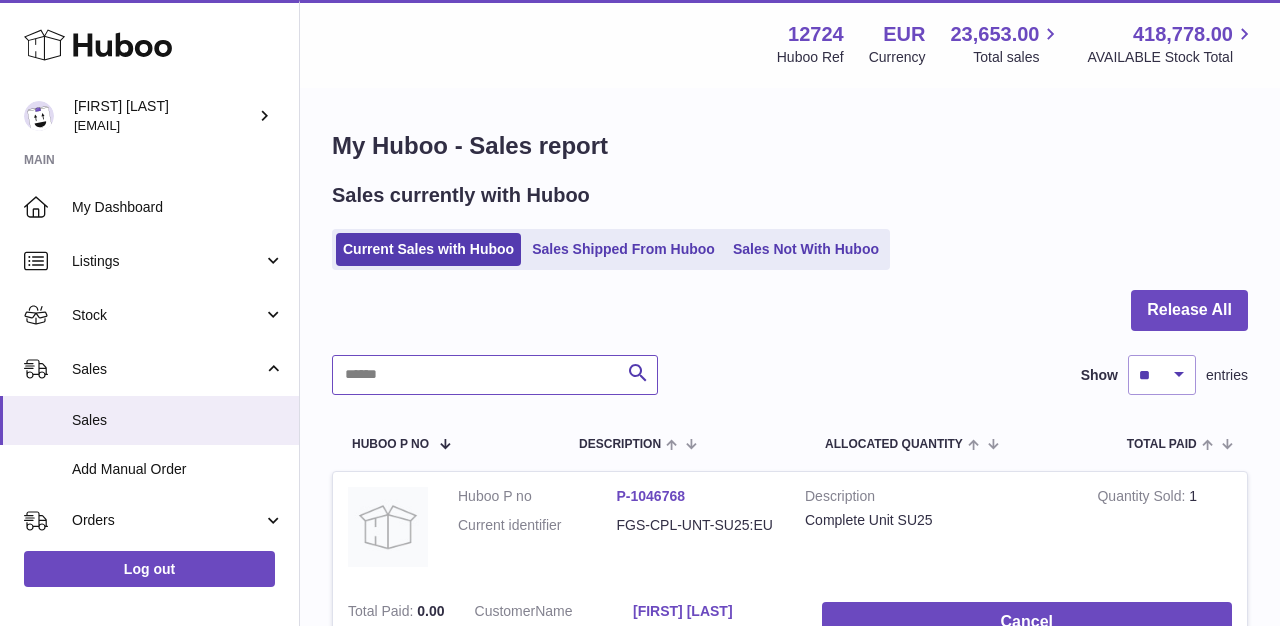 click at bounding box center (495, 375) 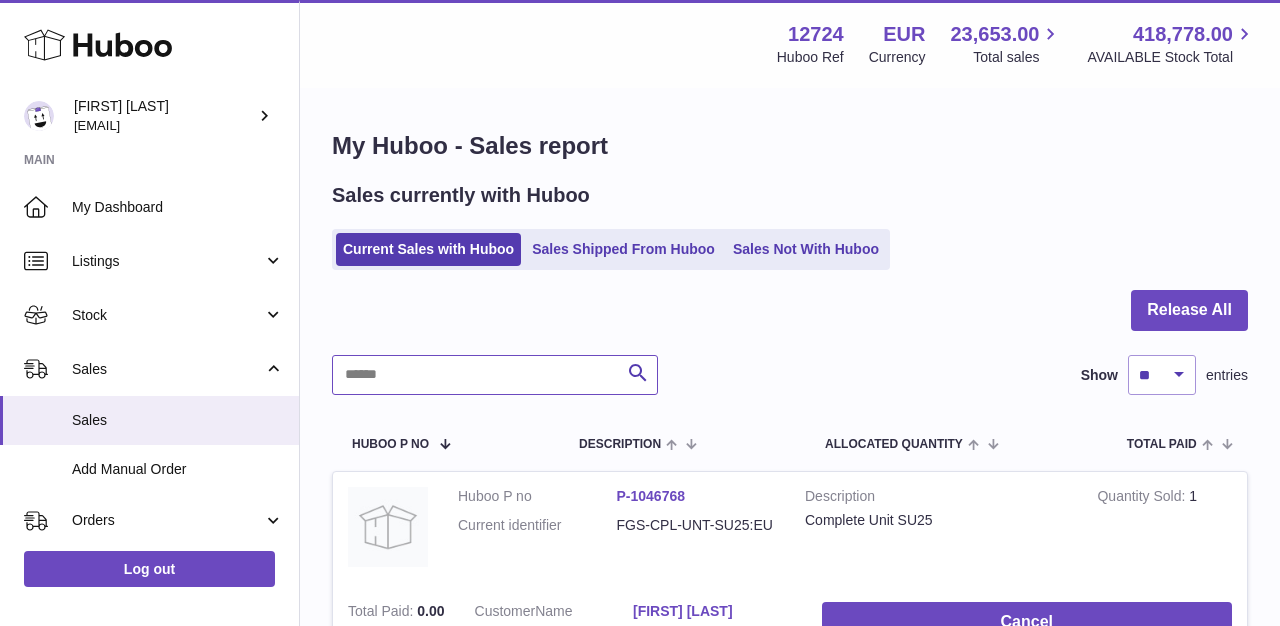 paste on "**********" 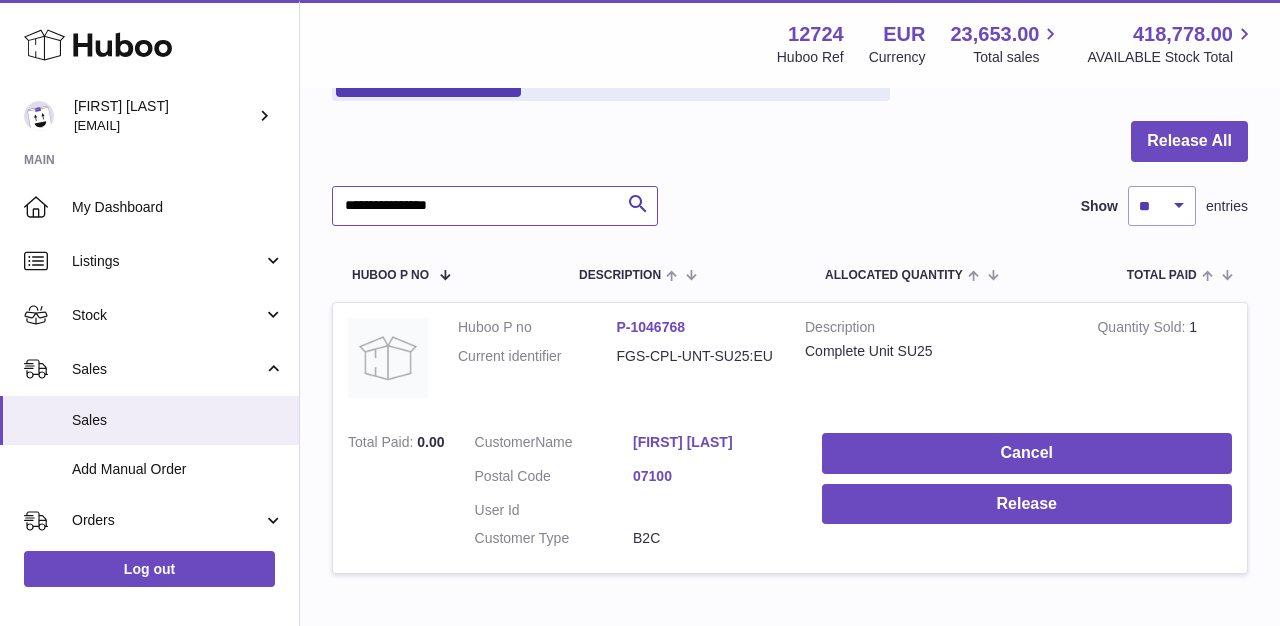scroll, scrollTop: 173, scrollLeft: 0, axis: vertical 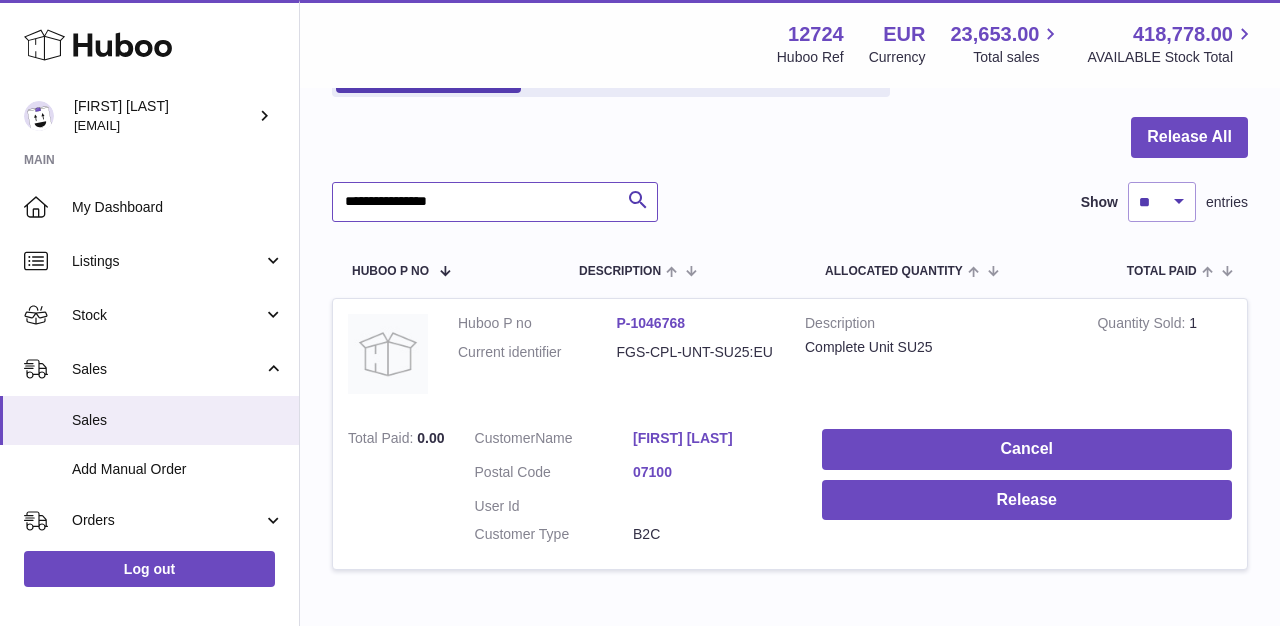 type on "**********" 